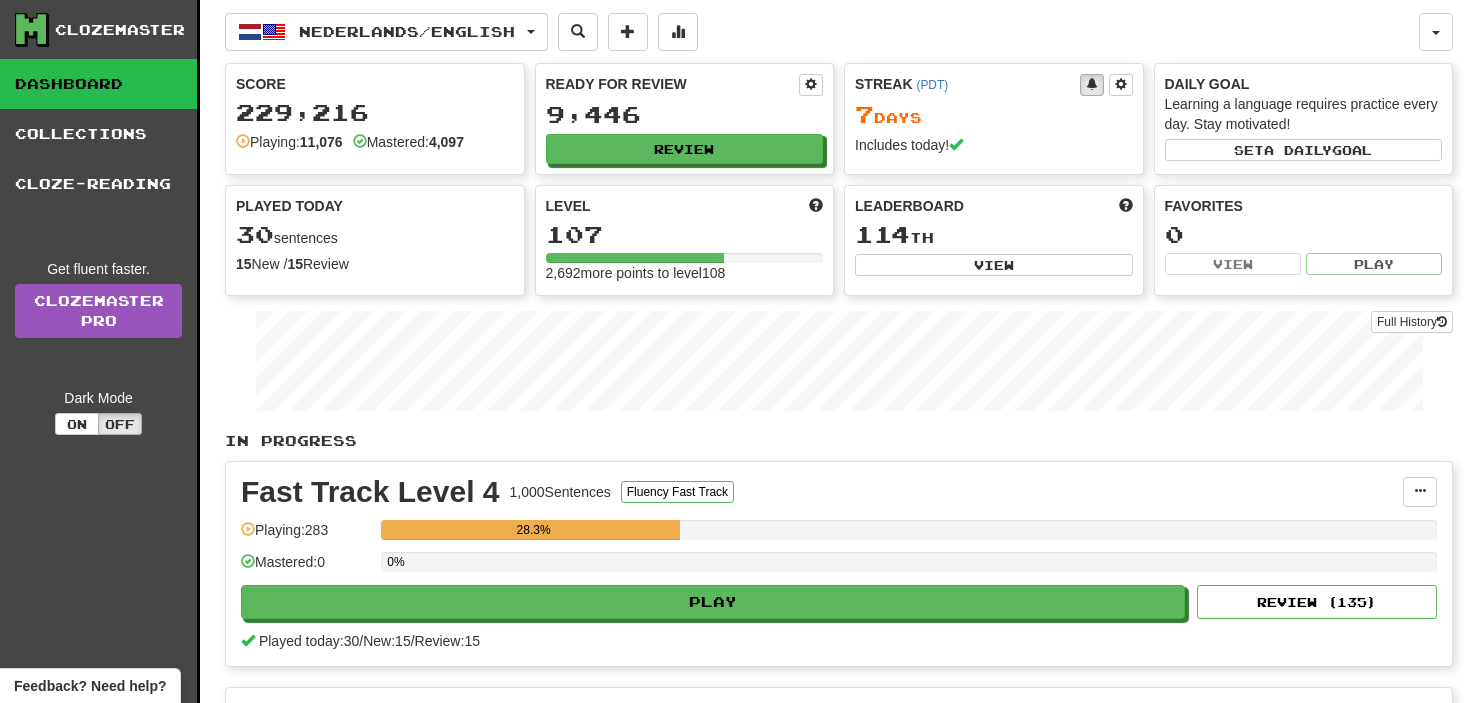 scroll, scrollTop: 0, scrollLeft: 0, axis: both 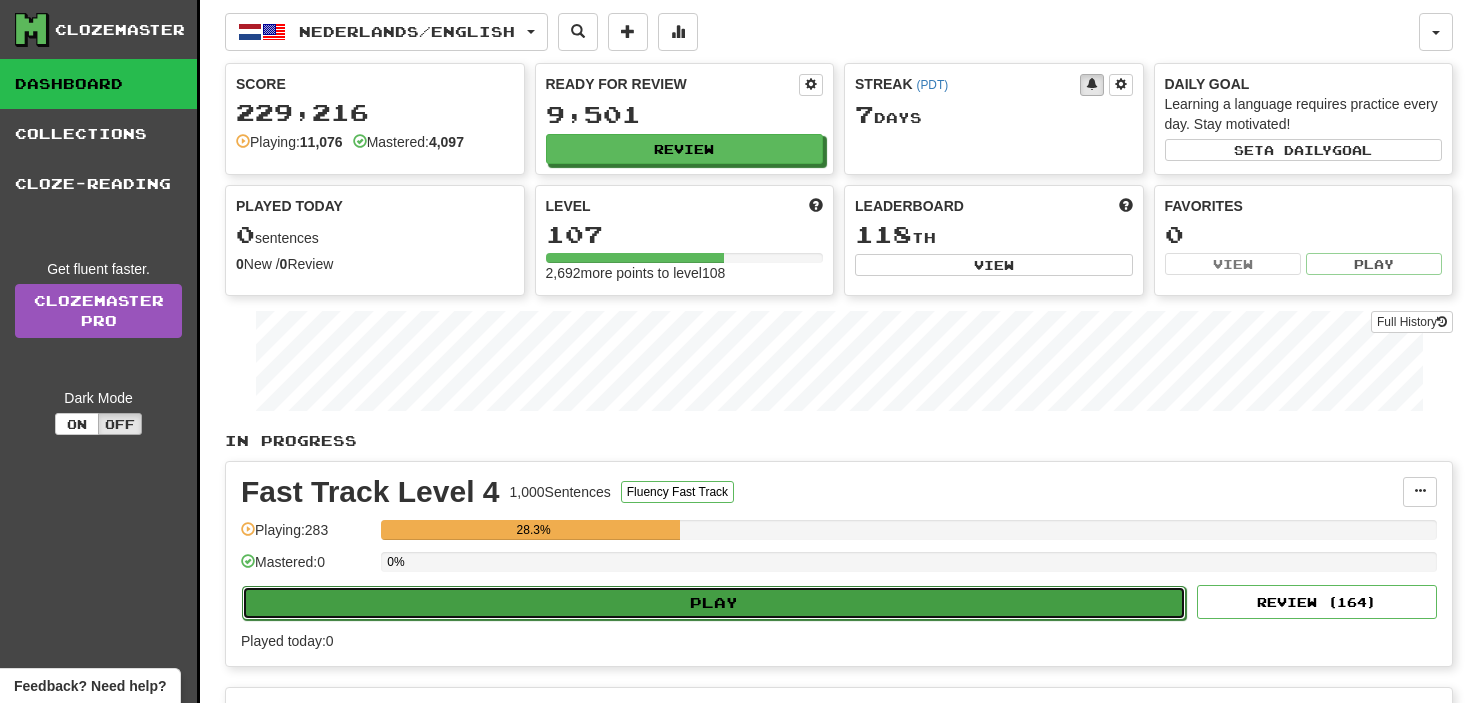 click on "Play" at bounding box center [714, 603] 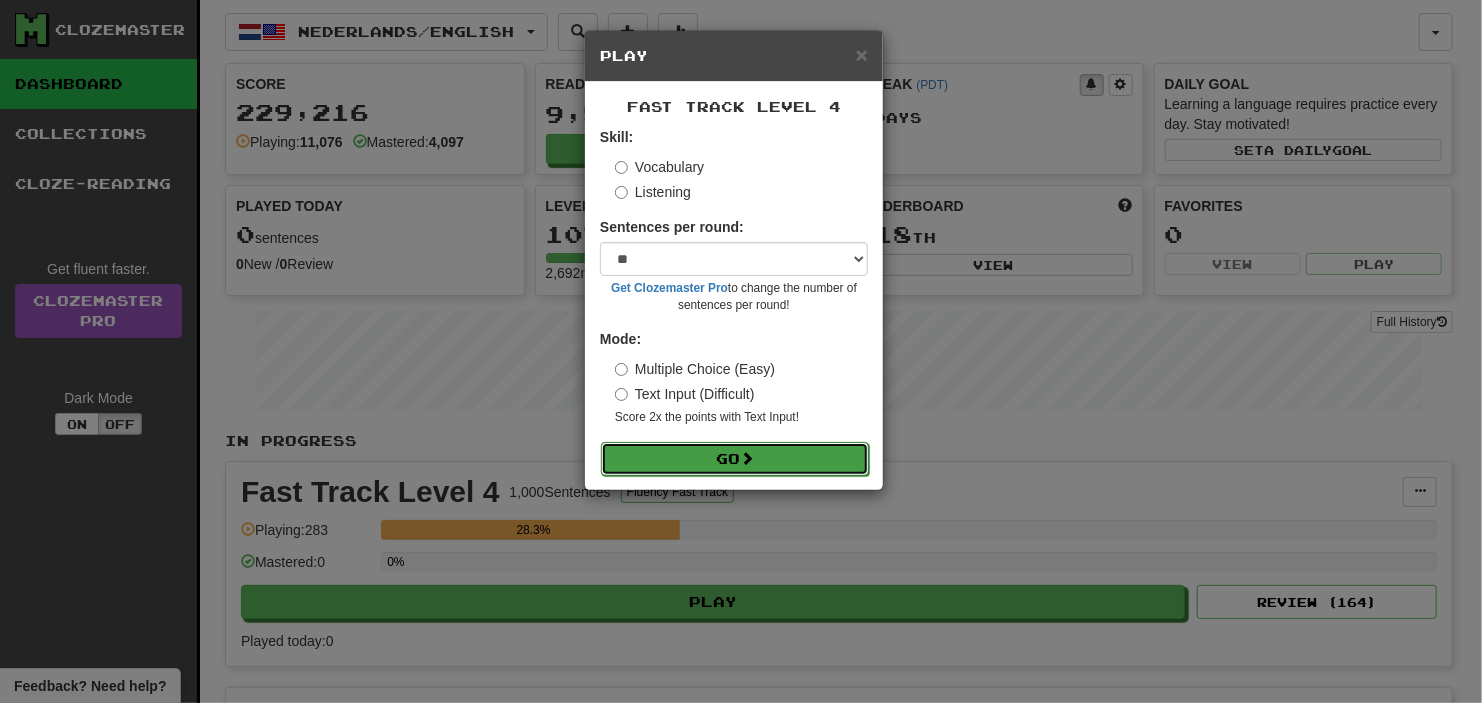 click at bounding box center (747, 458) 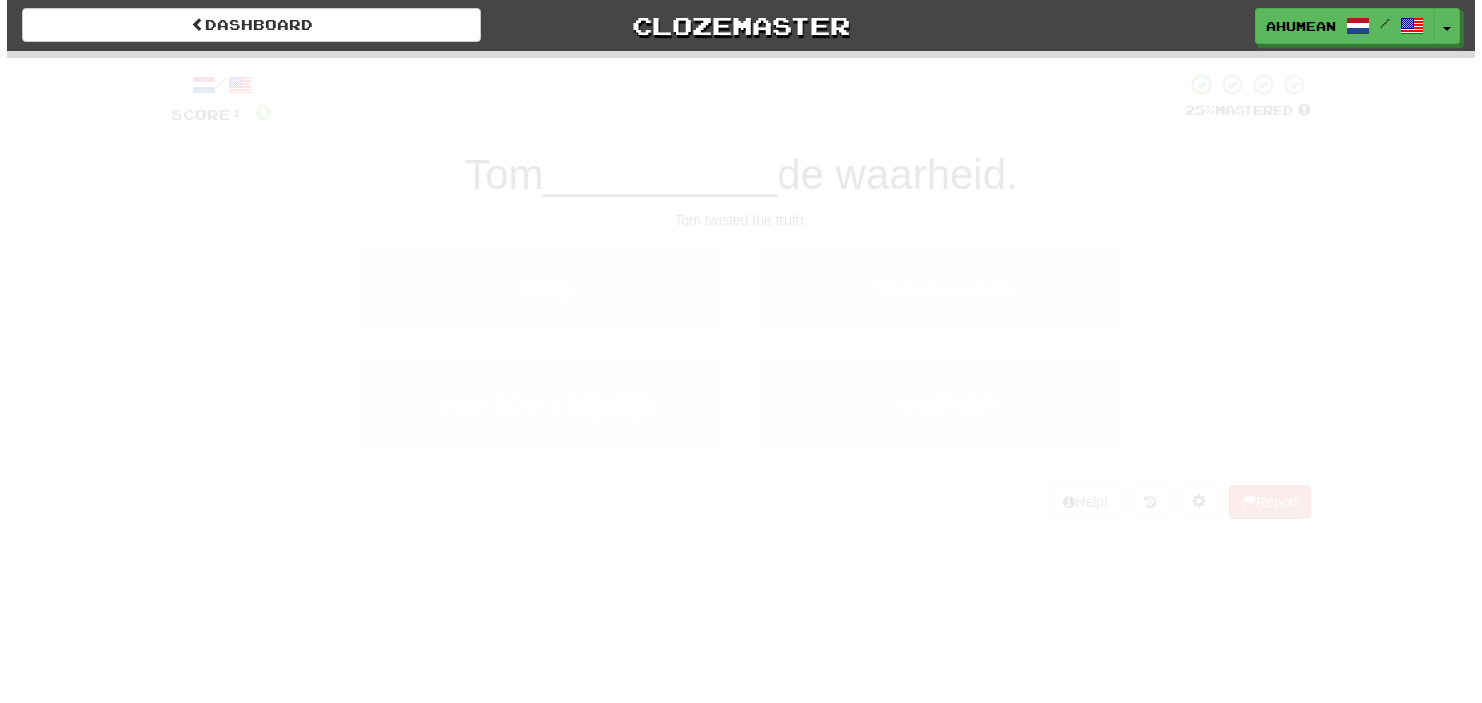 scroll, scrollTop: 0, scrollLeft: 0, axis: both 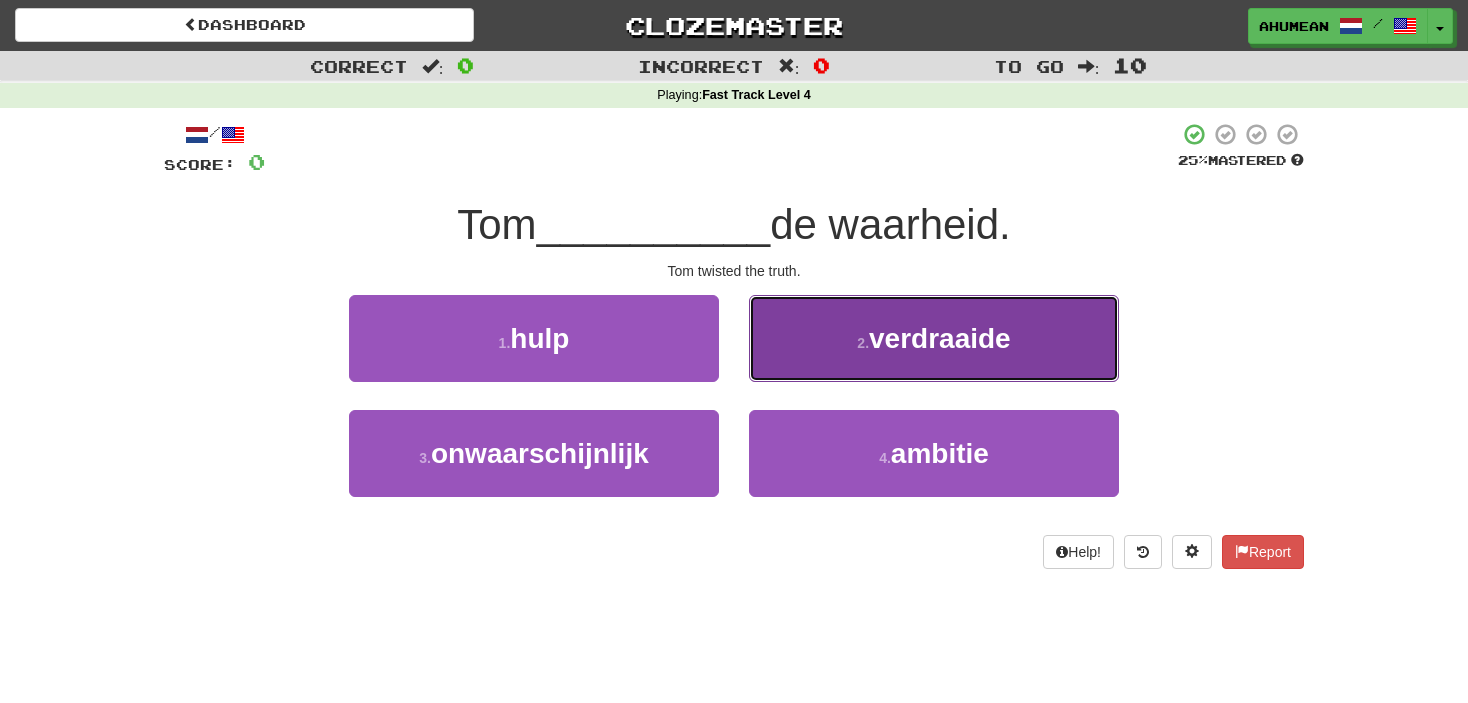 click on "2 .  verdraaide" at bounding box center (934, 338) 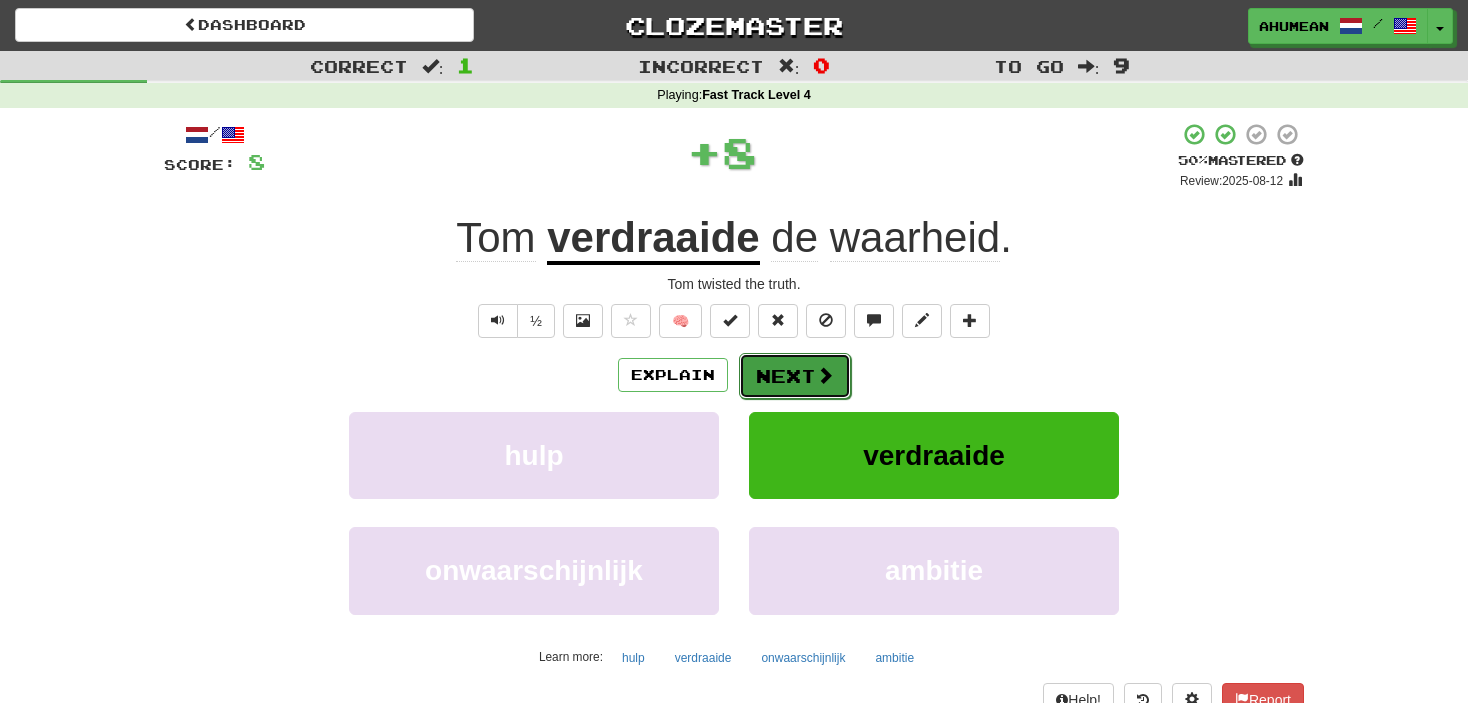click on "Next" at bounding box center (795, 376) 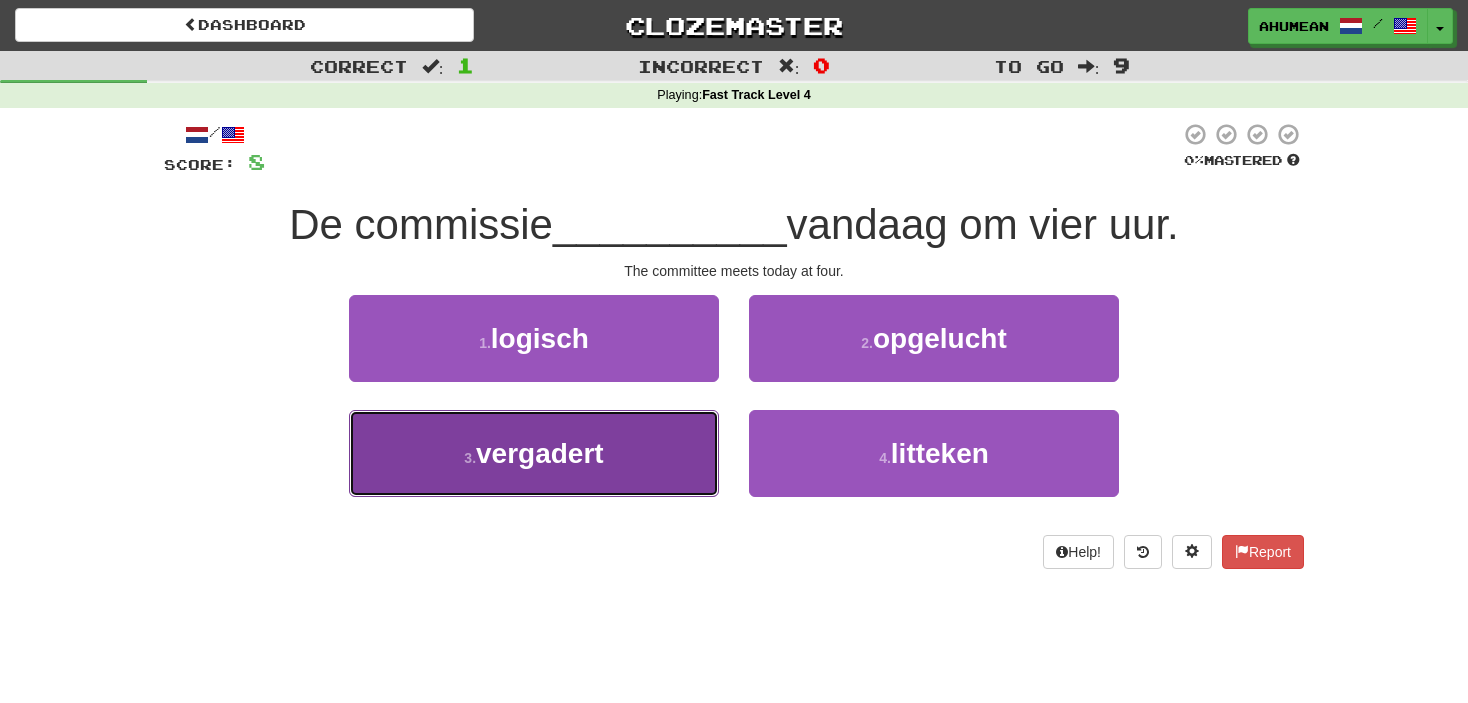 click on "3 .  vergadert" at bounding box center [534, 453] 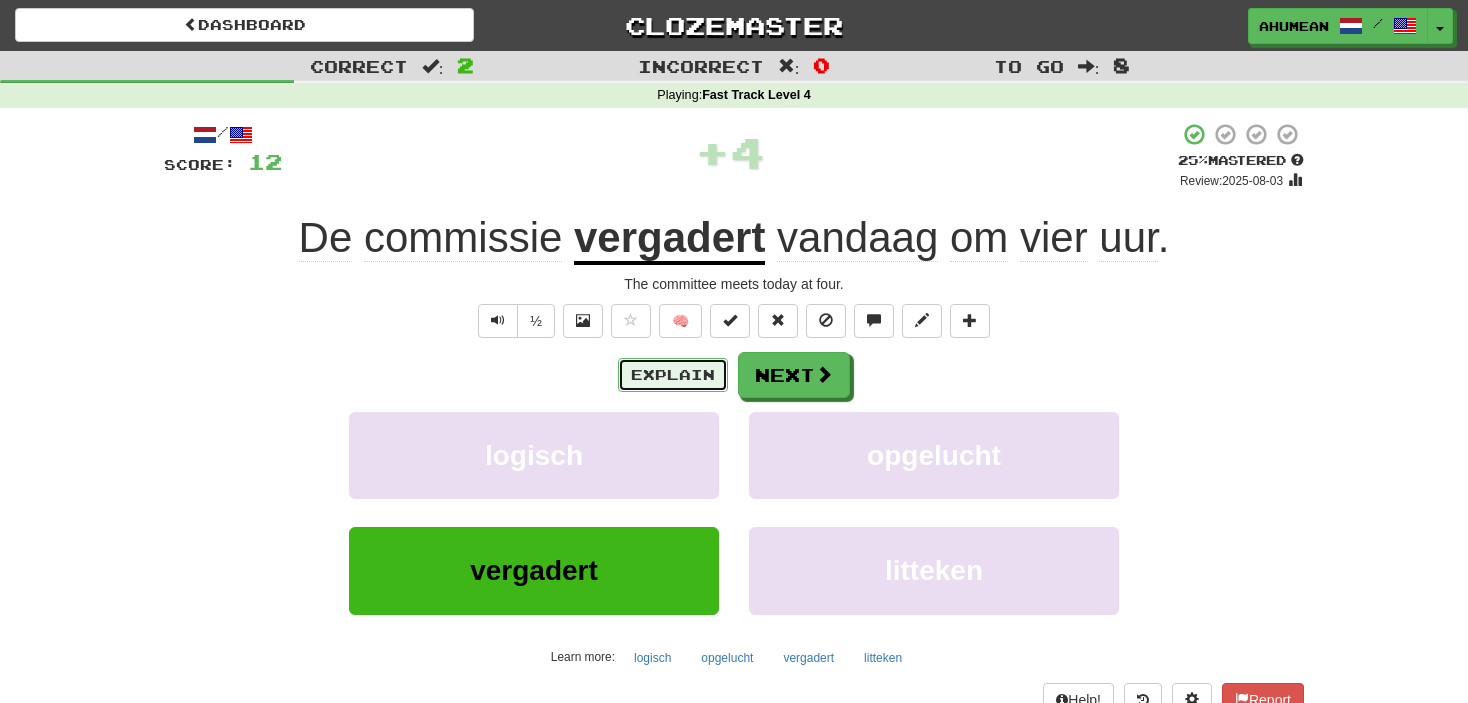 click on "Explain" at bounding box center [673, 375] 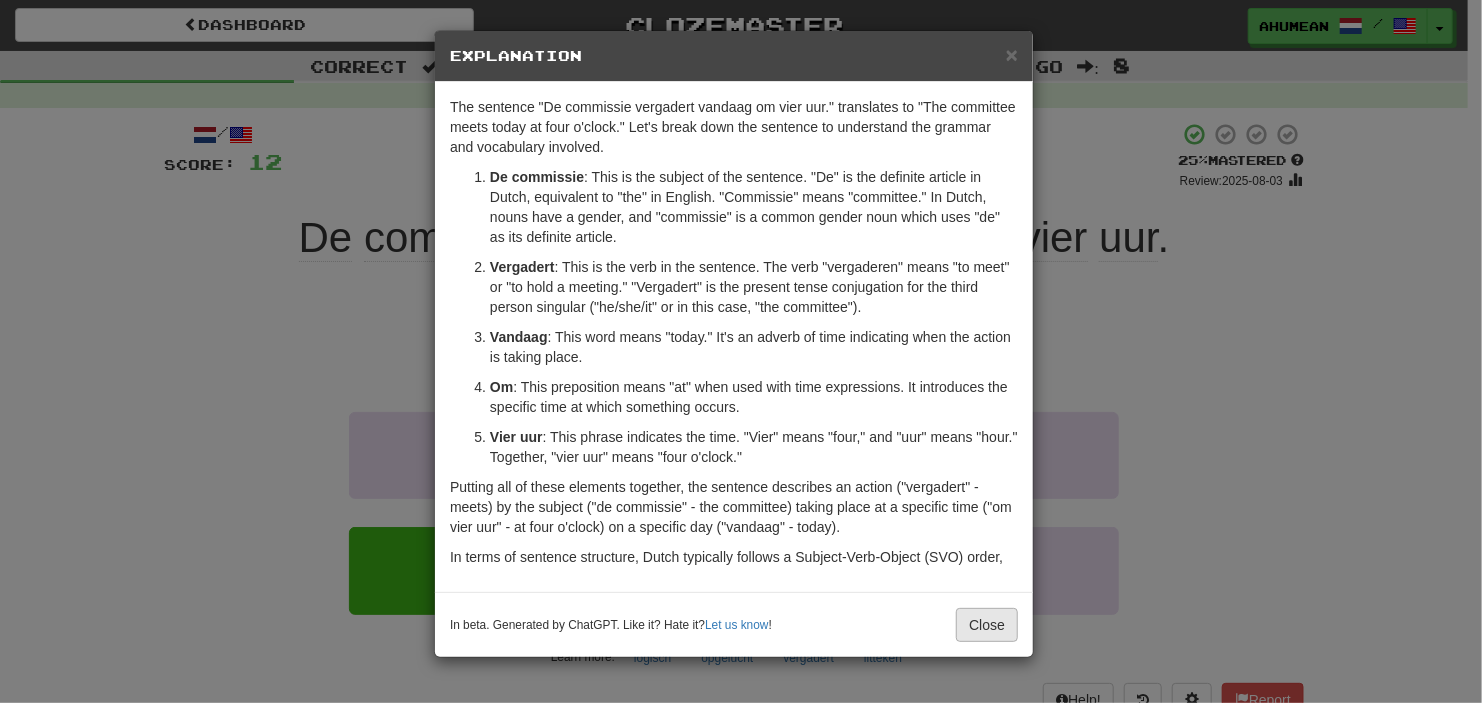 click on "In terms of sentence structure, Dutch typically follows a Subject-Verb-Object (SVO) order," at bounding box center (734, 557) 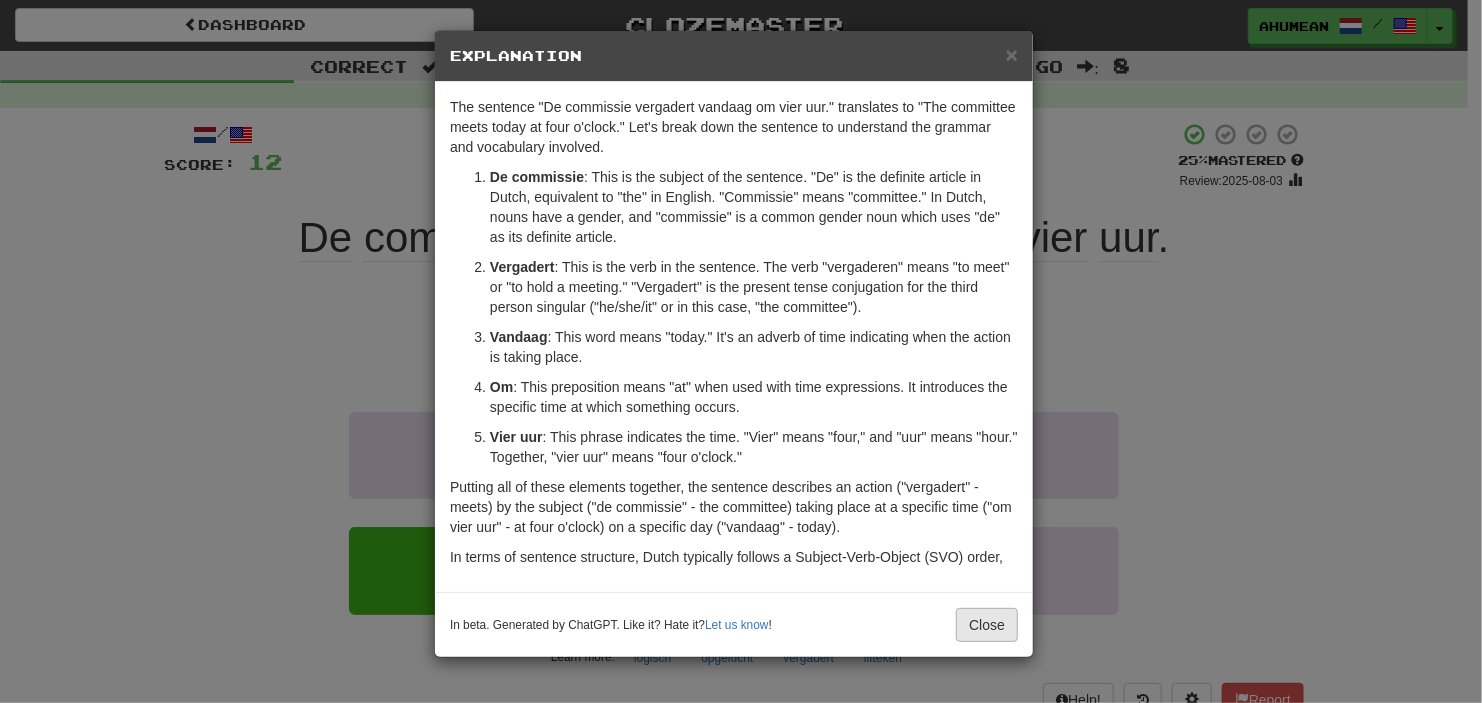 click on "In beta. Generated by ChatGPT. Like it? Hate it?  Let us know ! Close" at bounding box center (734, 624) 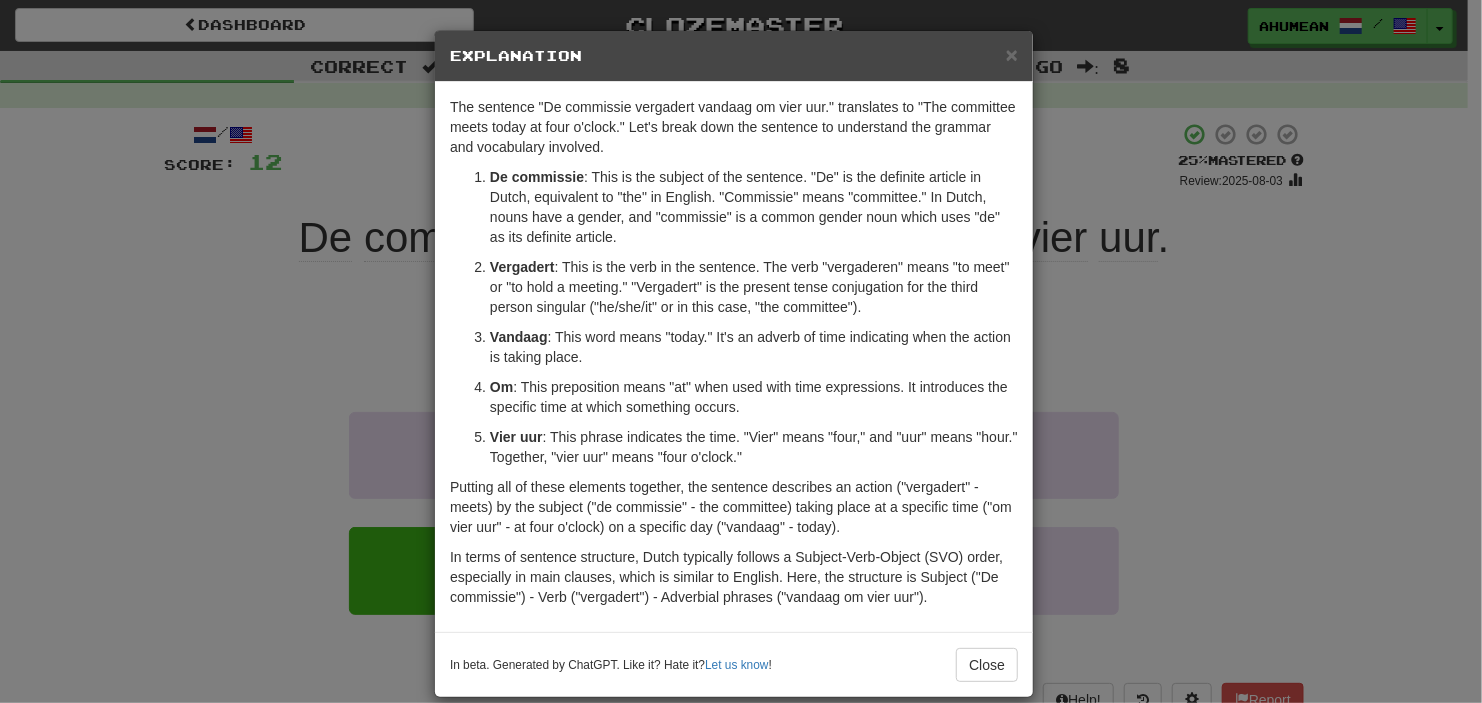 click on "The sentence "De commissie vergadert vandaag om vier uur." translates to "The committee meets today at four o'clock." Let's break down the sentence to understand the grammar and vocabulary involved.
De commissie : This is the subject of the sentence. "De" is the definite article in Dutch, equivalent to "the" in English. "Commissie" means "committee." In Dutch, nouns have a gender, and "commissie" is a common gender noun which uses "de" as its definite article.
Vergadert : This is the verb in the sentence. The verb "vergaderen" means "to meet" or "to hold a meeting." "Vergadert" is the present tense conjugation for the third person singular ("he/she/it" or in this case, "the committee").
Vandaag : This word means "today." It's an adverb of time indicating when the action is taking place.
Om : This preposition means "at" when used with time expressions. It introduces the specific time at which something occurs.
Vier uur" at bounding box center [734, 357] 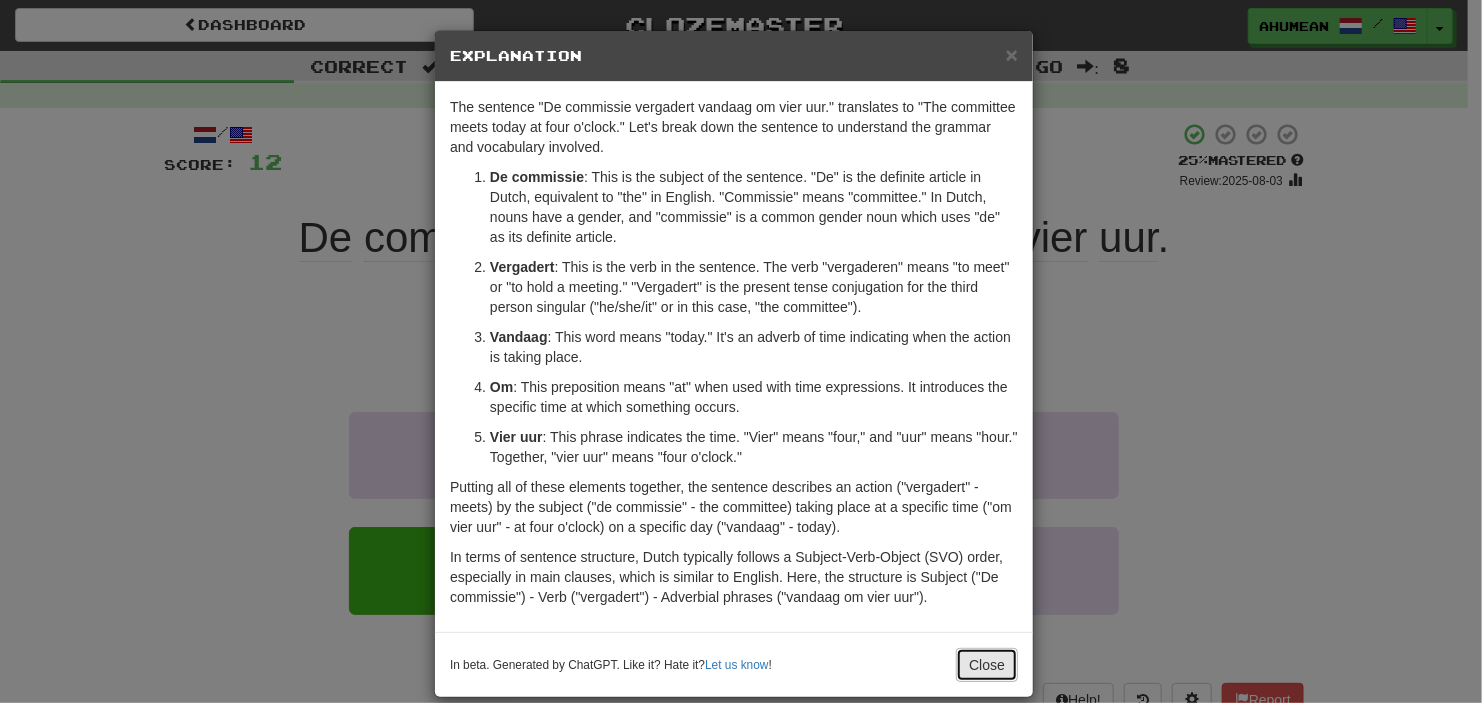 click on "Close" at bounding box center (987, 665) 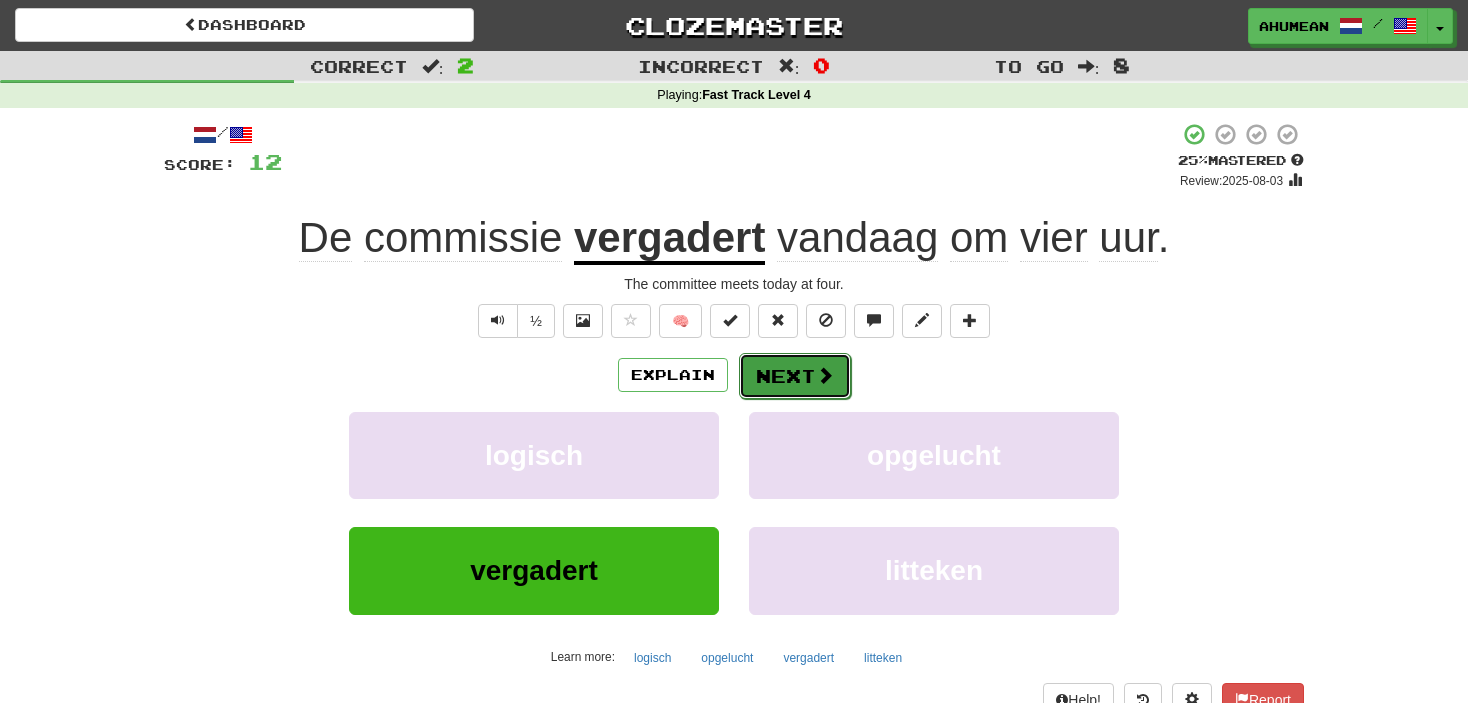 click on "Next" at bounding box center (795, 376) 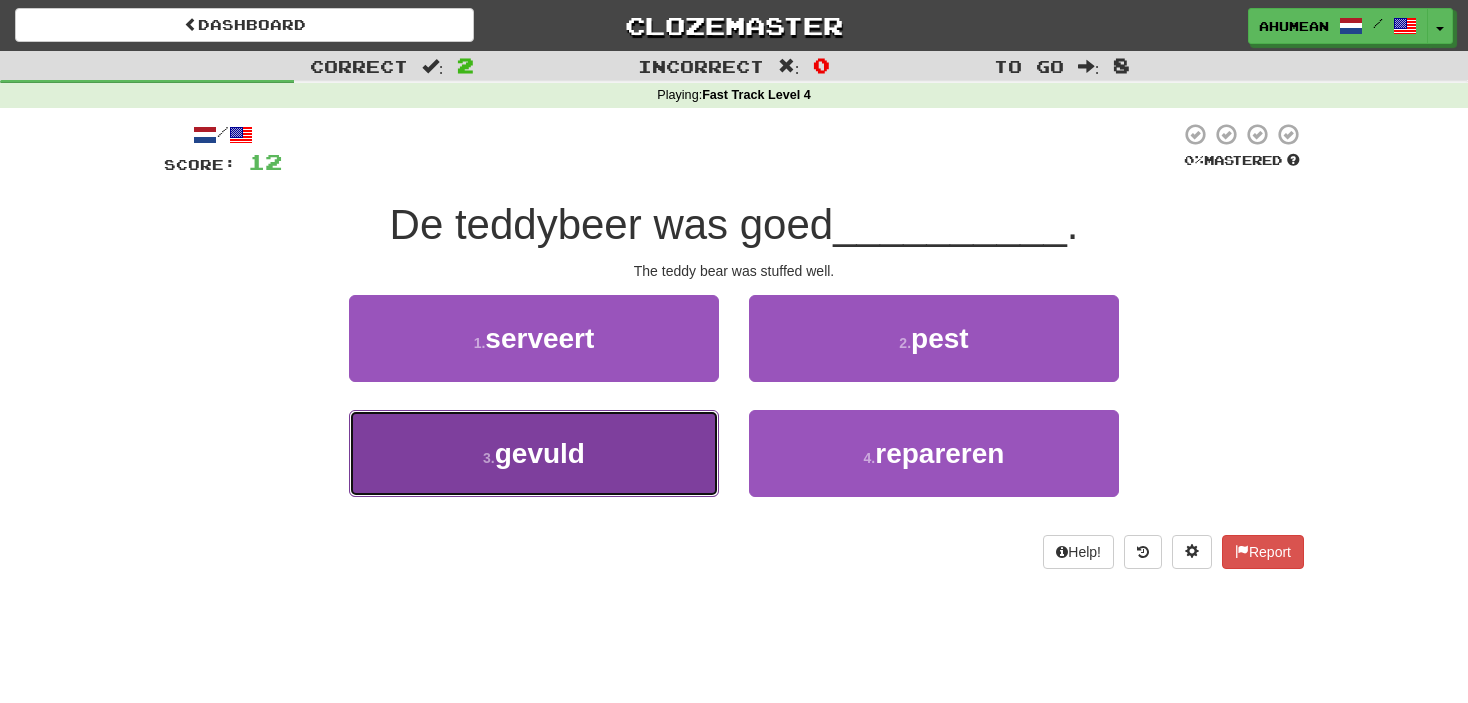 click on "3 .  gevuld" at bounding box center [534, 453] 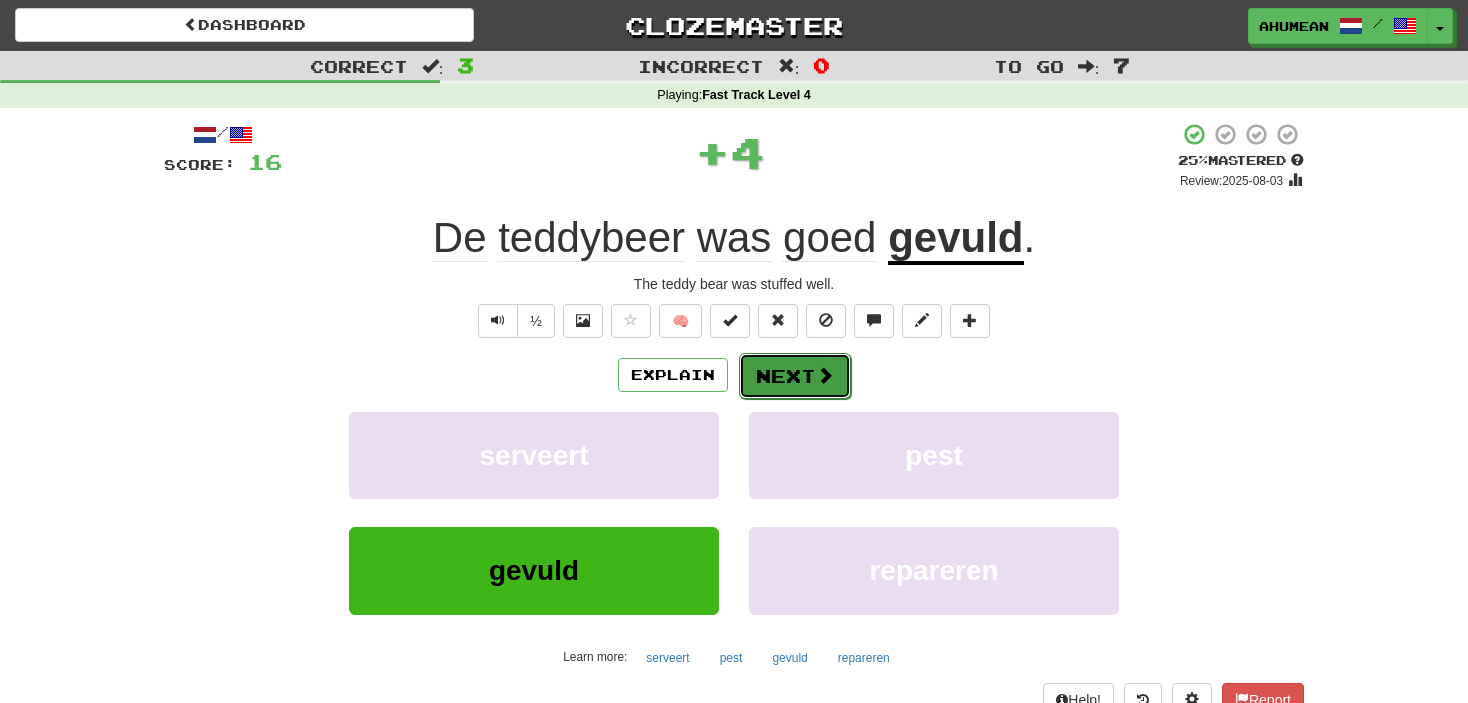 click at bounding box center [825, 375] 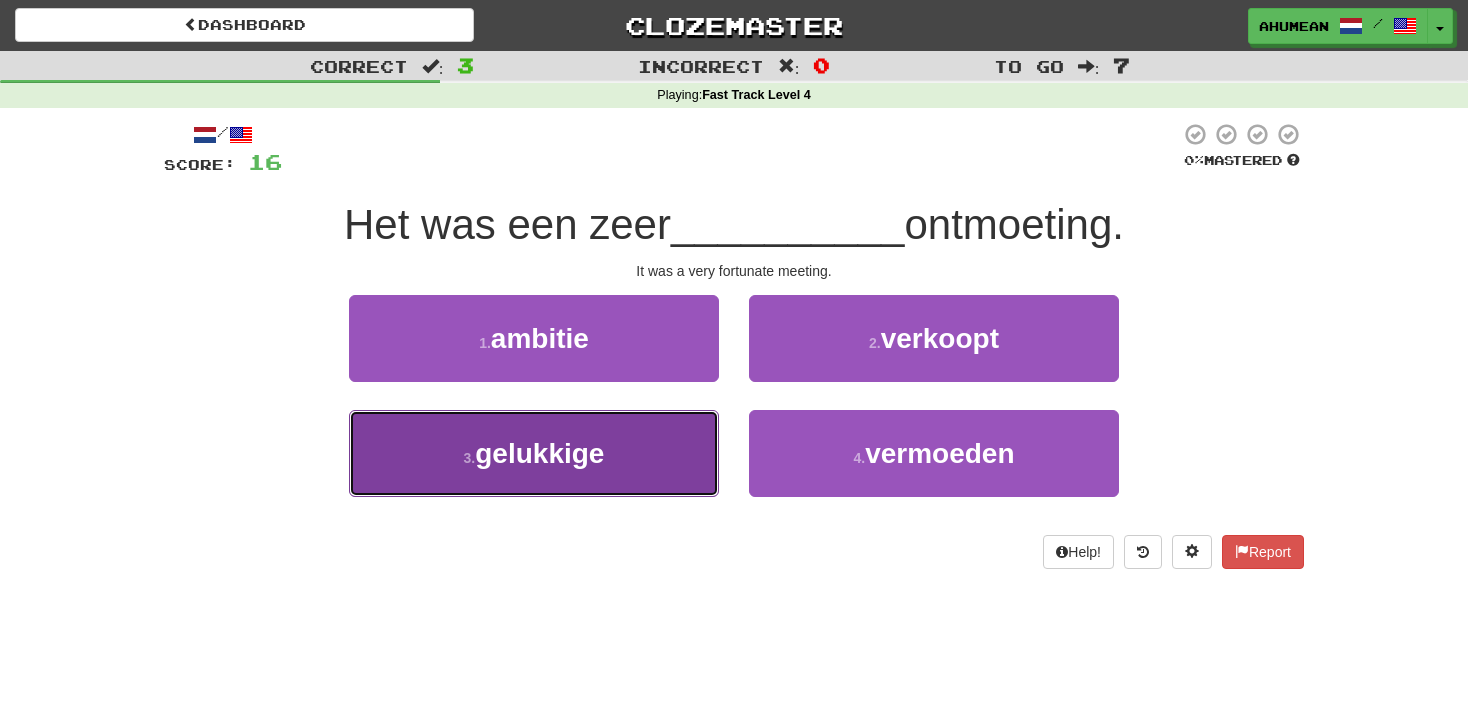 click on "gelukkige" at bounding box center [539, 453] 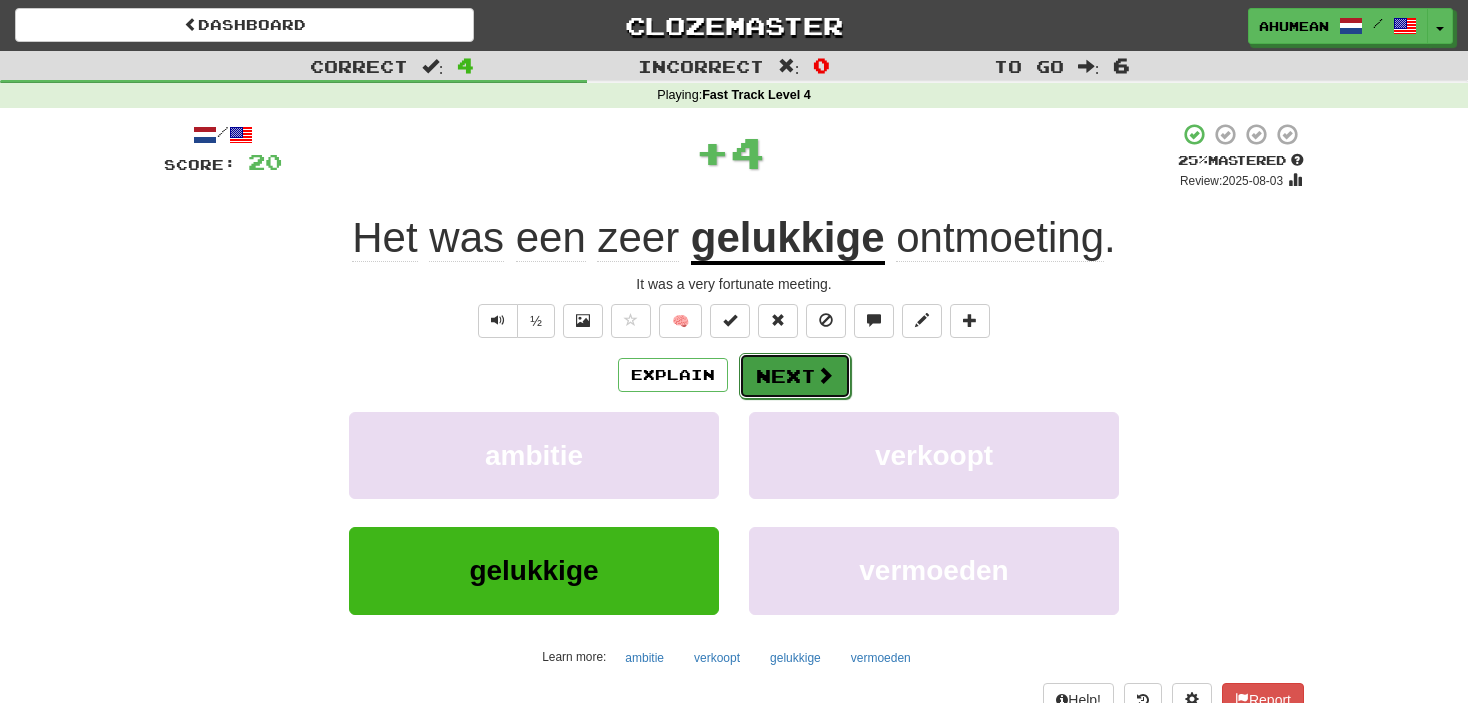click on "Next" at bounding box center (795, 376) 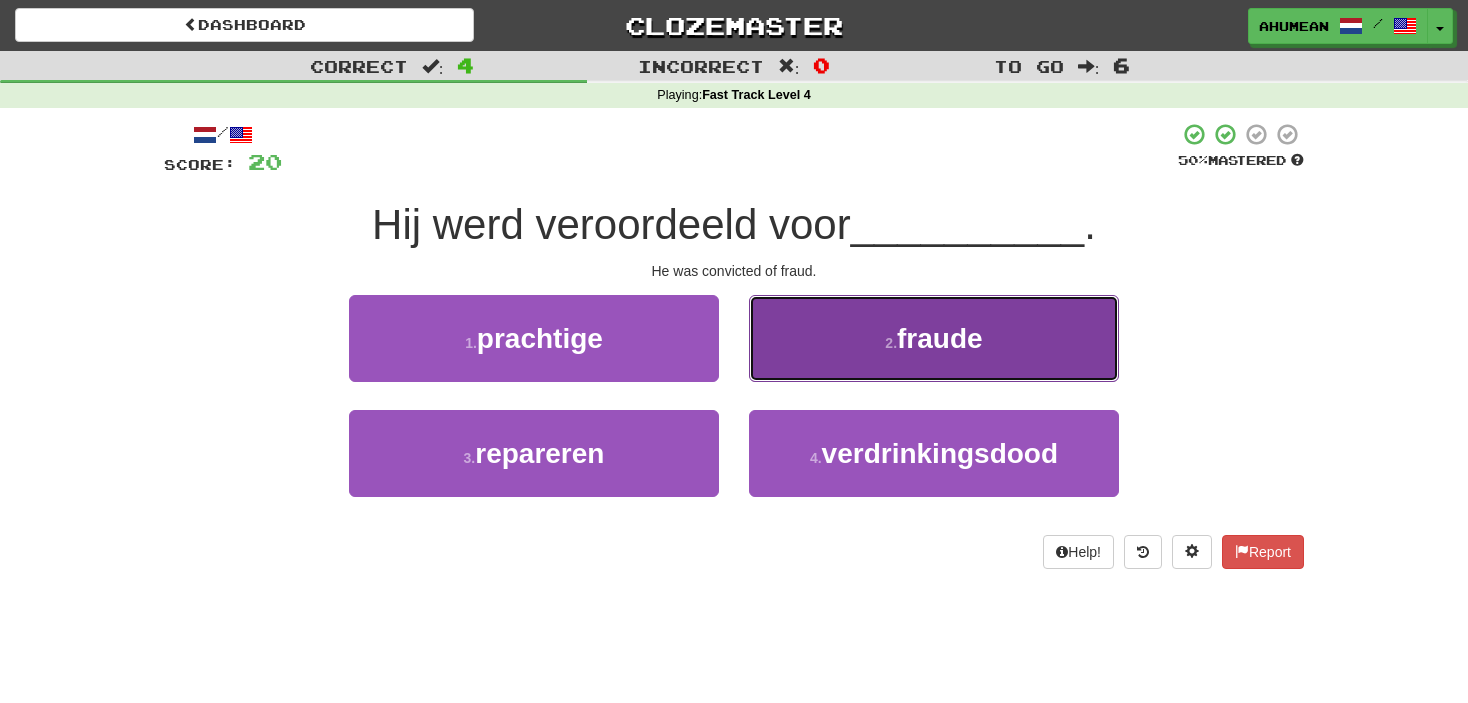 click on "2 .  fraude" at bounding box center (934, 338) 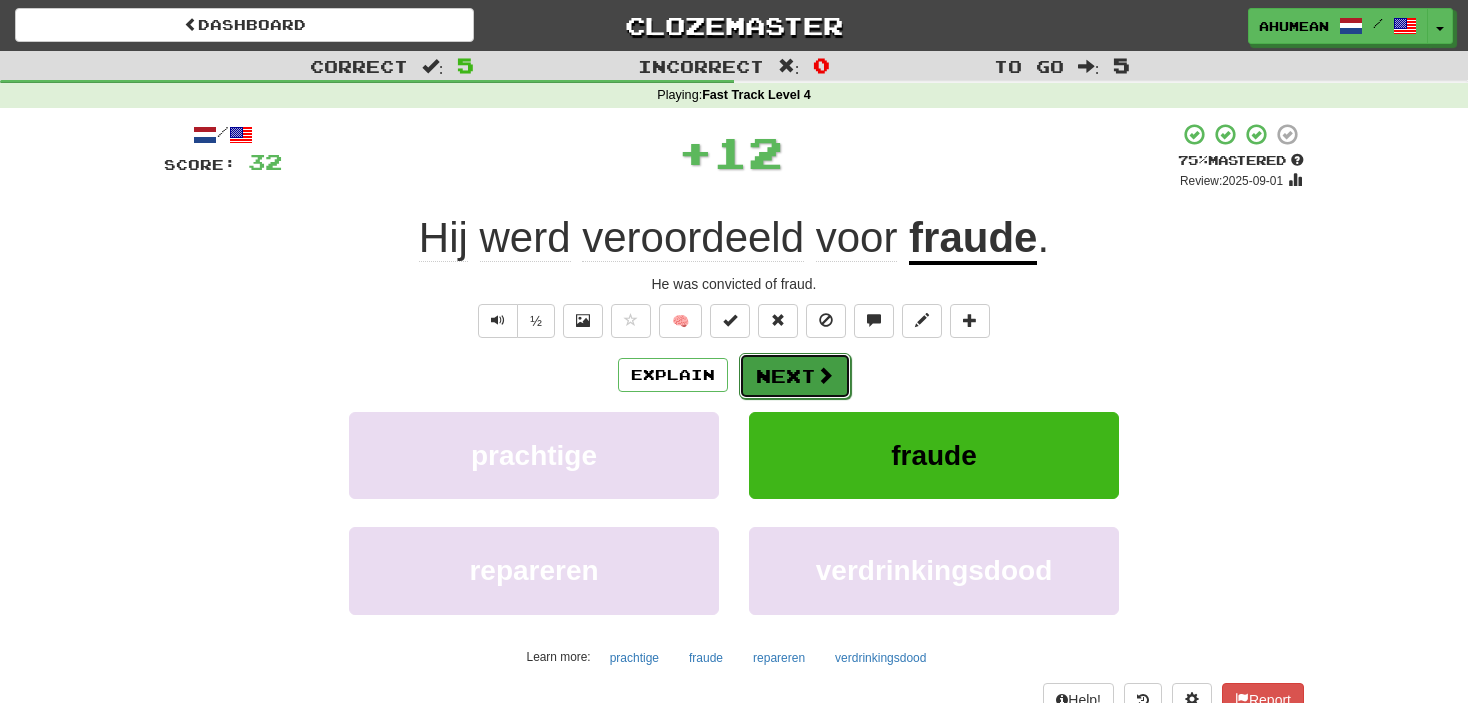 click on "Next" at bounding box center (795, 376) 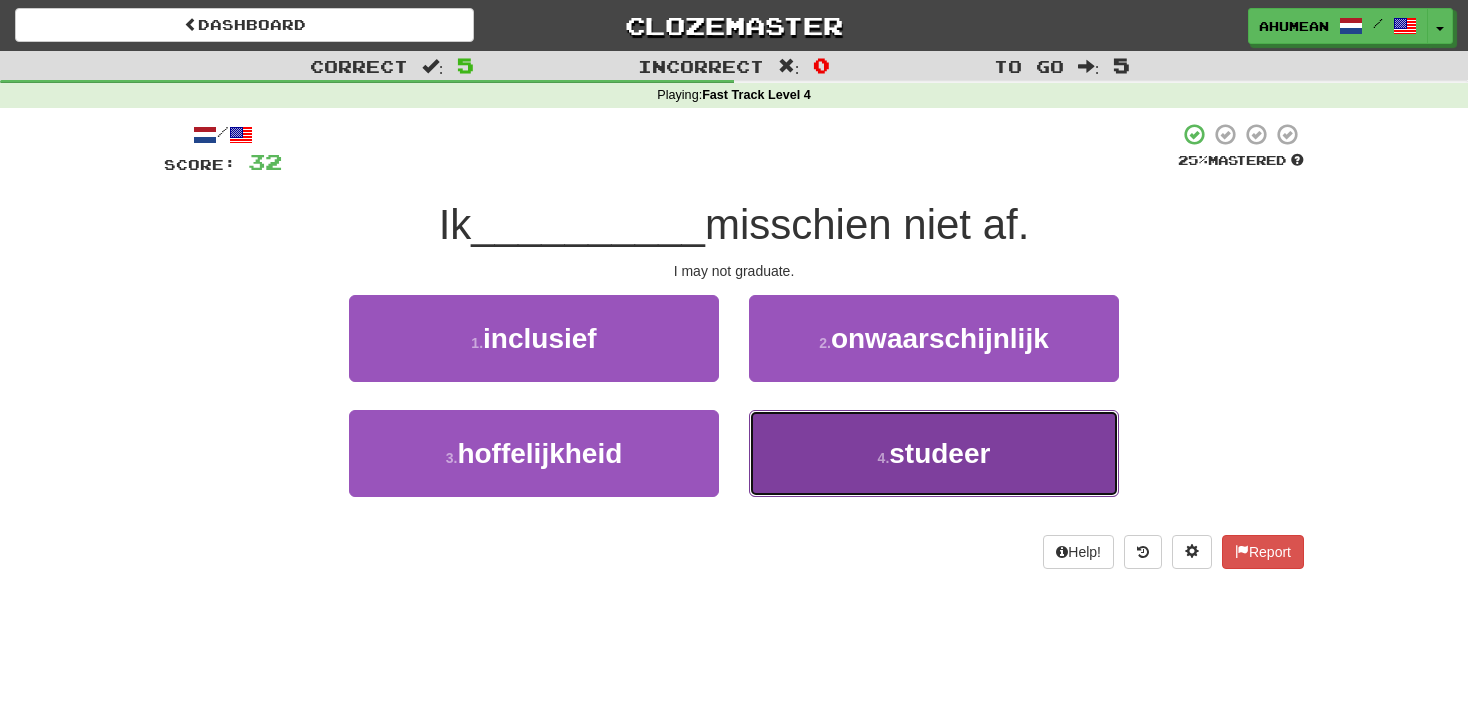 click on "4 ." at bounding box center (884, 458) 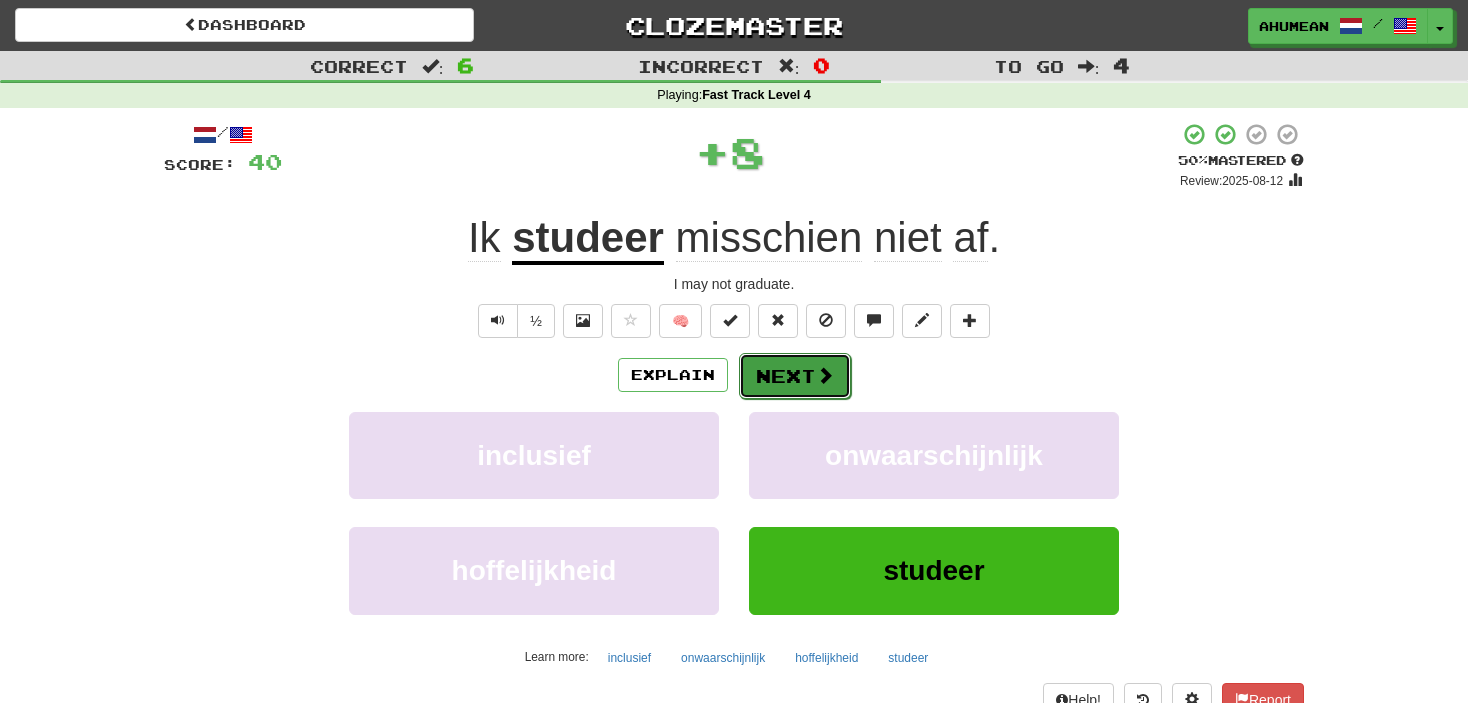 click on "Next" at bounding box center (795, 376) 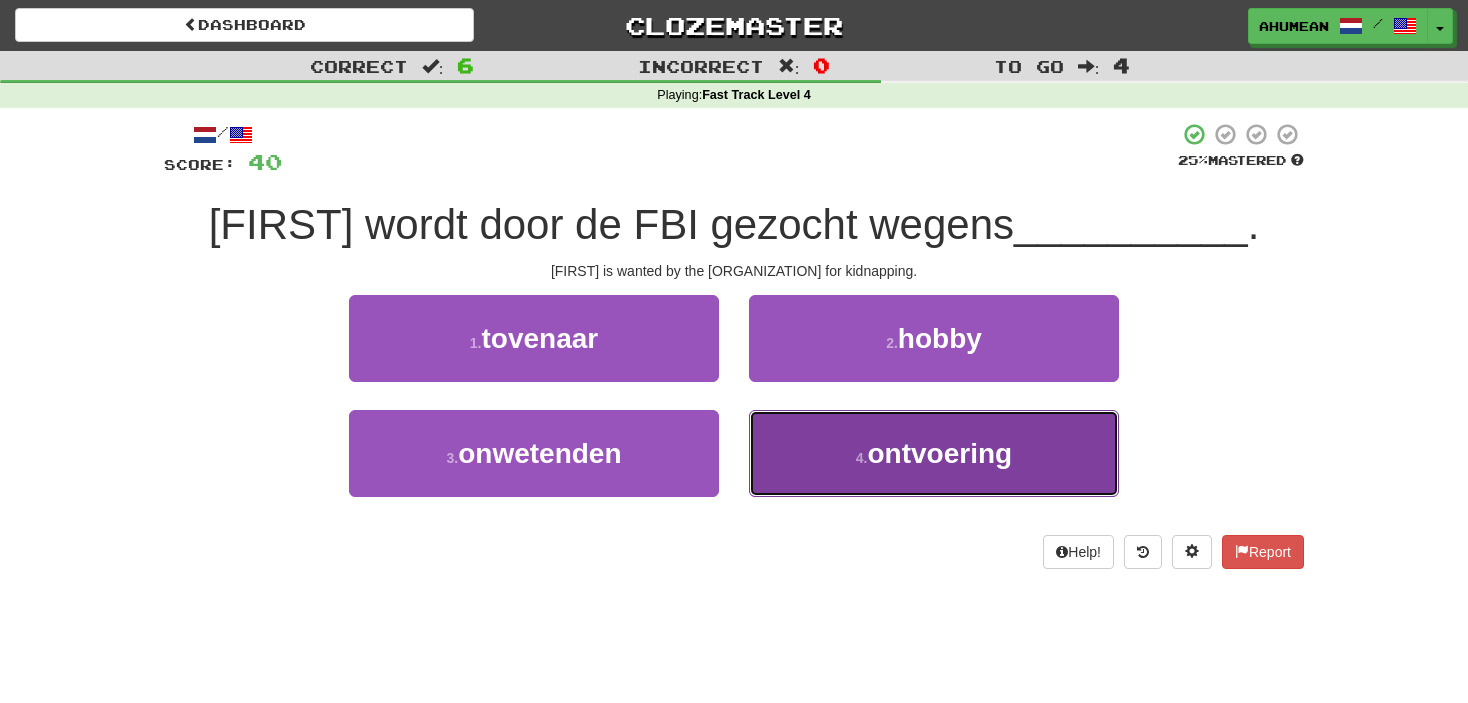 click on "4 .  ontvoering" at bounding box center [934, 453] 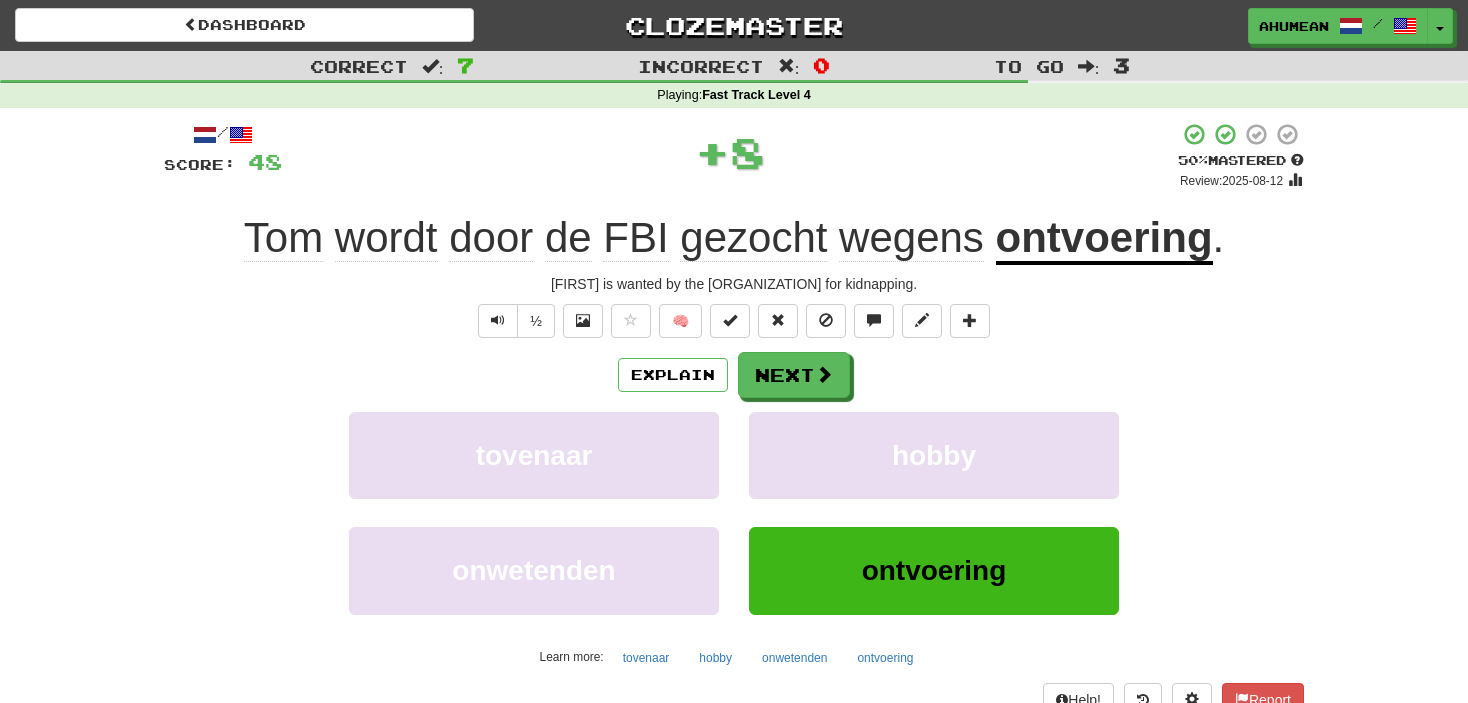 click on "Explain Next" at bounding box center (734, 375) 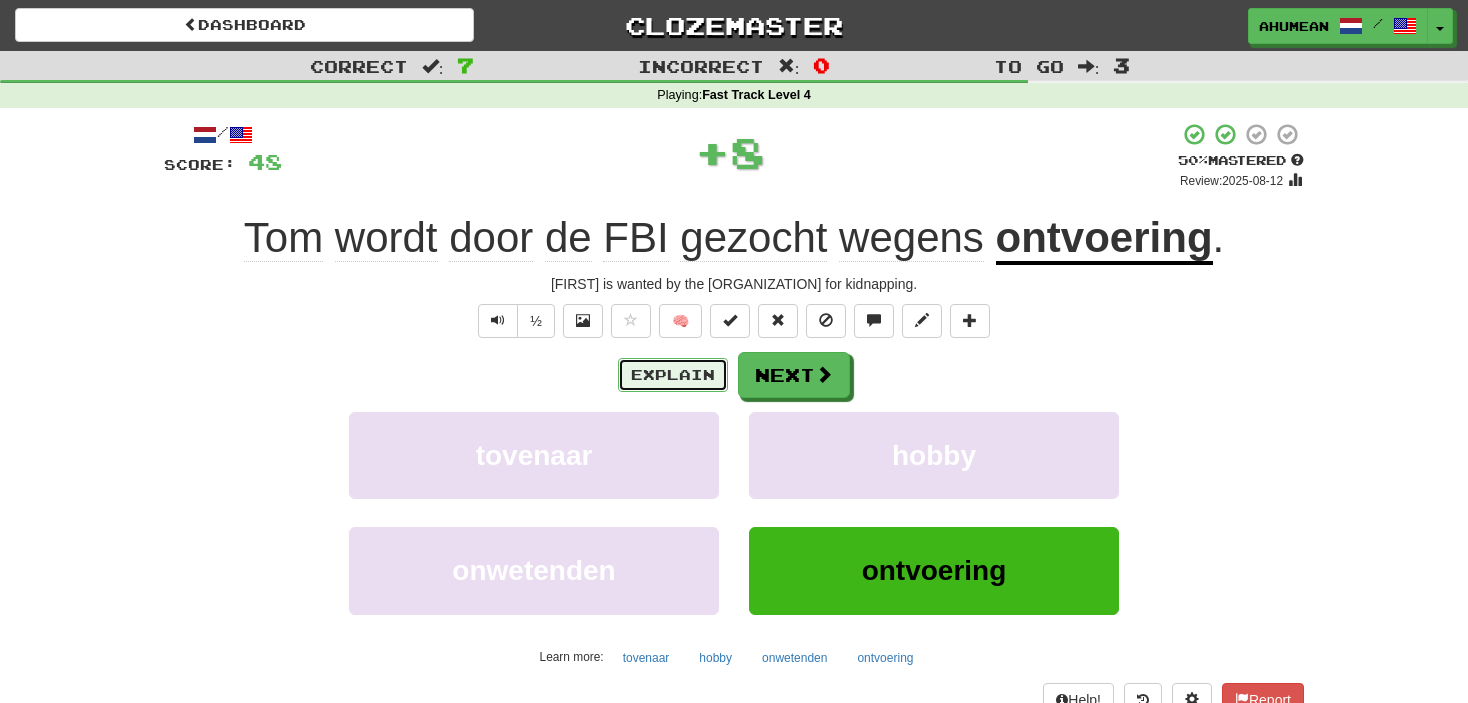 click on "Explain" at bounding box center (673, 375) 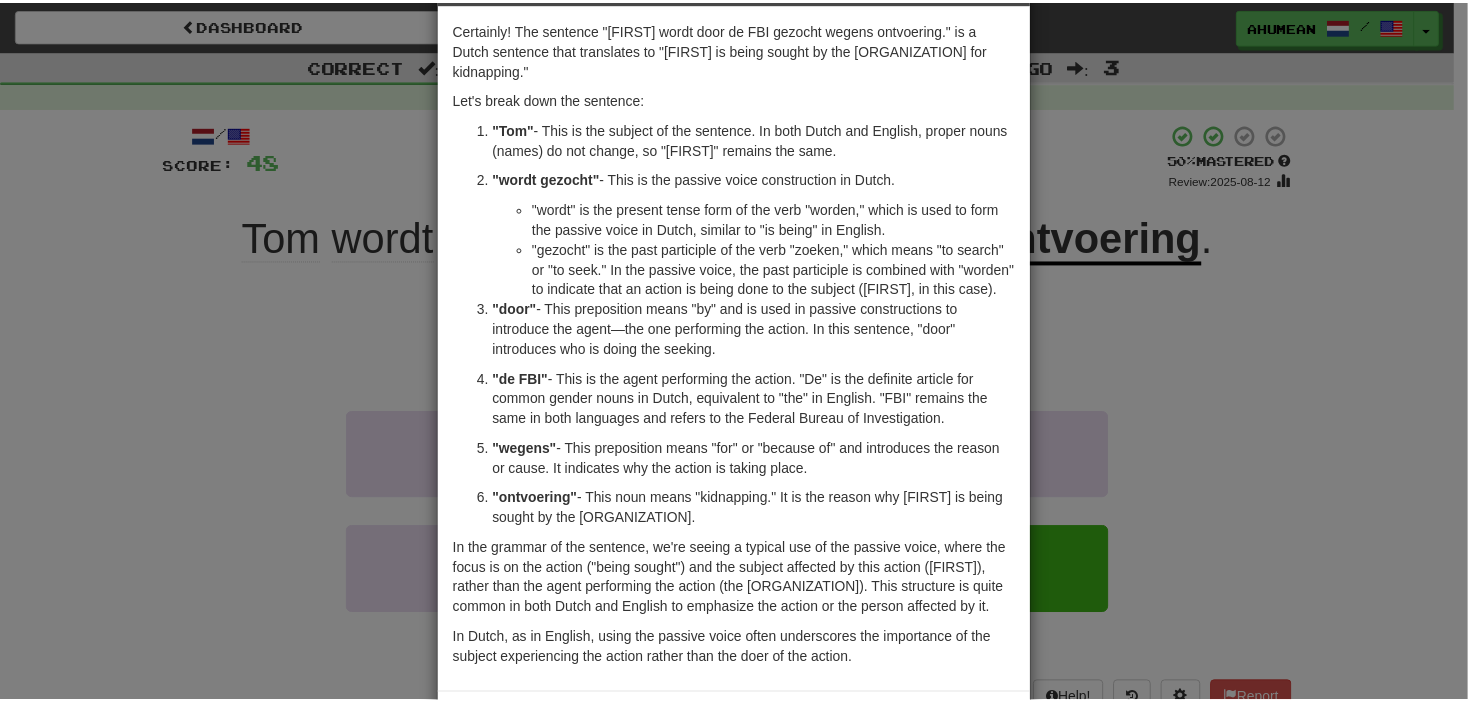 scroll, scrollTop: 144, scrollLeft: 0, axis: vertical 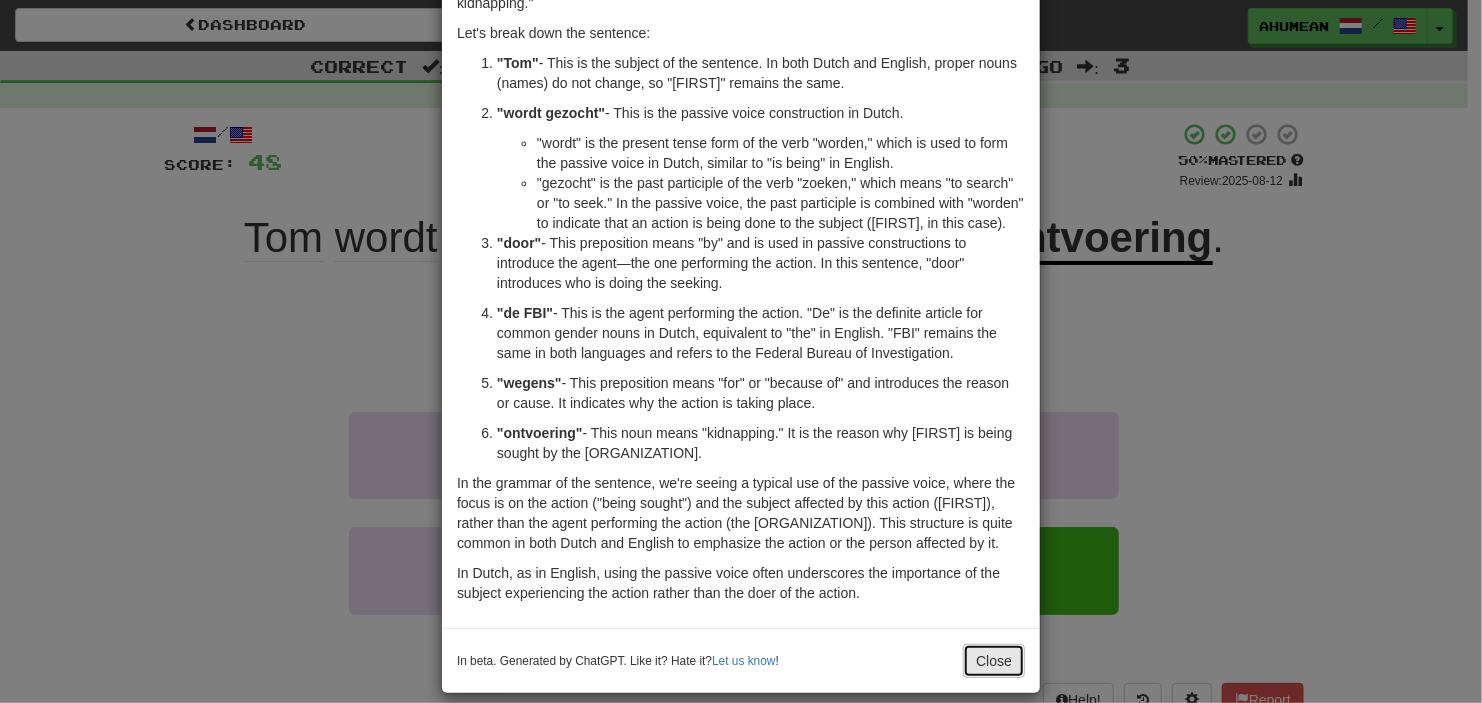 click on "Close" at bounding box center (994, 661) 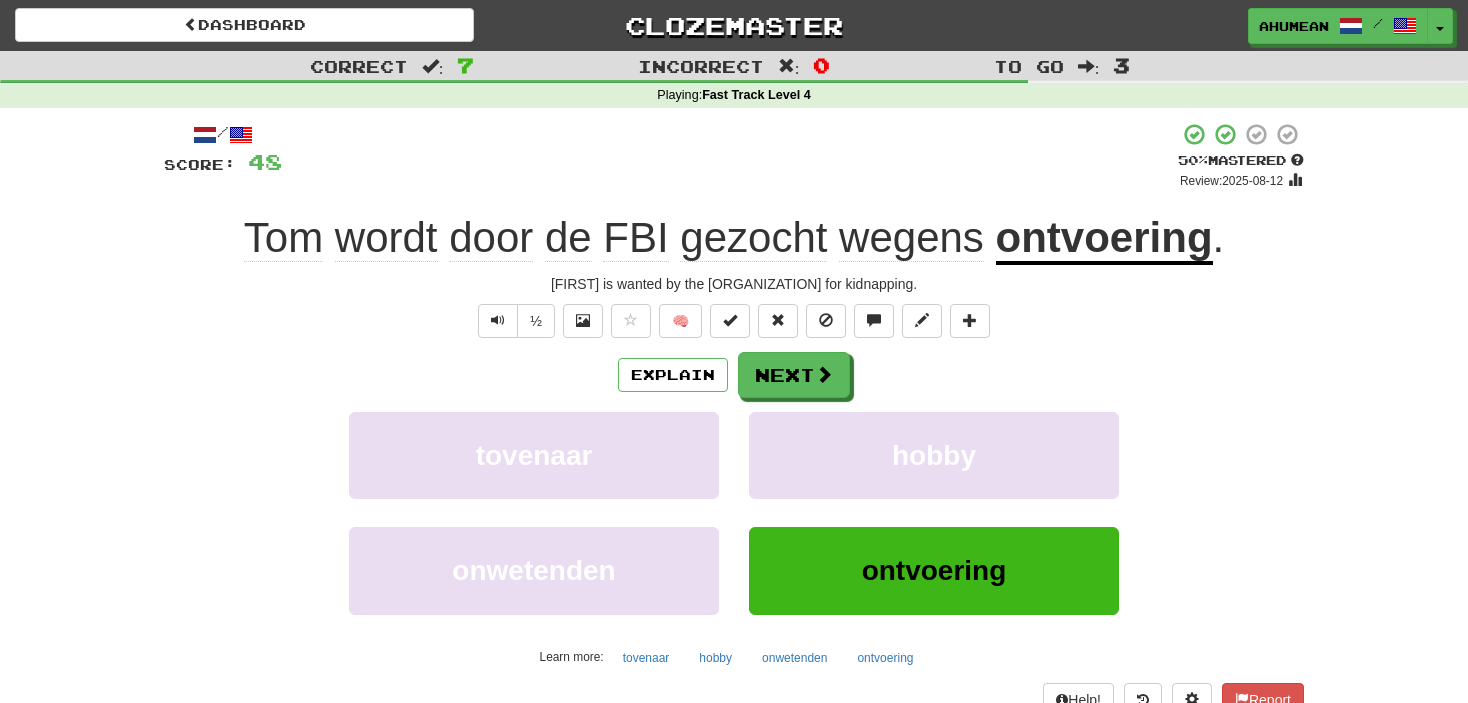 click on "Explain Next tovenaar hobby onwetenden ontvoering Learn more: tovenaar hobby onwetenden ontvoering" at bounding box center (734, 512) 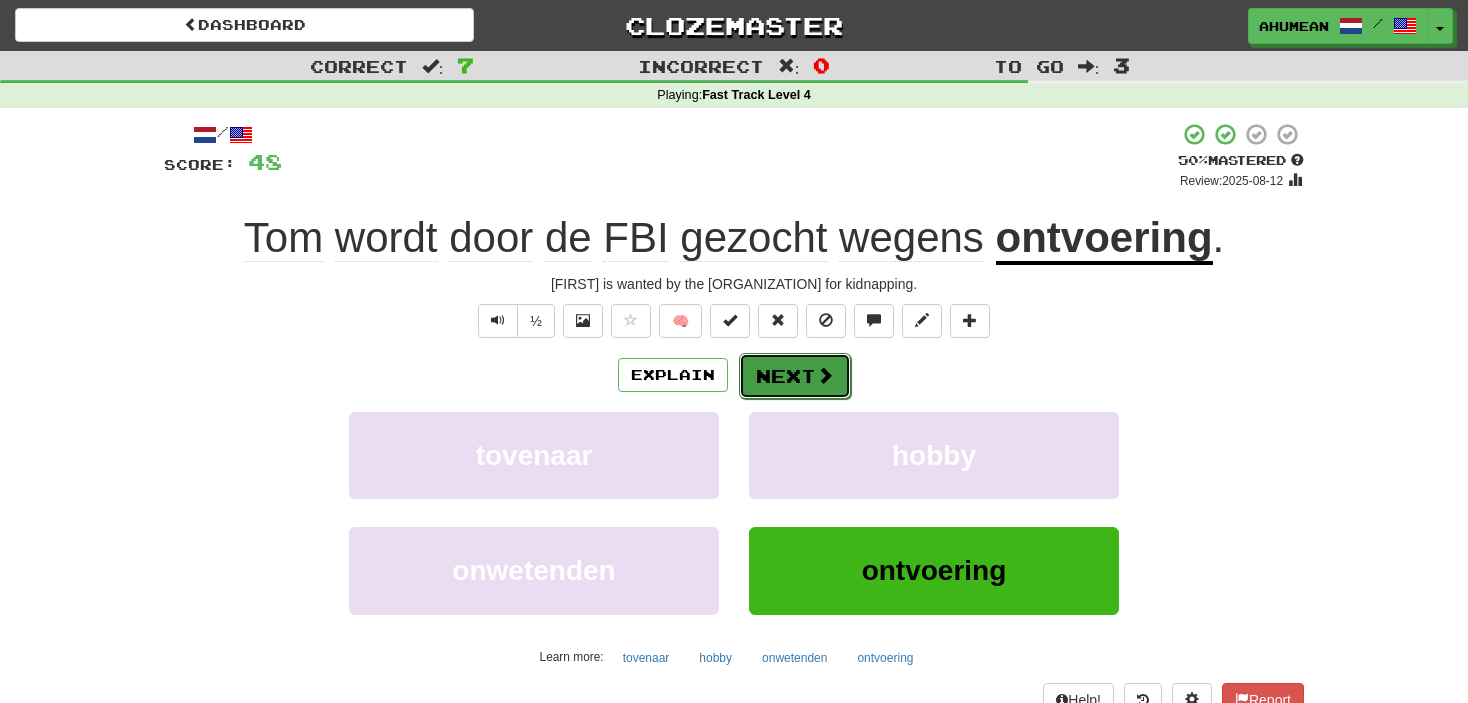 click on "Next" at bounding box center [795, 376] 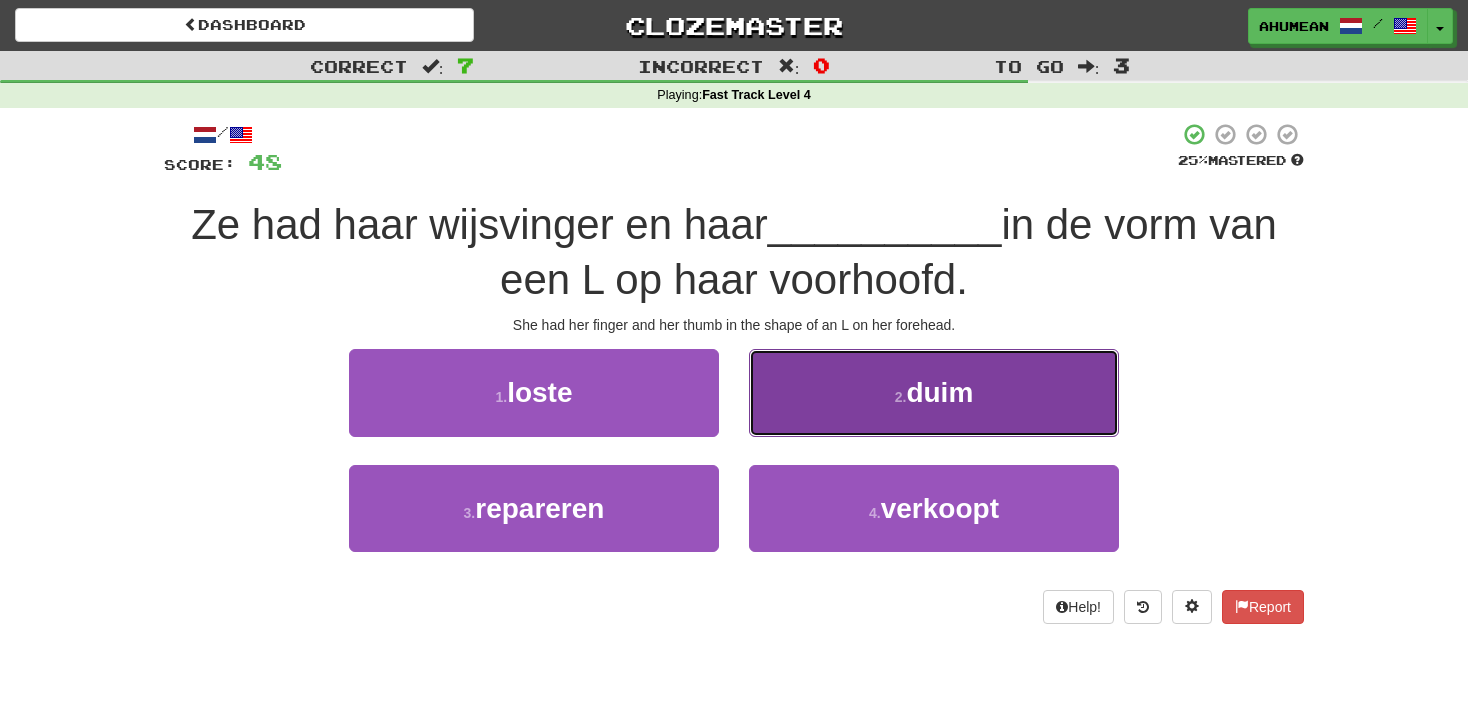 click on "2 .  duim" at bounding box center [934, 392] 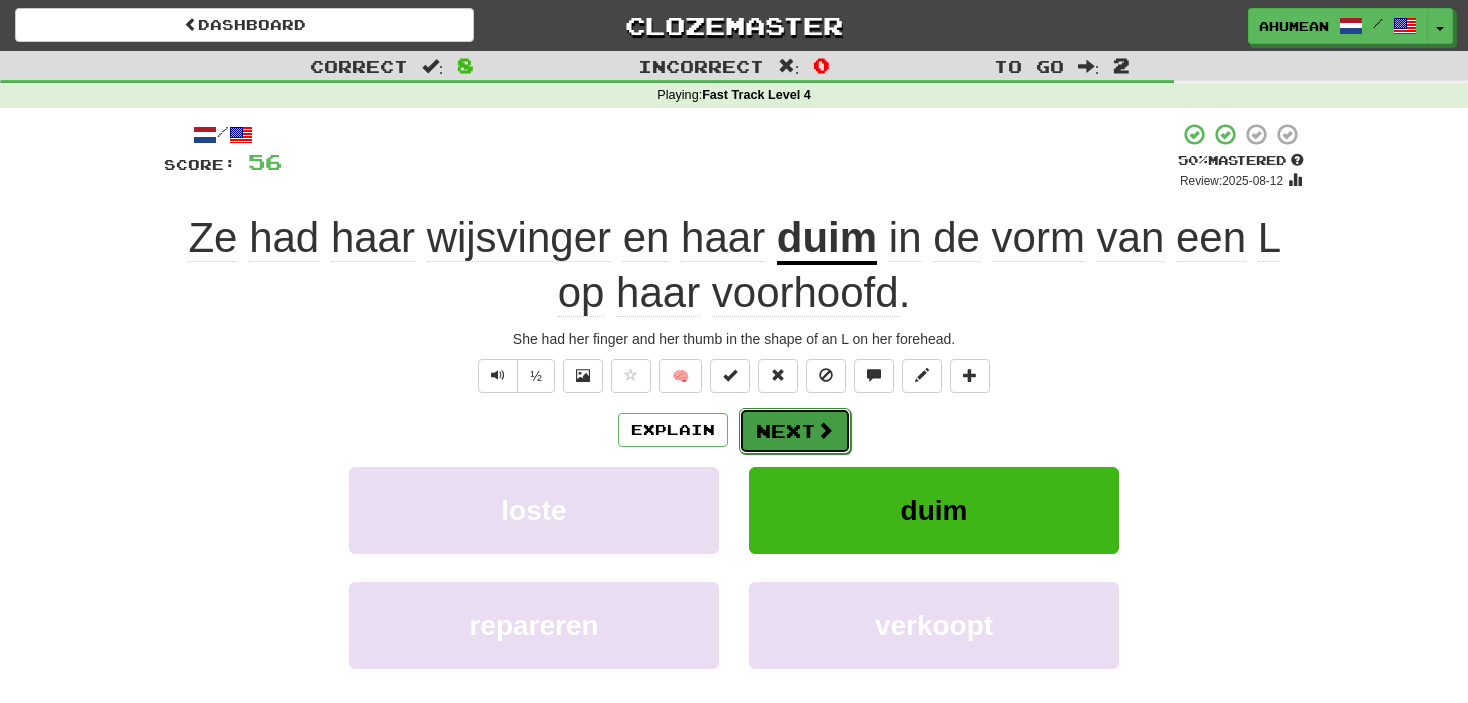 click on "Next" at bounding box center (795, 431) 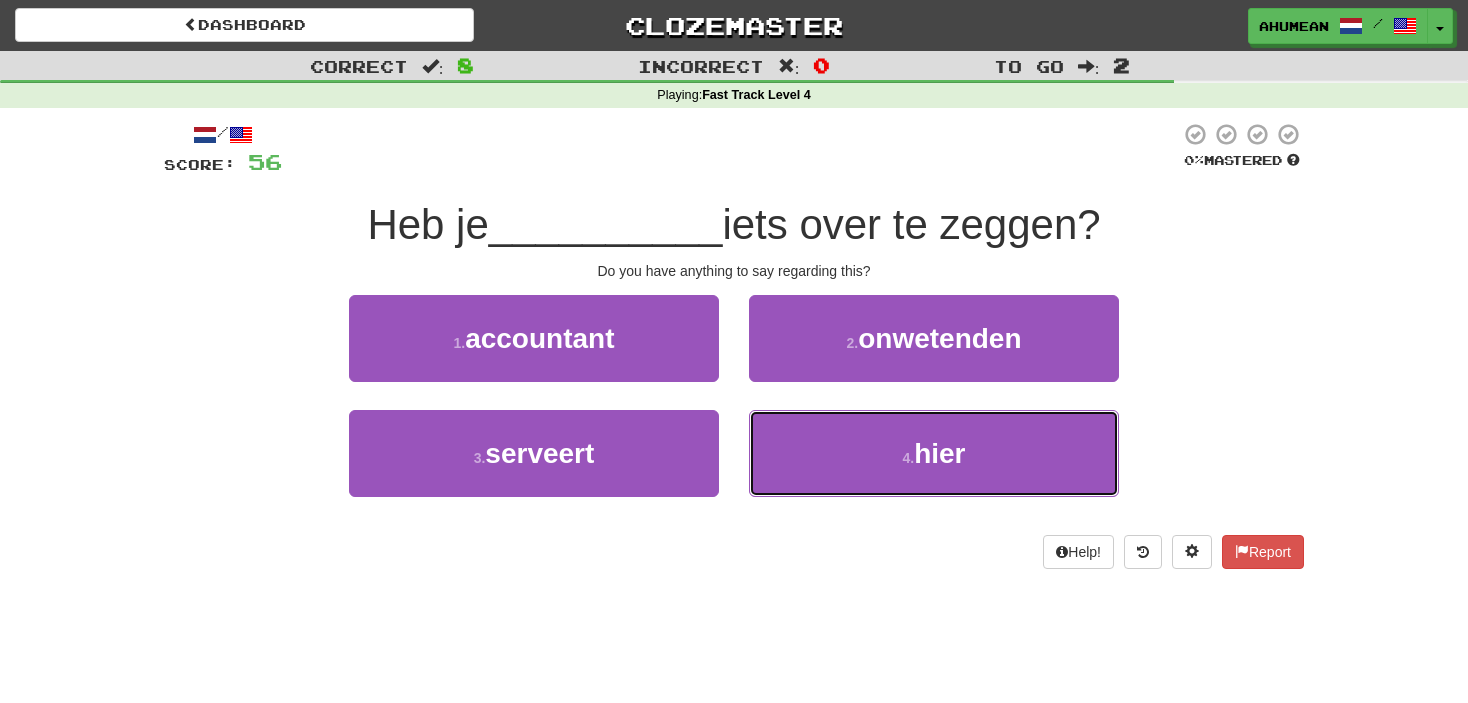click on "4 .  hier" at bounding box center [934, 453] 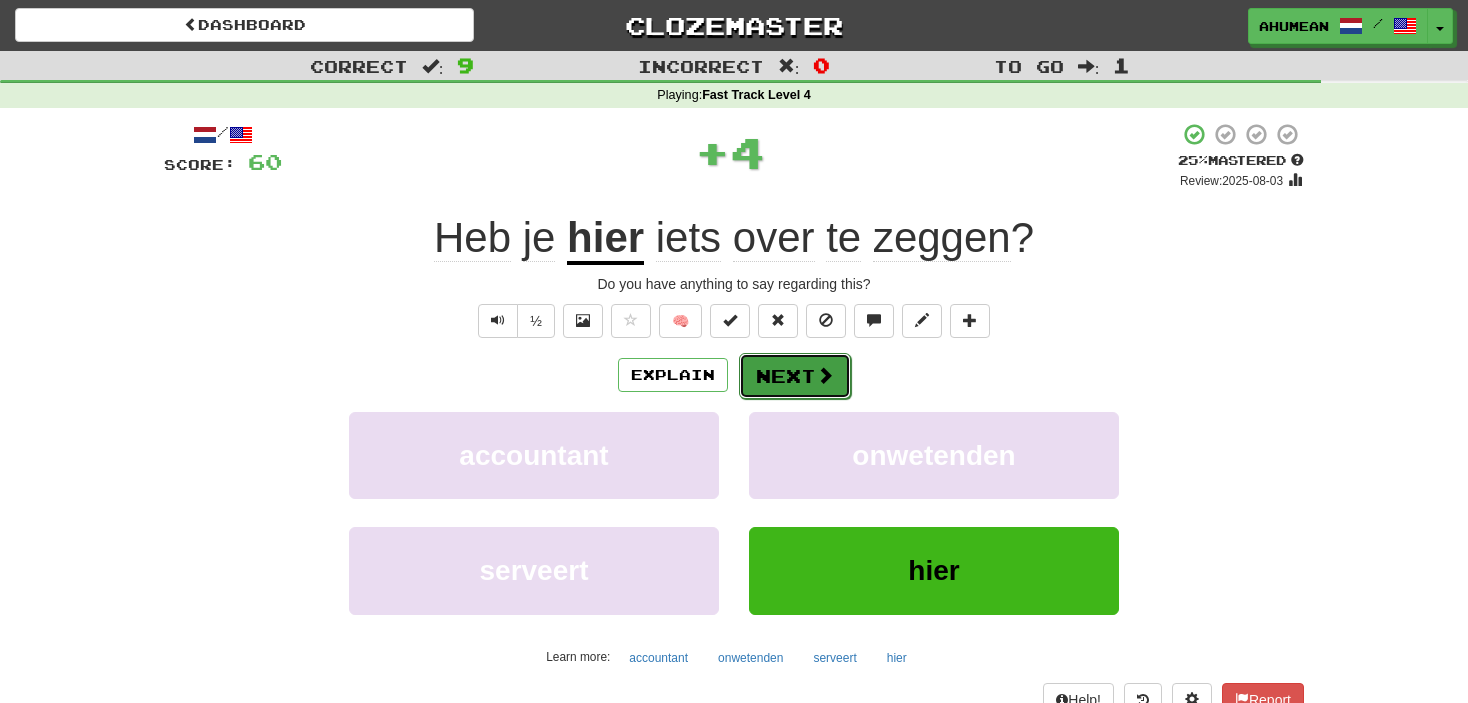 click on "Next" at bounding box center [795, 376] 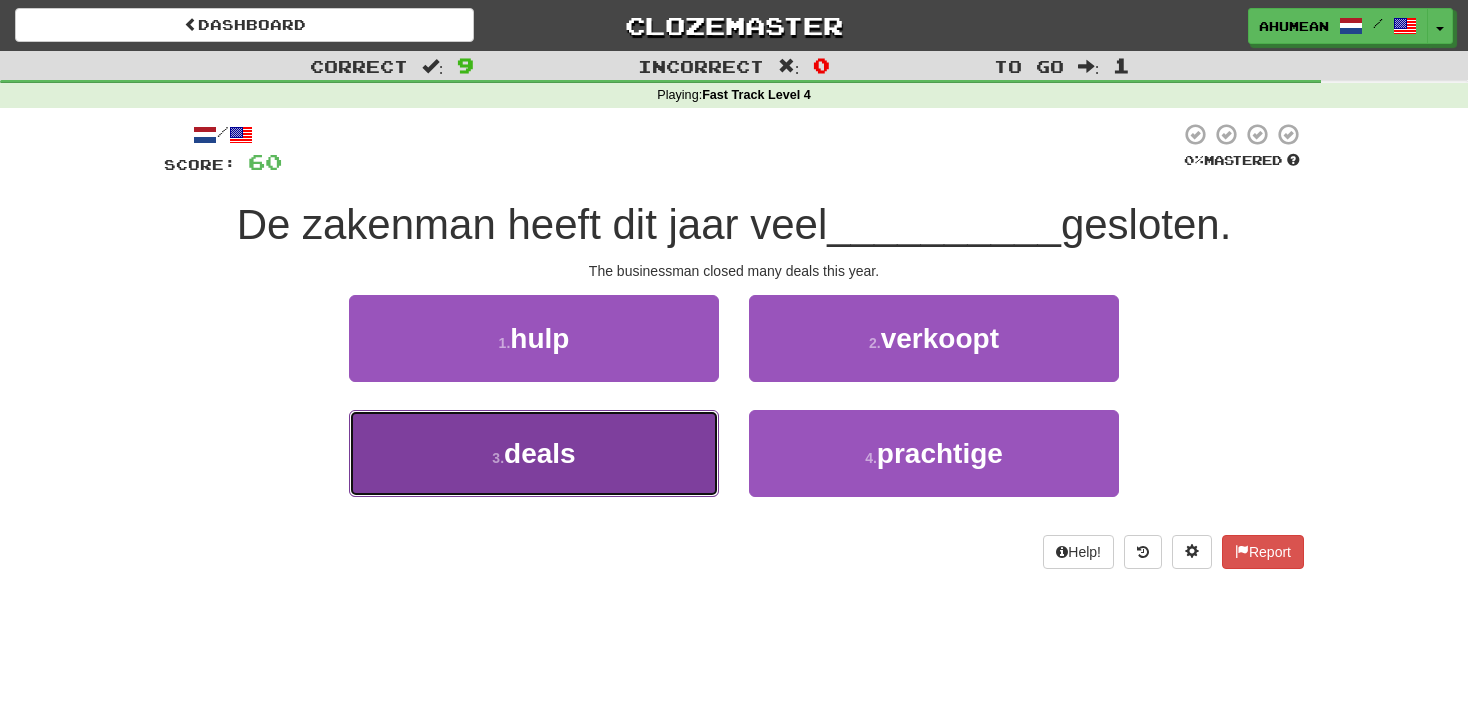click on "3 .  deals" at bounding box center (534, 453) 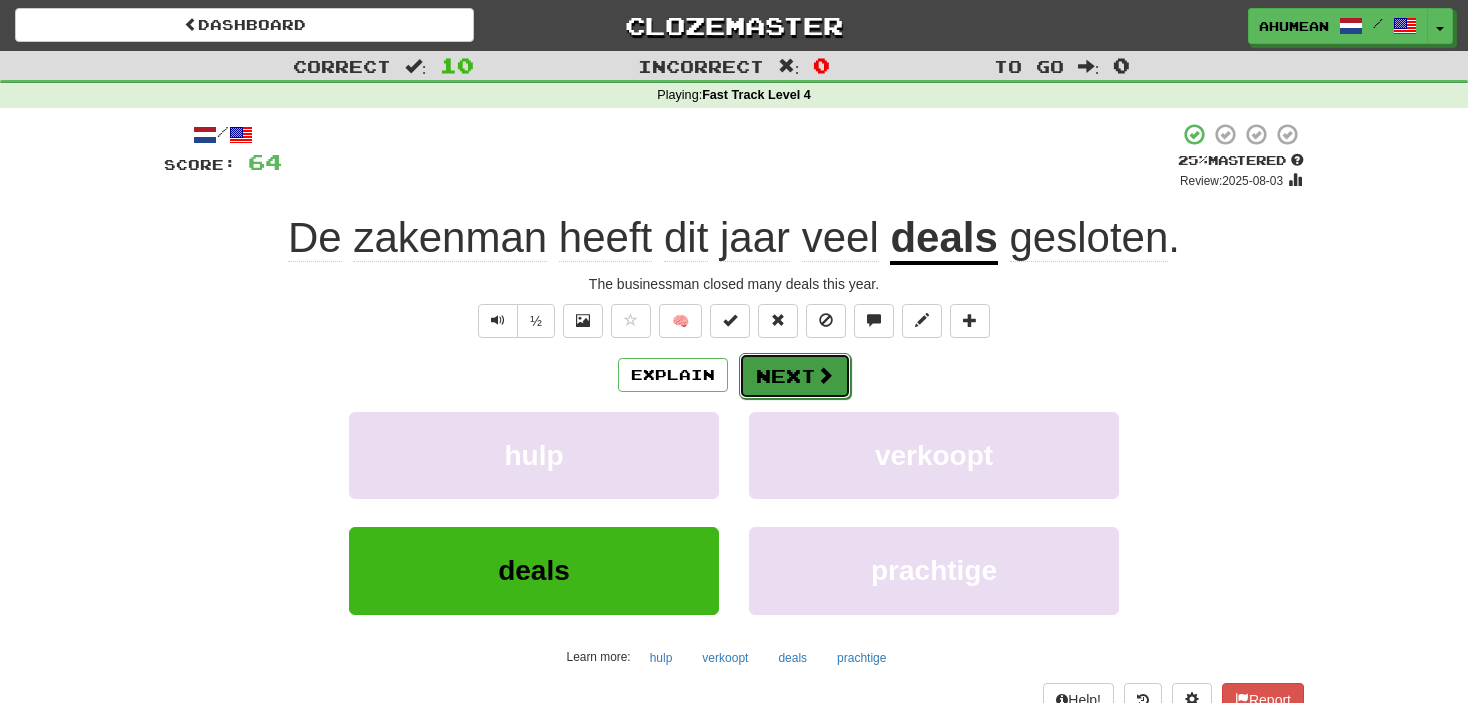 click on "Next" at bounding box center [795, 376] 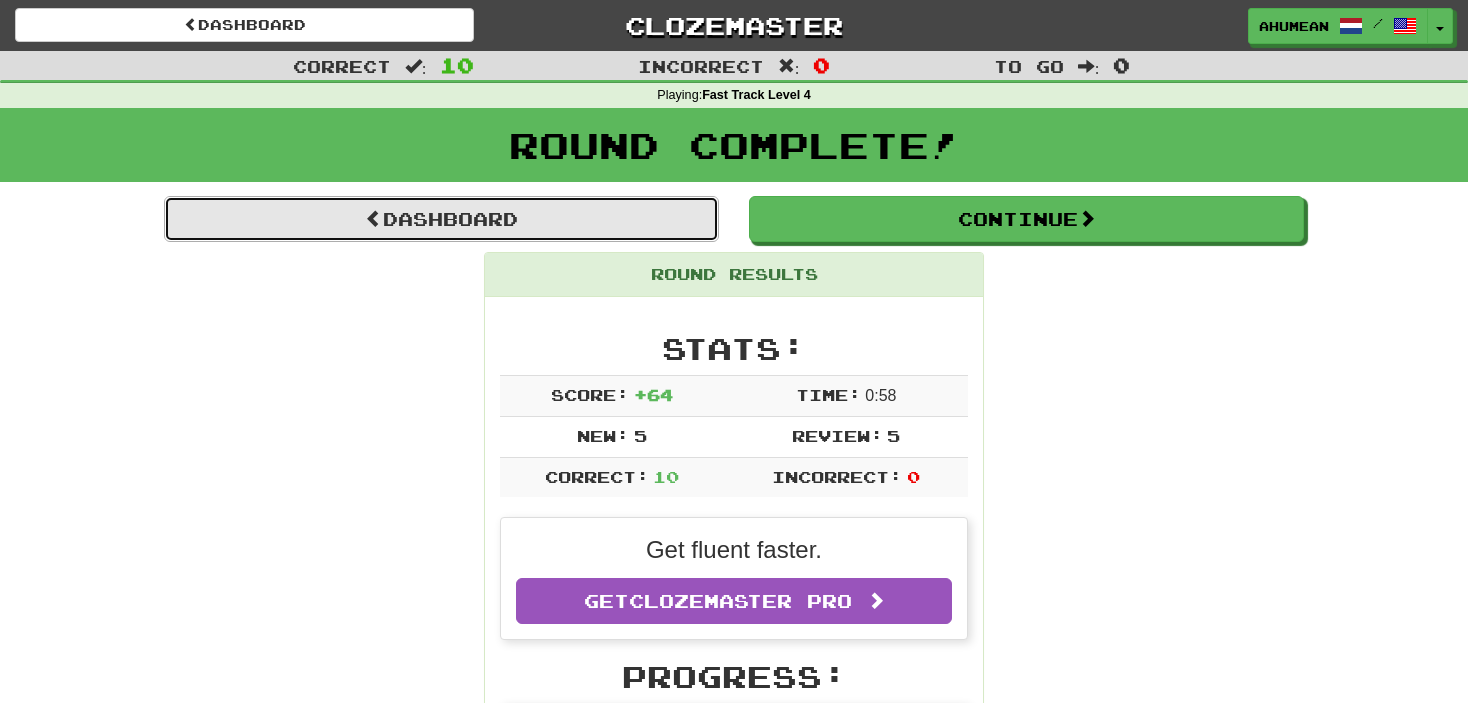 click on "Dashboard" at bounding box center (441, 219) 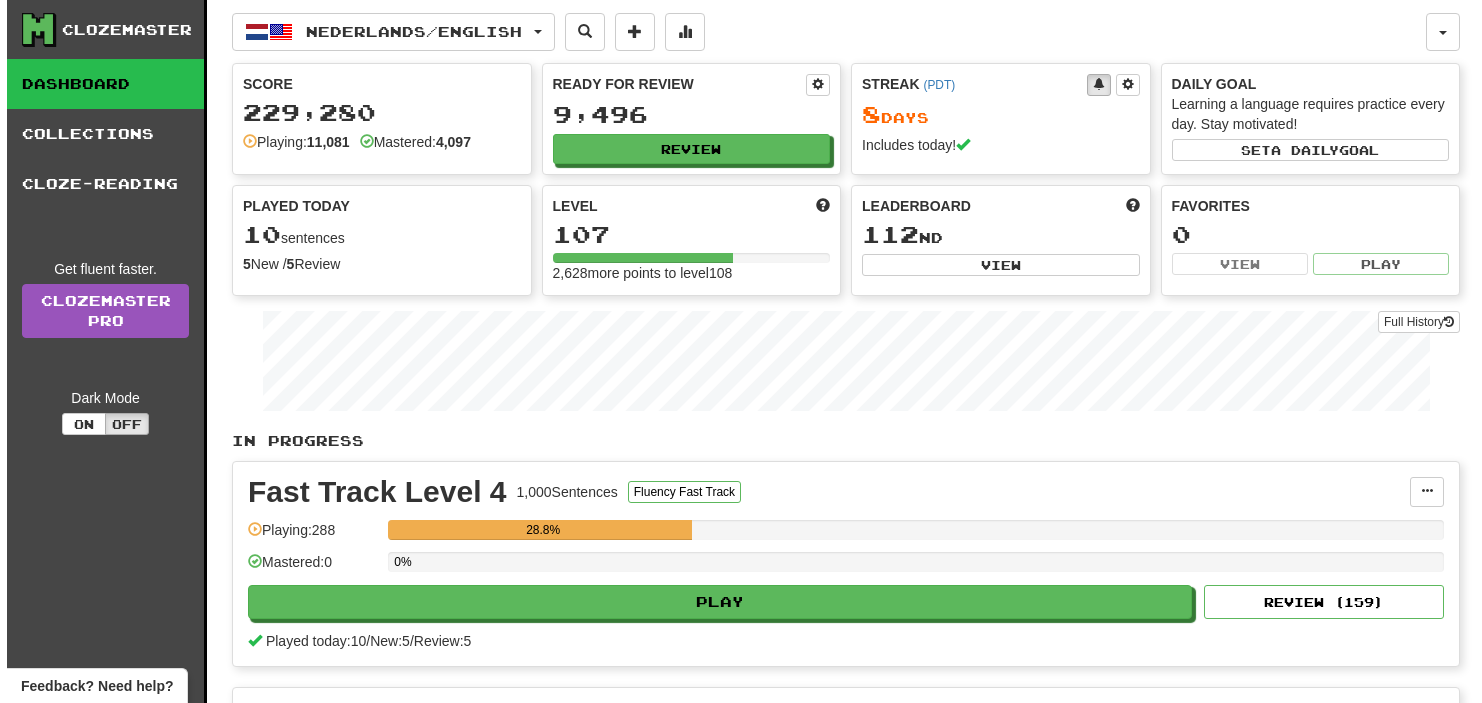 scroll, scrollTop: 0, scrollLeft: 0, axis: both 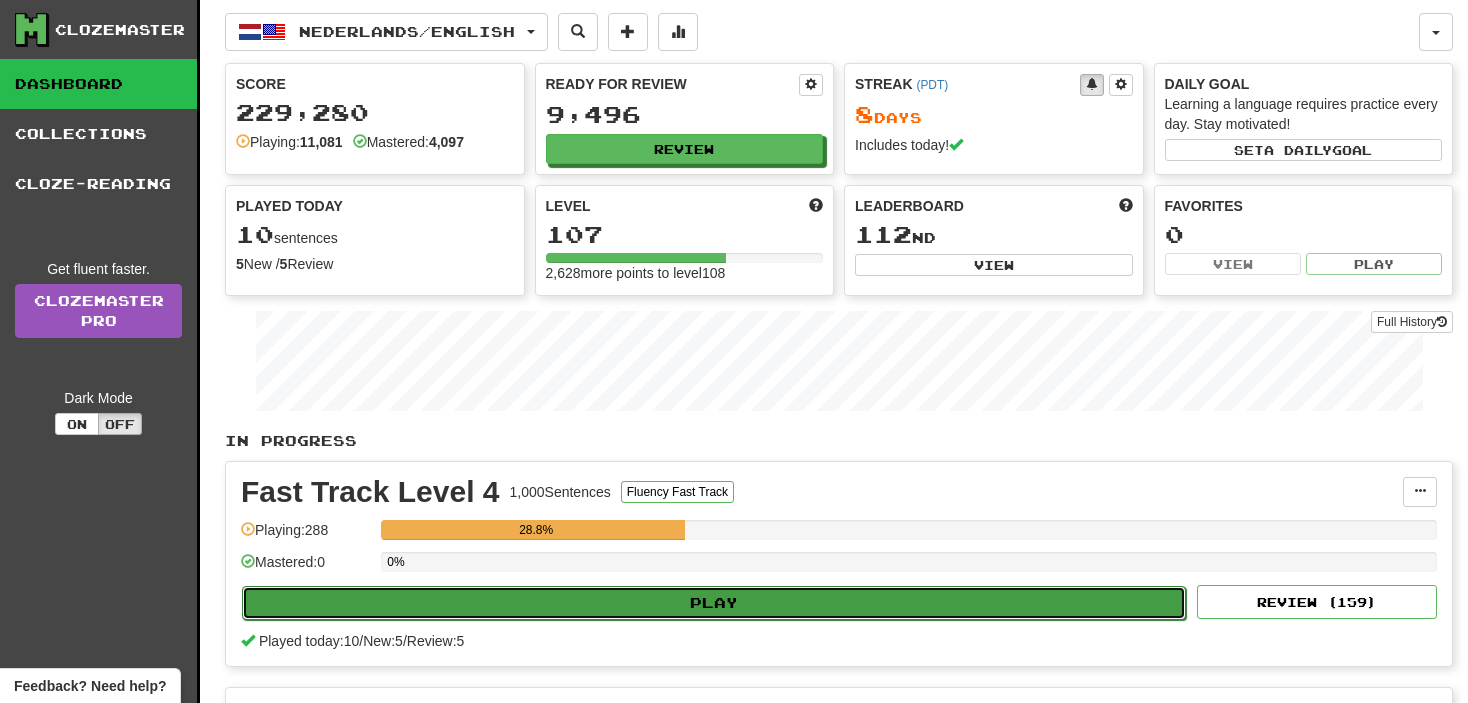 click on "Play" at bounding box center (714, 603) 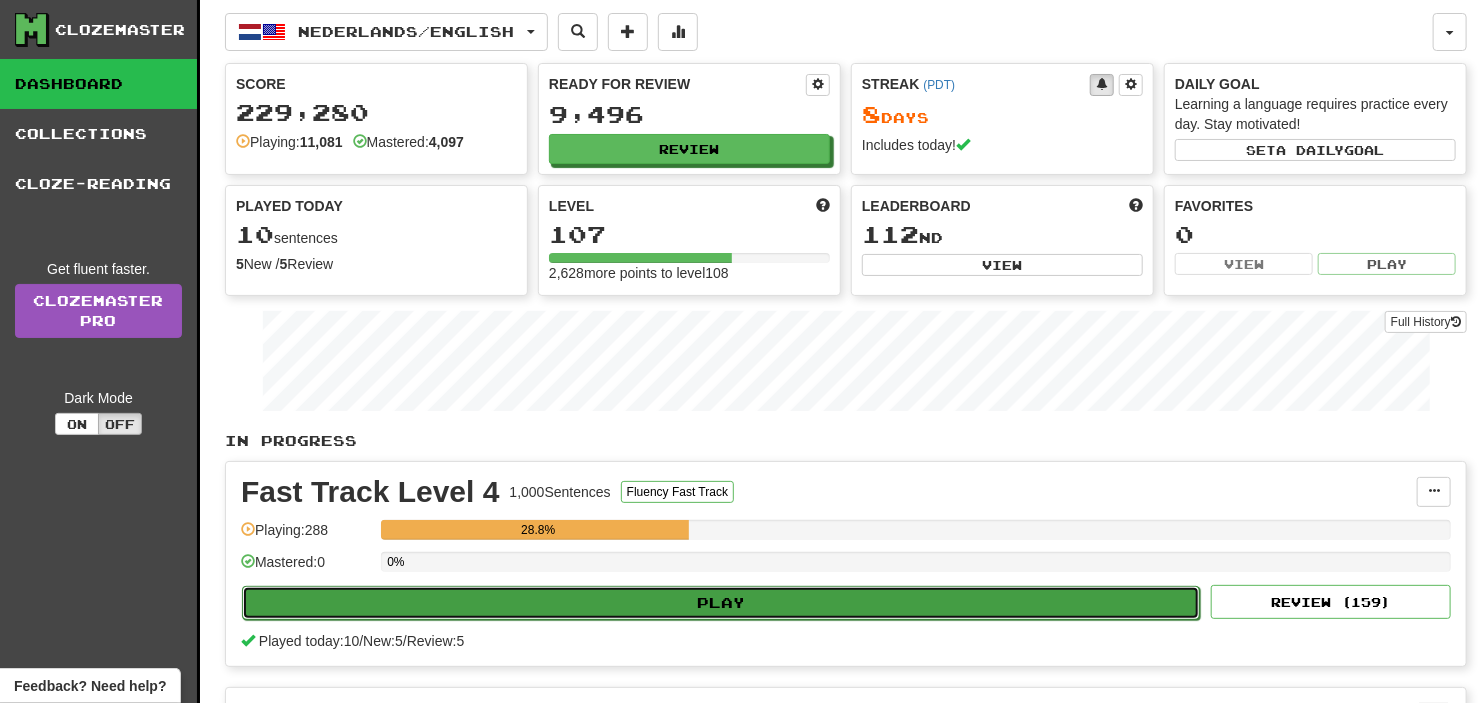 select on "**" 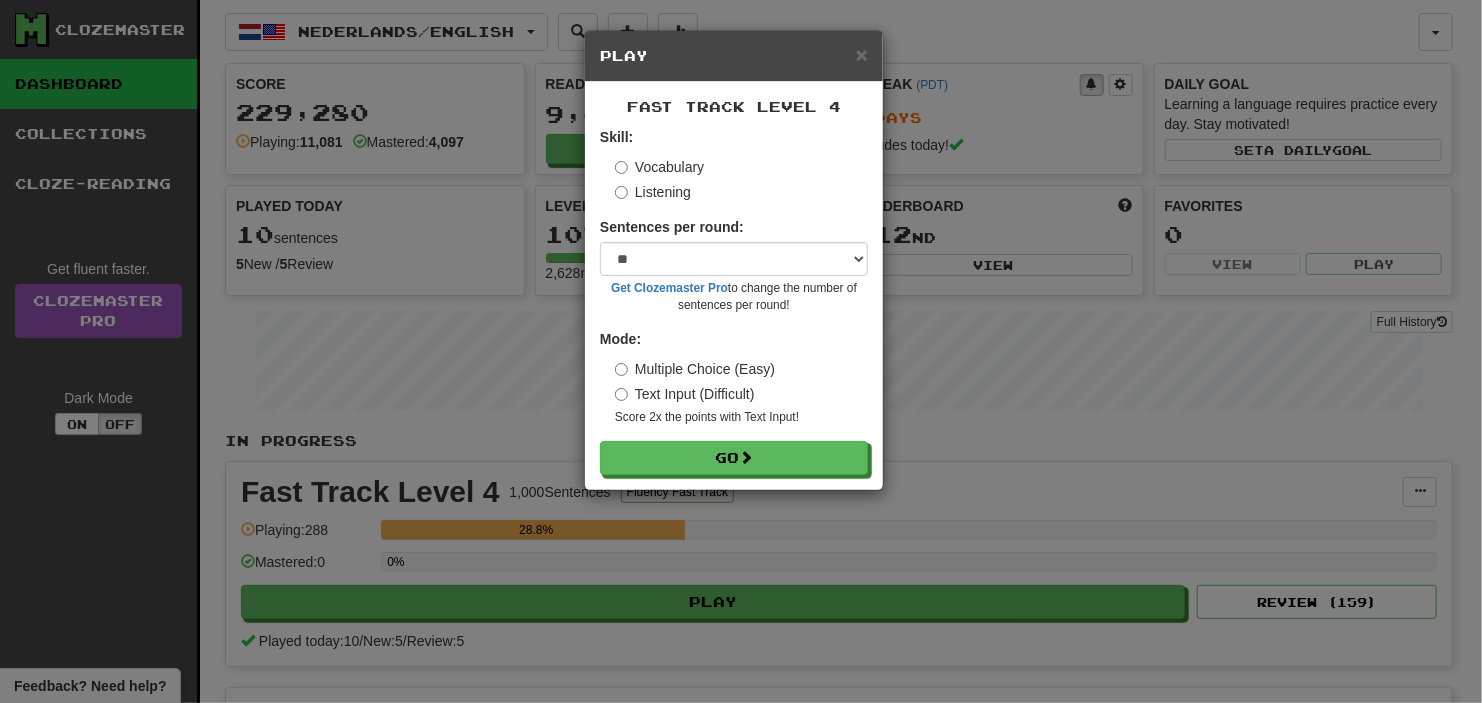 click on "Skill: Vocabulary Listening Sentences per round: * ** ** ** ** ** *** ******** Get Clozemaster Pro  to change the number of sentences per round! Mode: Multiple Choice (Easy) Text Input (Difficult) Score 2x the points with Text Input ! Go" at bounding box center [734, 301] 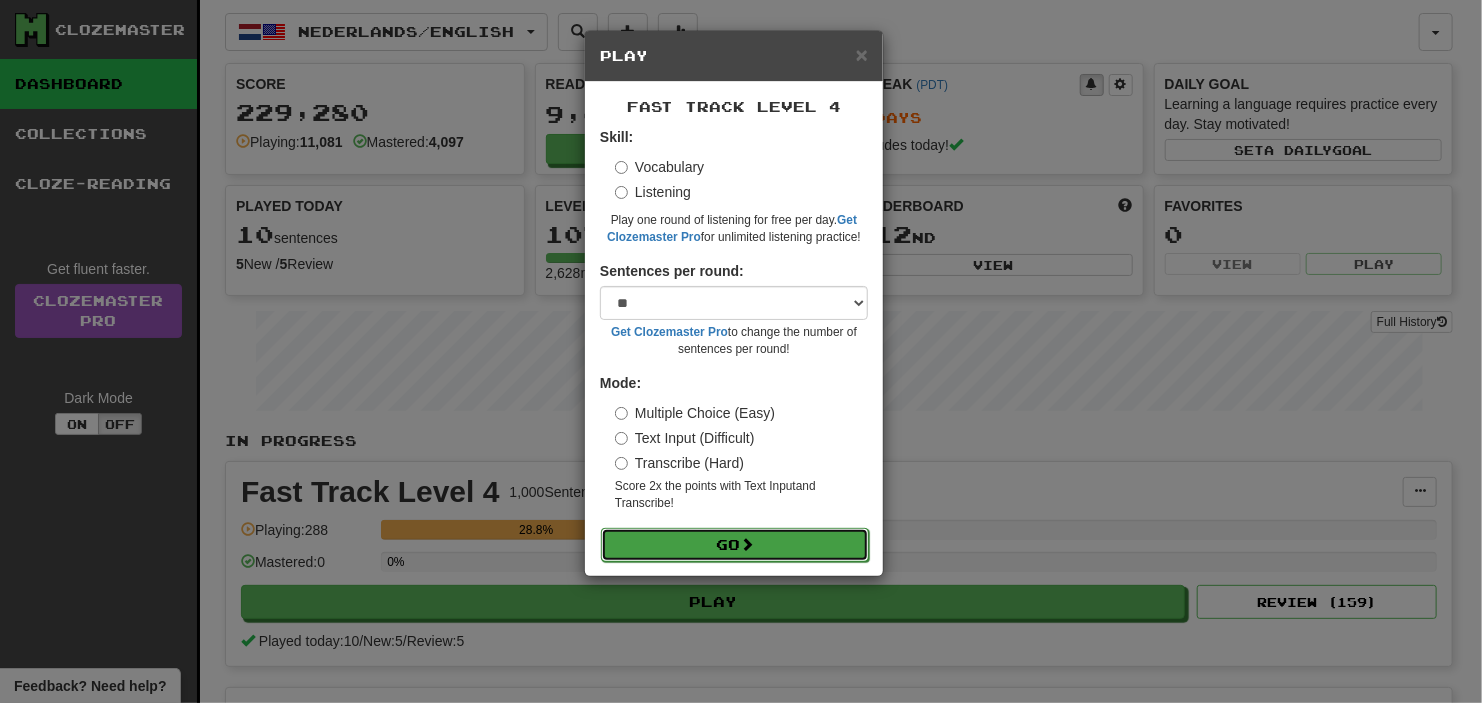 click on "Go" at bounding box center (735, 545) 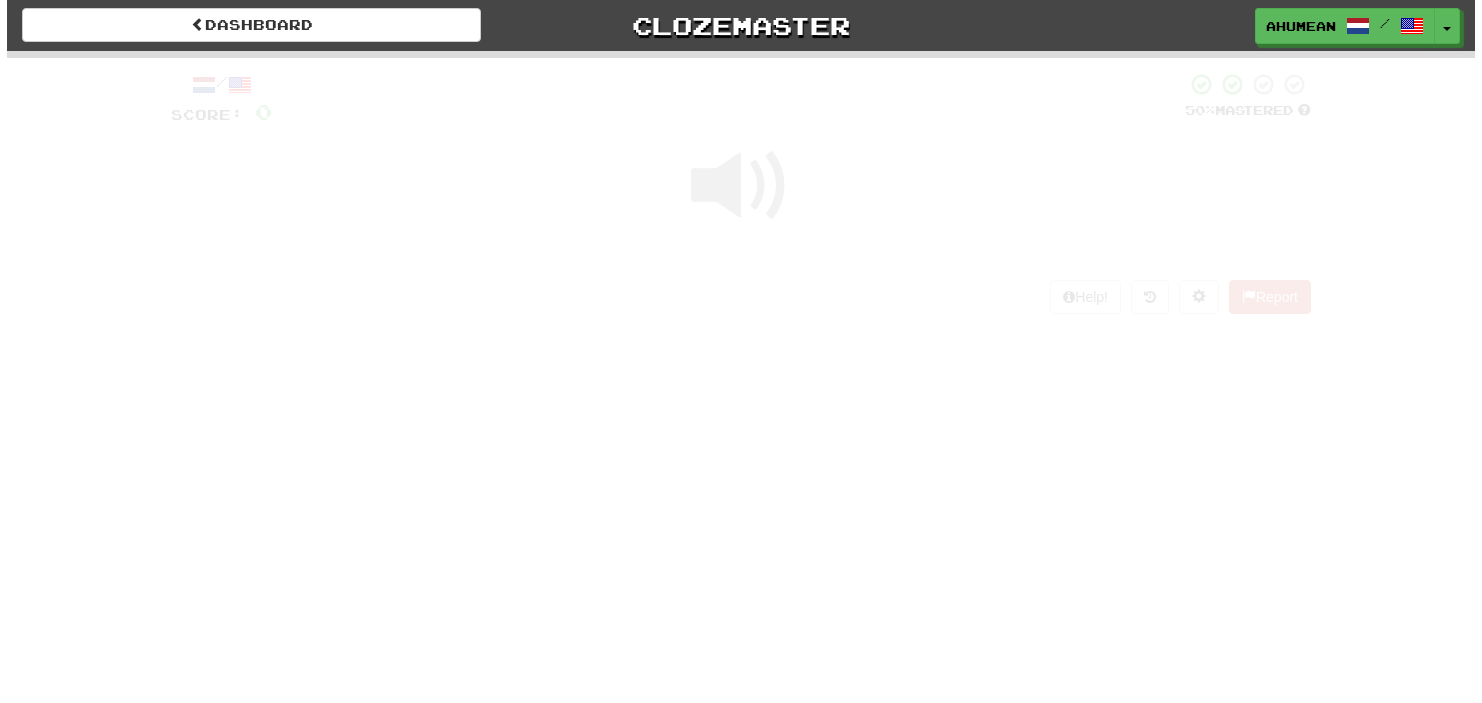 scroll, scrollTop: 0, scrollLeft: 0, axis: both 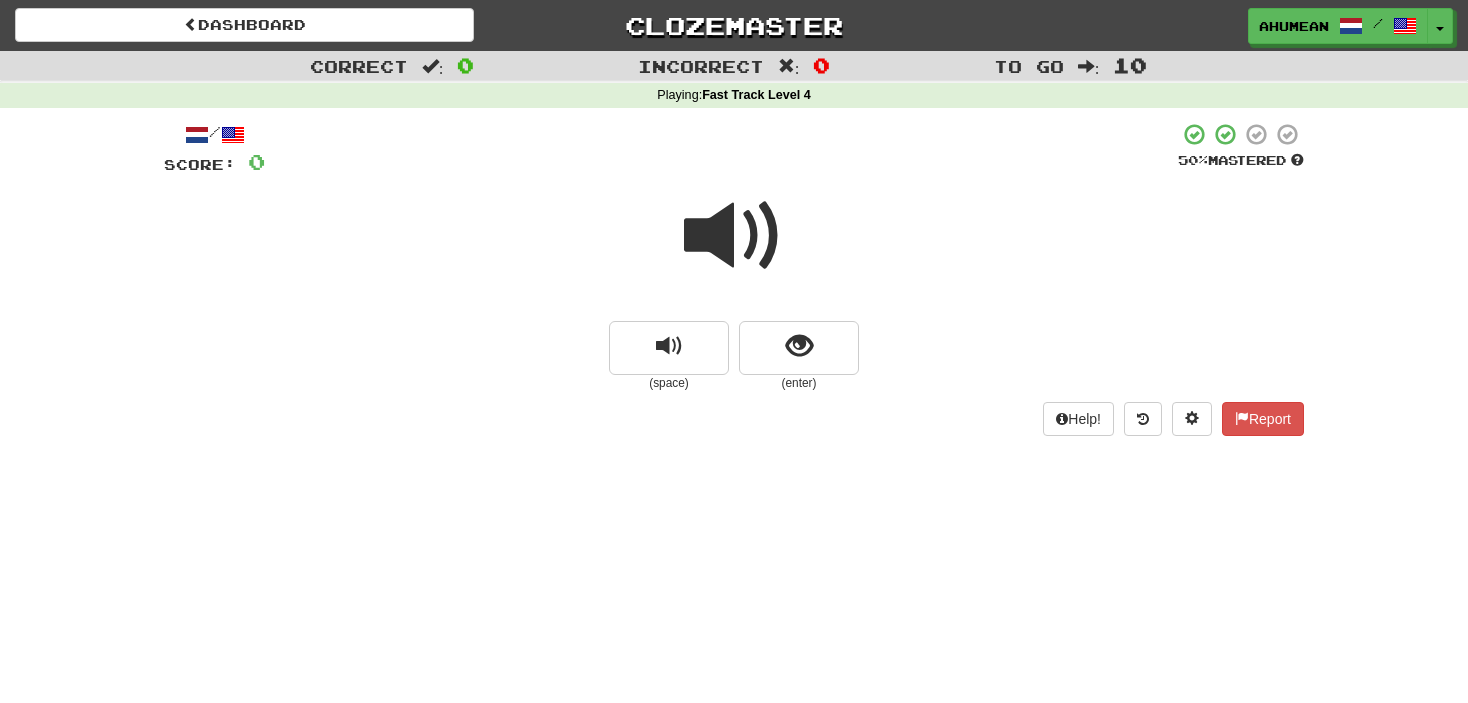 click at bounding box center (734, 236) 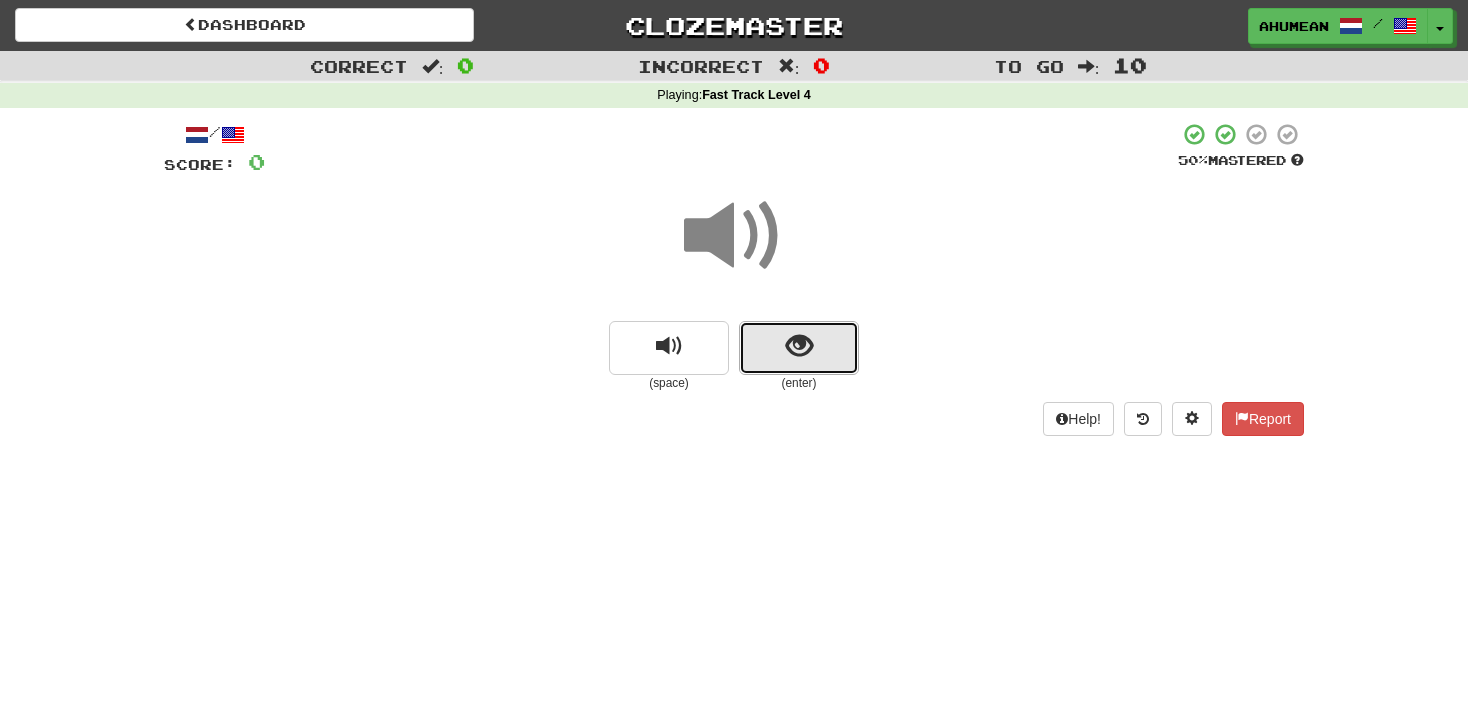 click at bounding box center (799, 346) 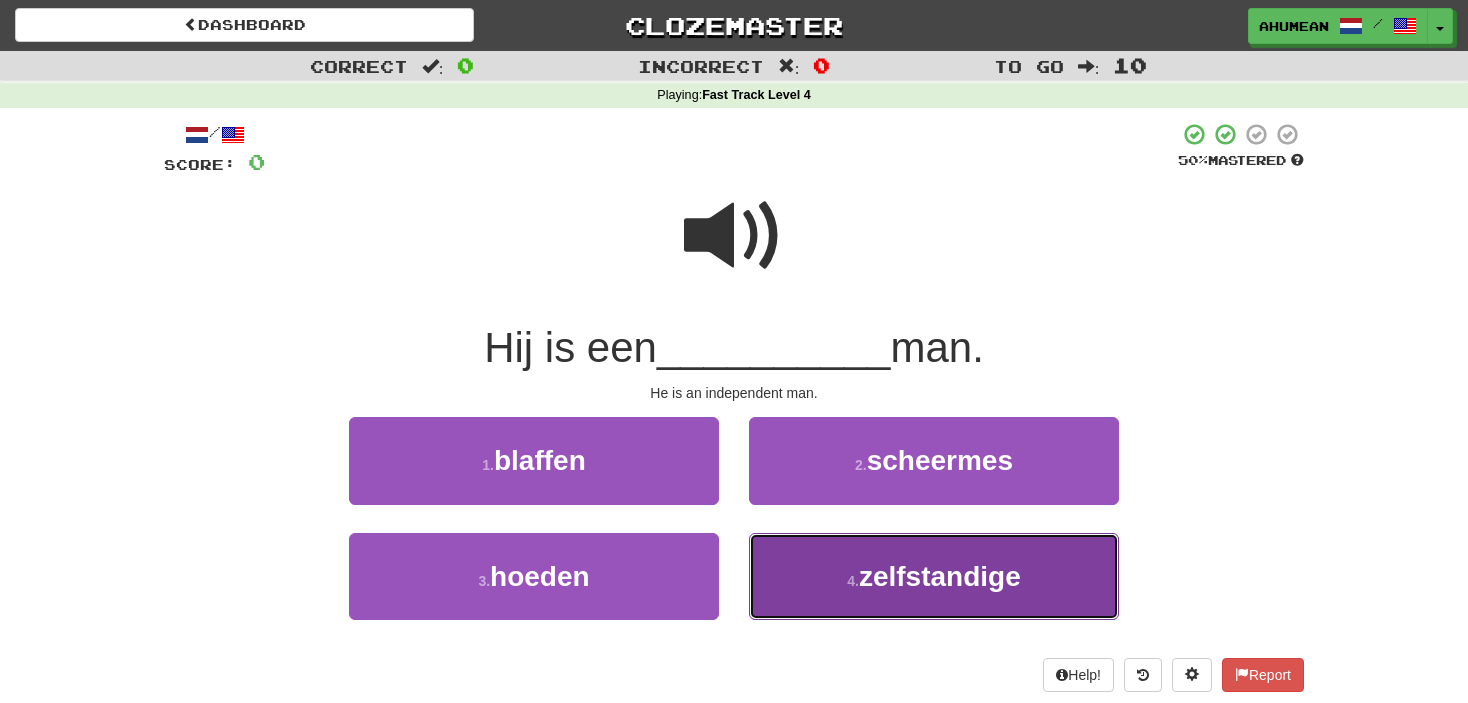 click on "4 .  zelfstandige" at bounding box center [934, 576] 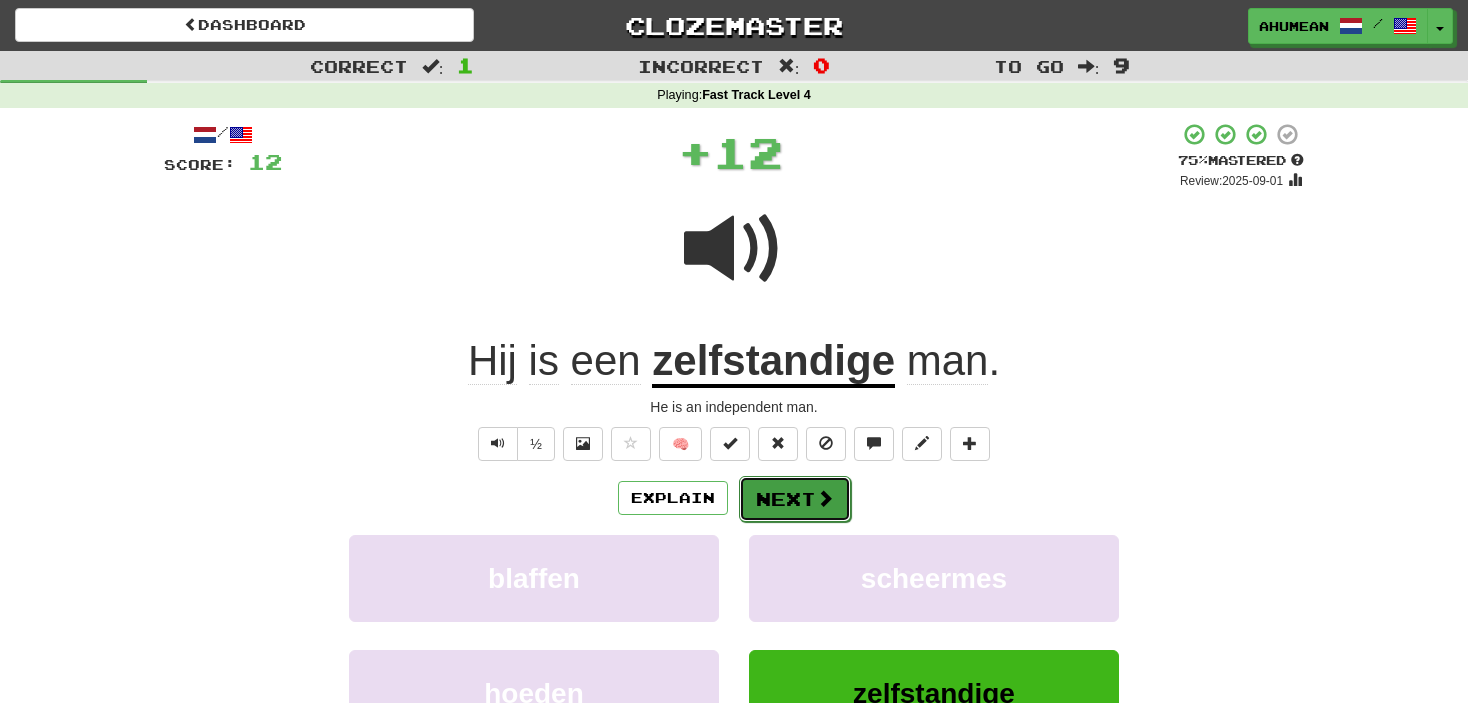 click on "Next" at bounding box center [795, 499] 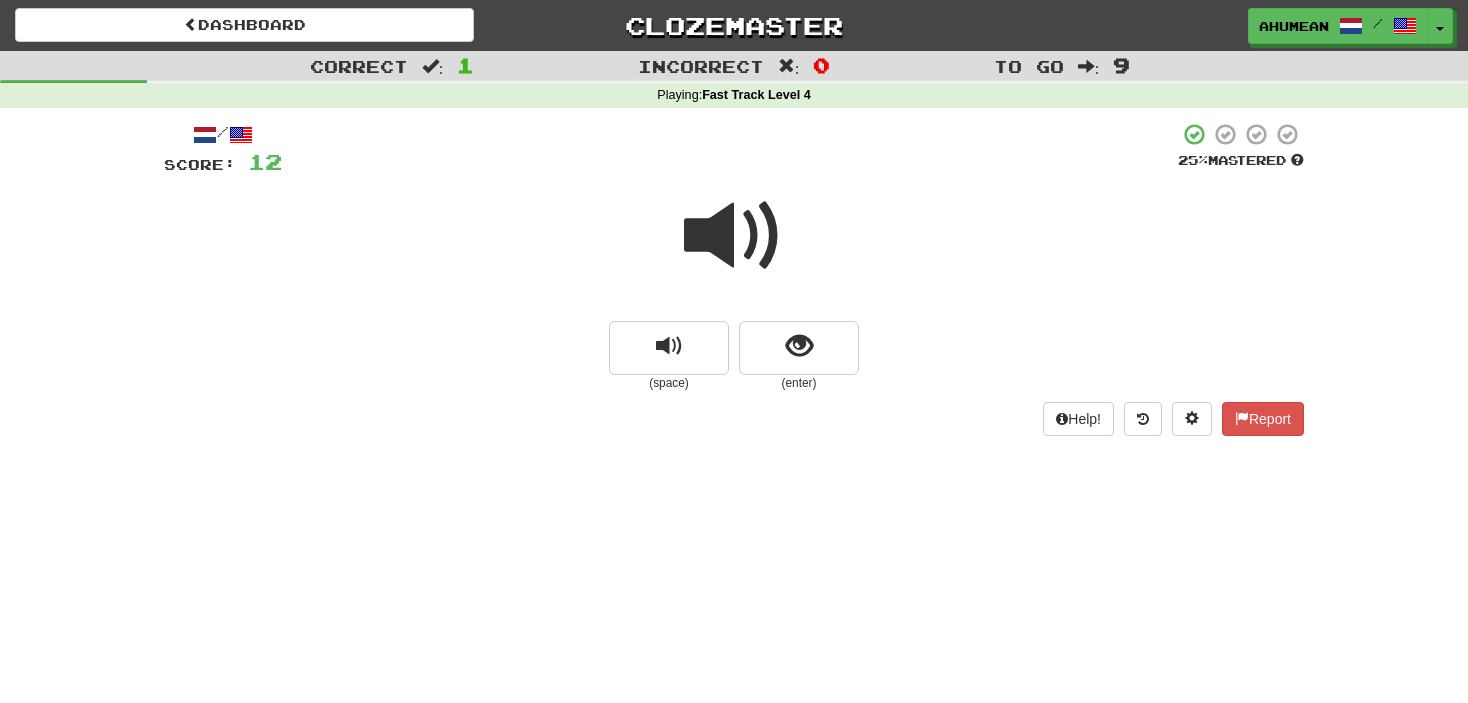 click at bounding box center [734, 236] 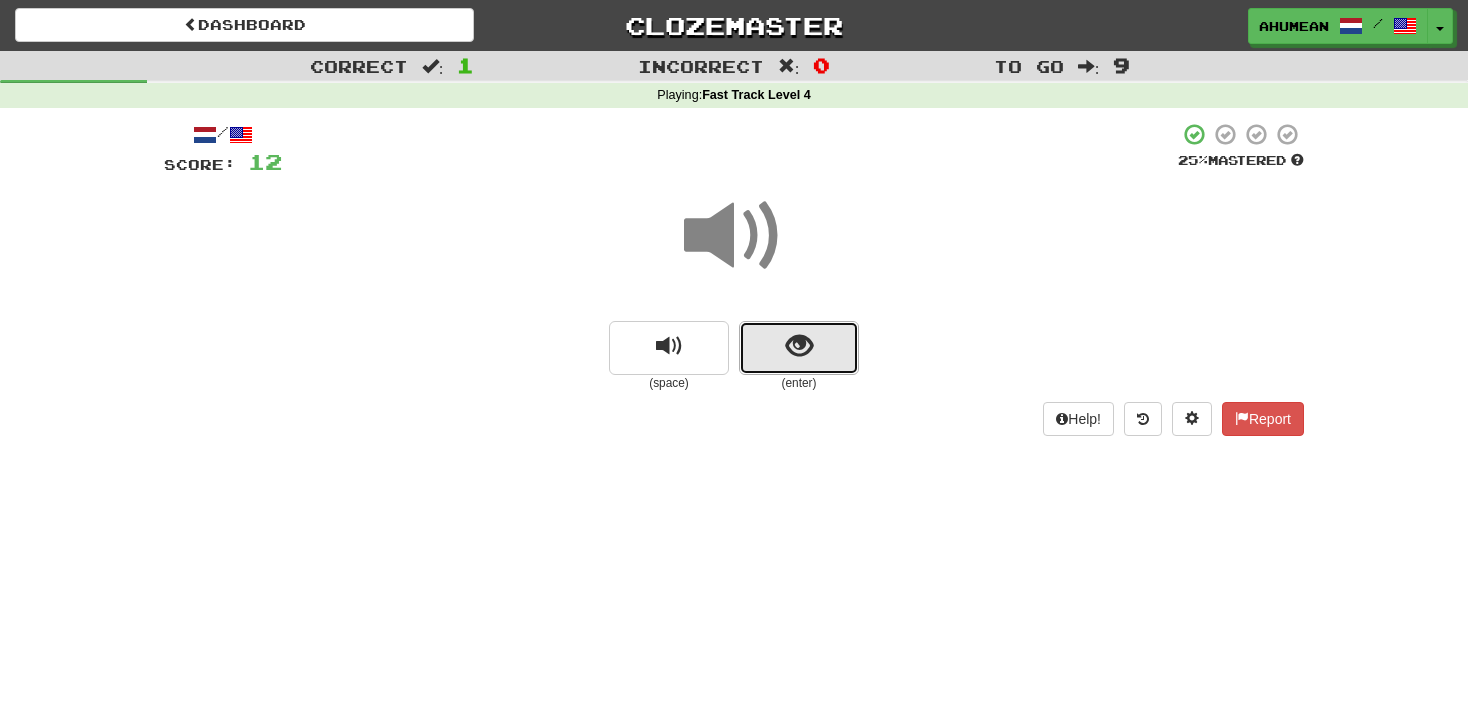 click at bounding box center [799, 346] 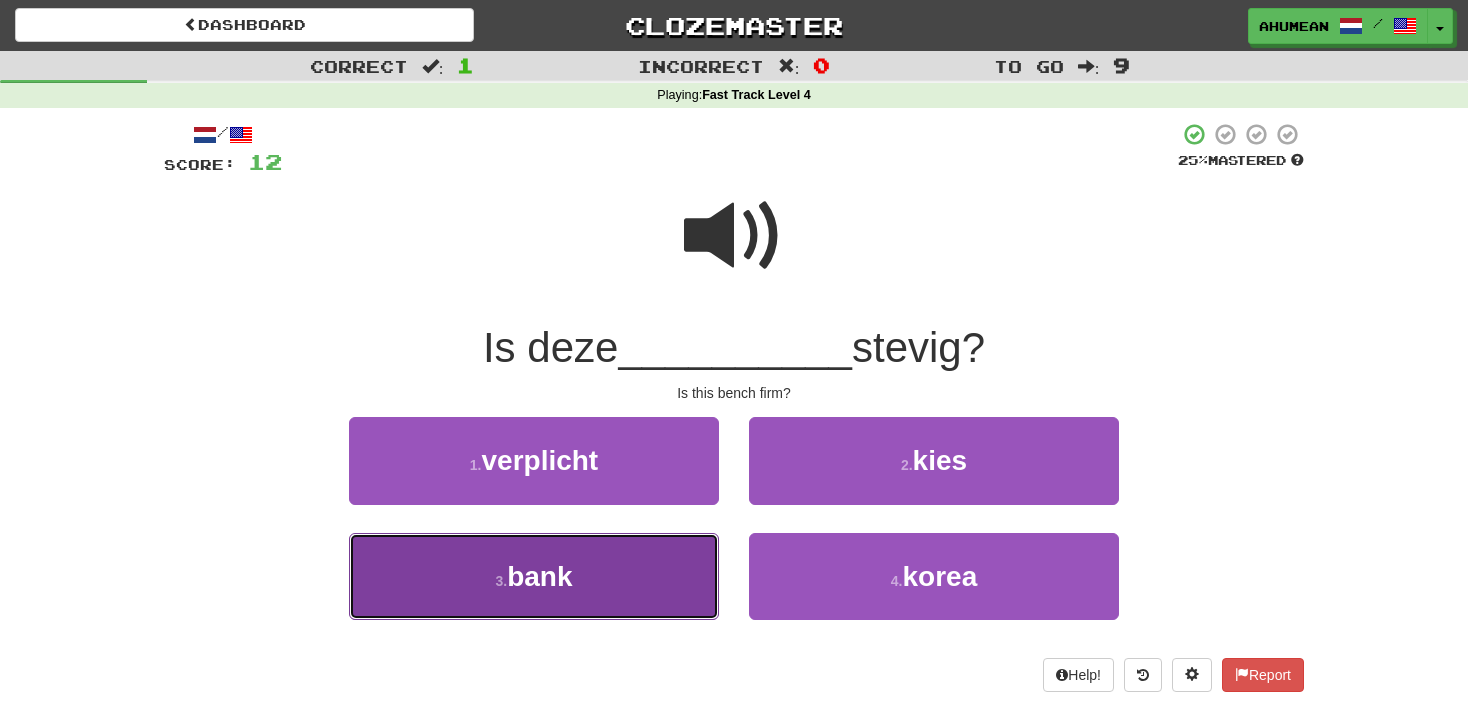 click on "3 .  bank" at bounding box center (534, 576) 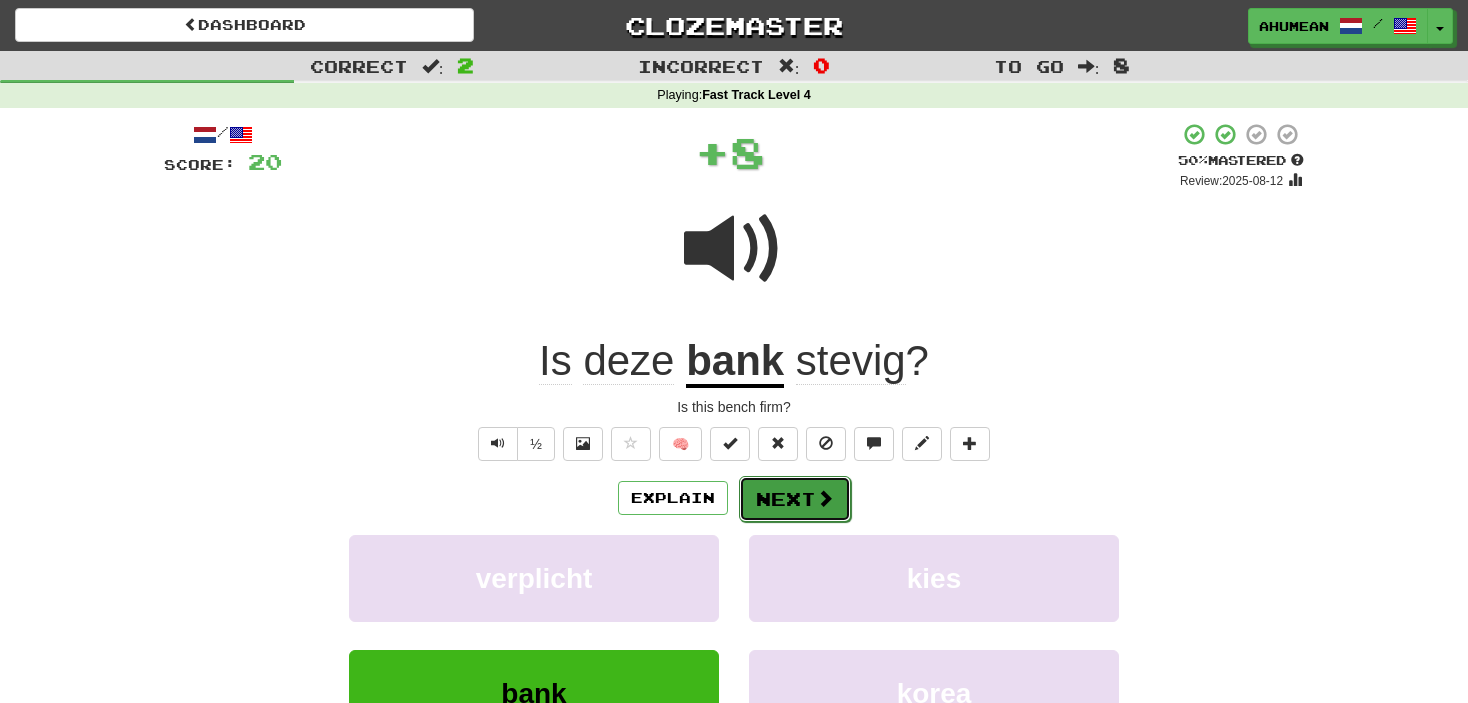 click on "Next" at bounding box center [795, 499] 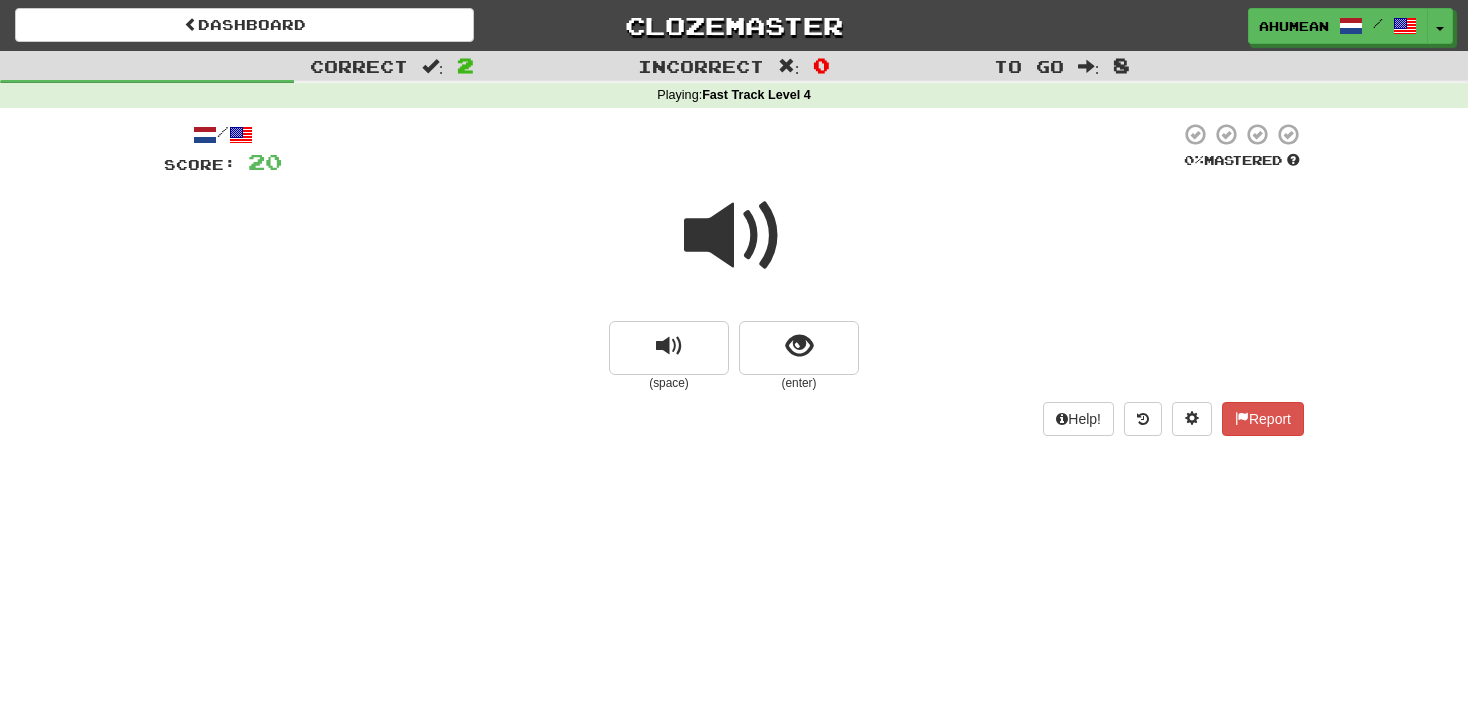 click at bounding box center [734, 236] 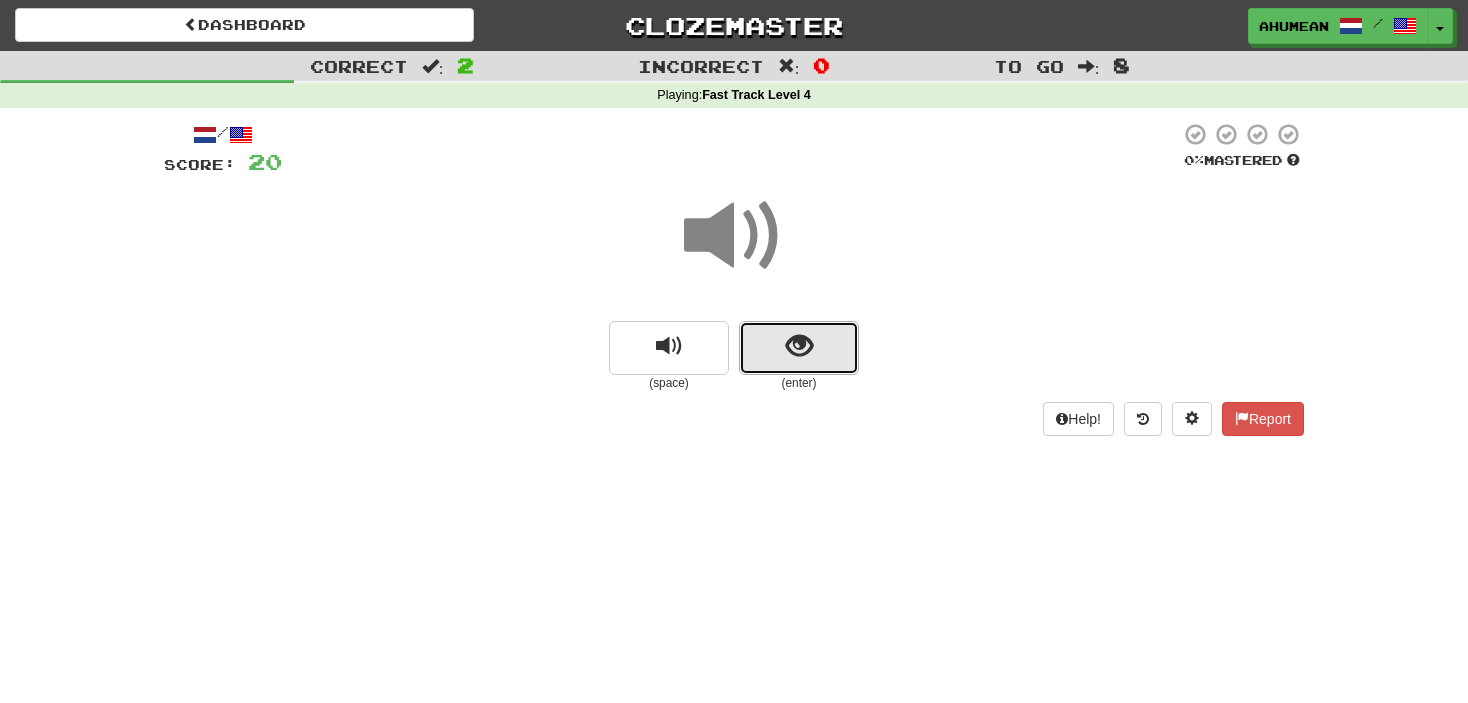 click at bounding box center [799, 348] 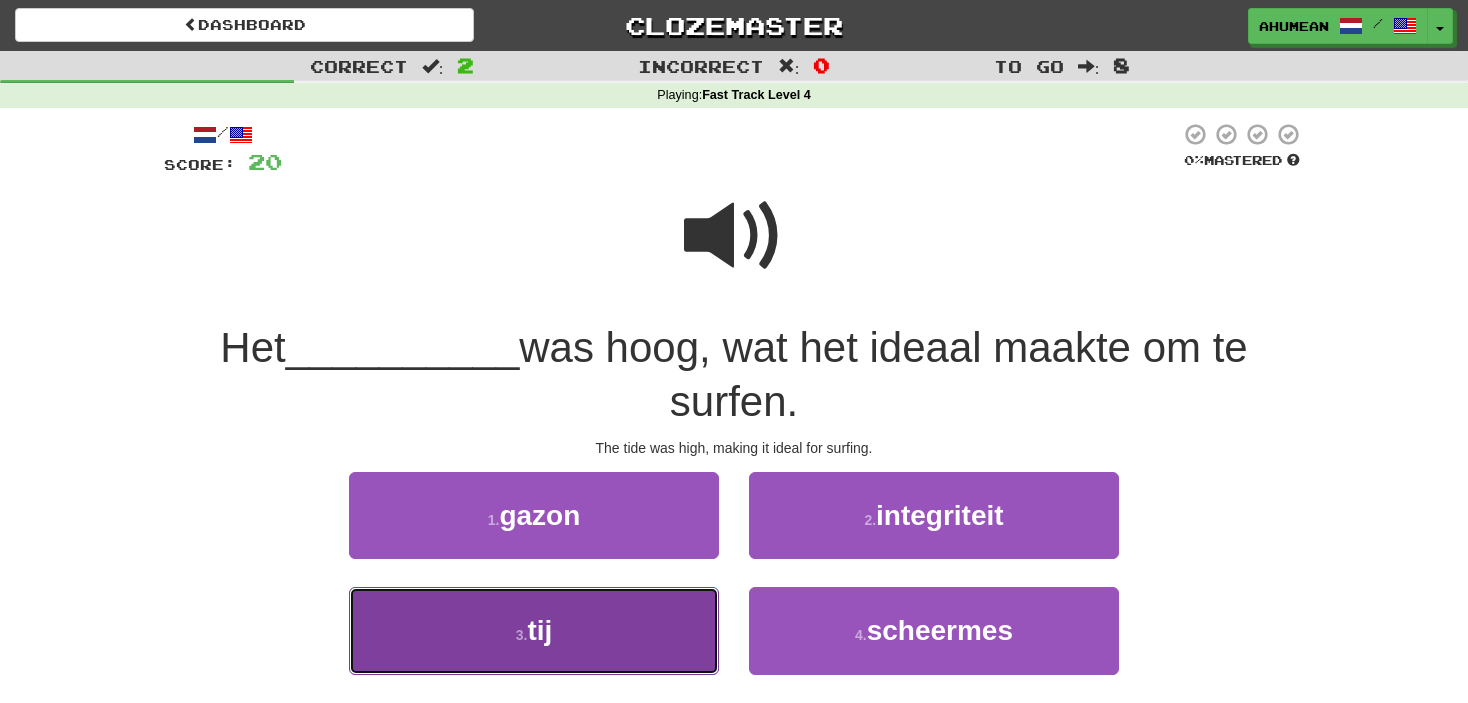 click on "3 .  tij" at bounding box center (534, 630) 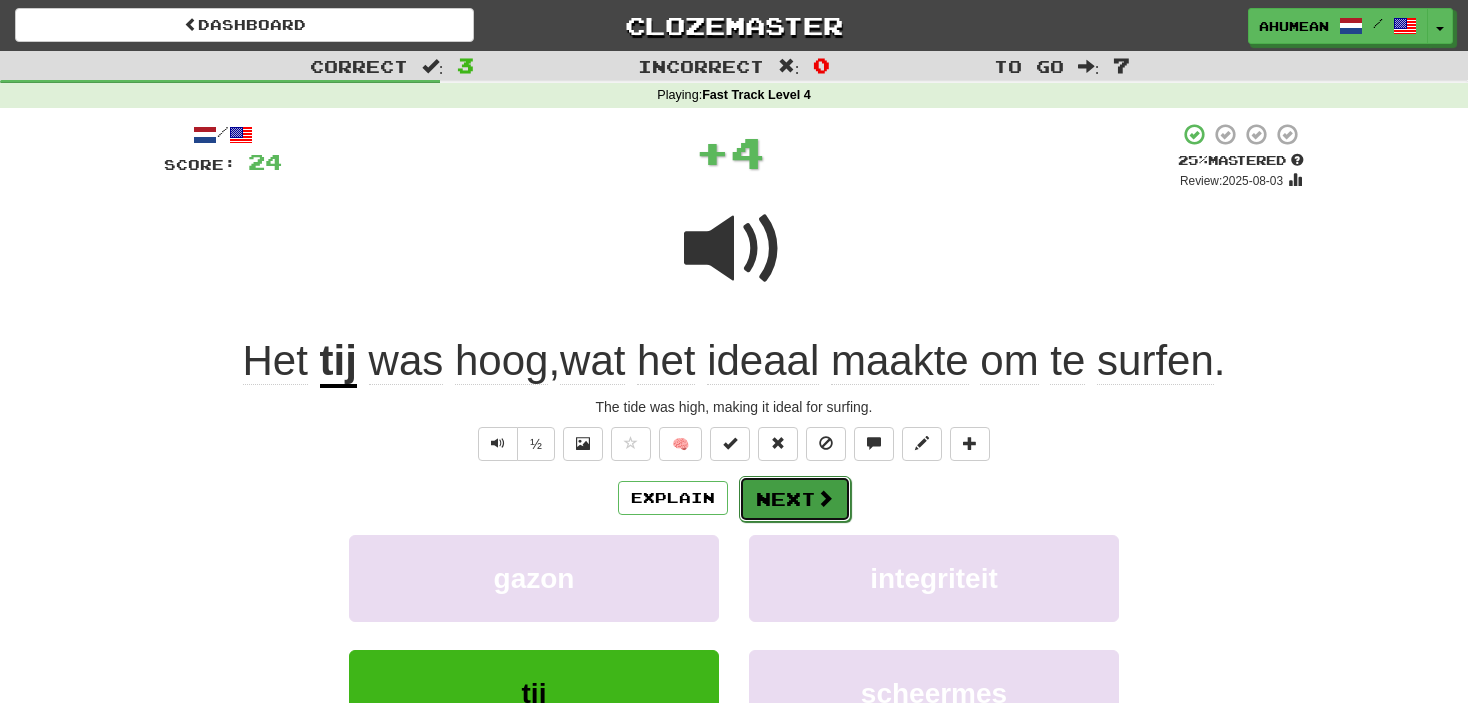 click at bounding box center [825, 498] 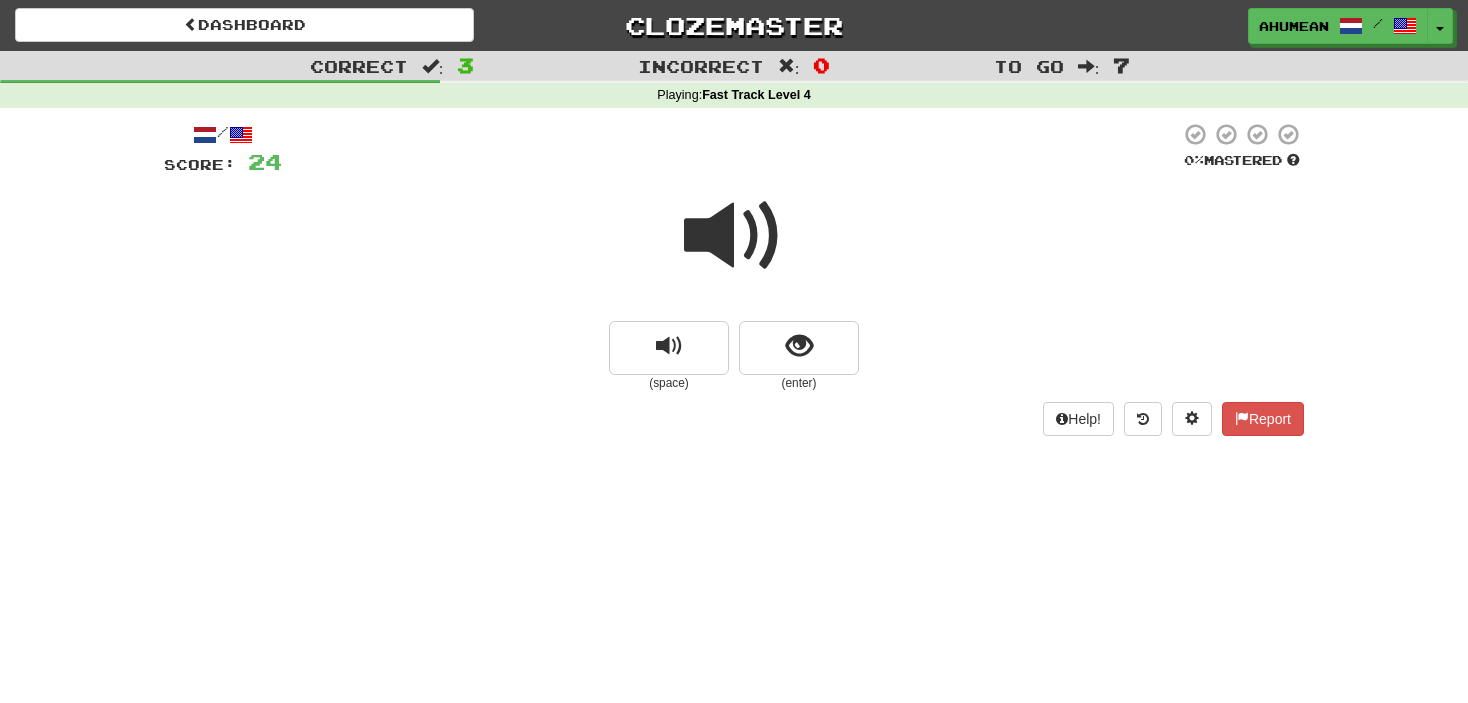 click at bounding box center [734, 236] 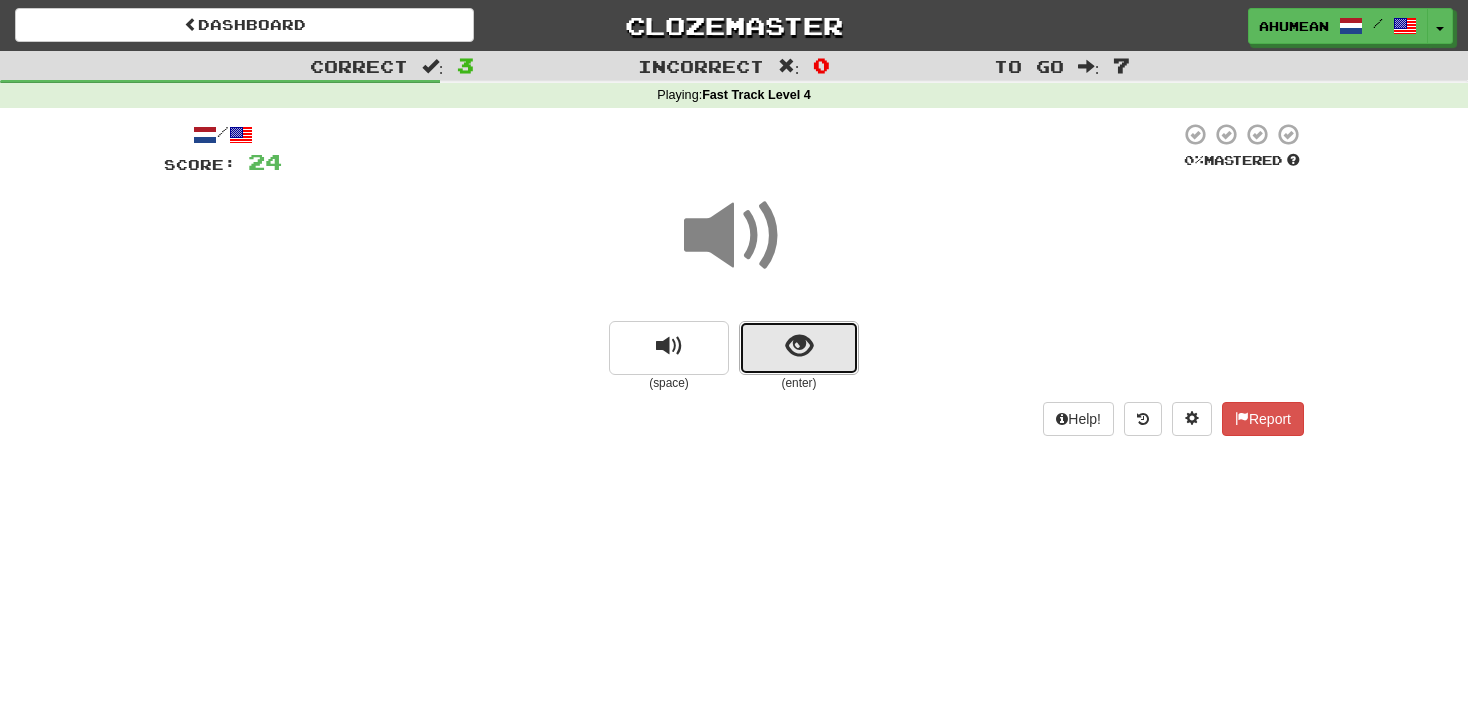 click at bounding box center (799, 348) 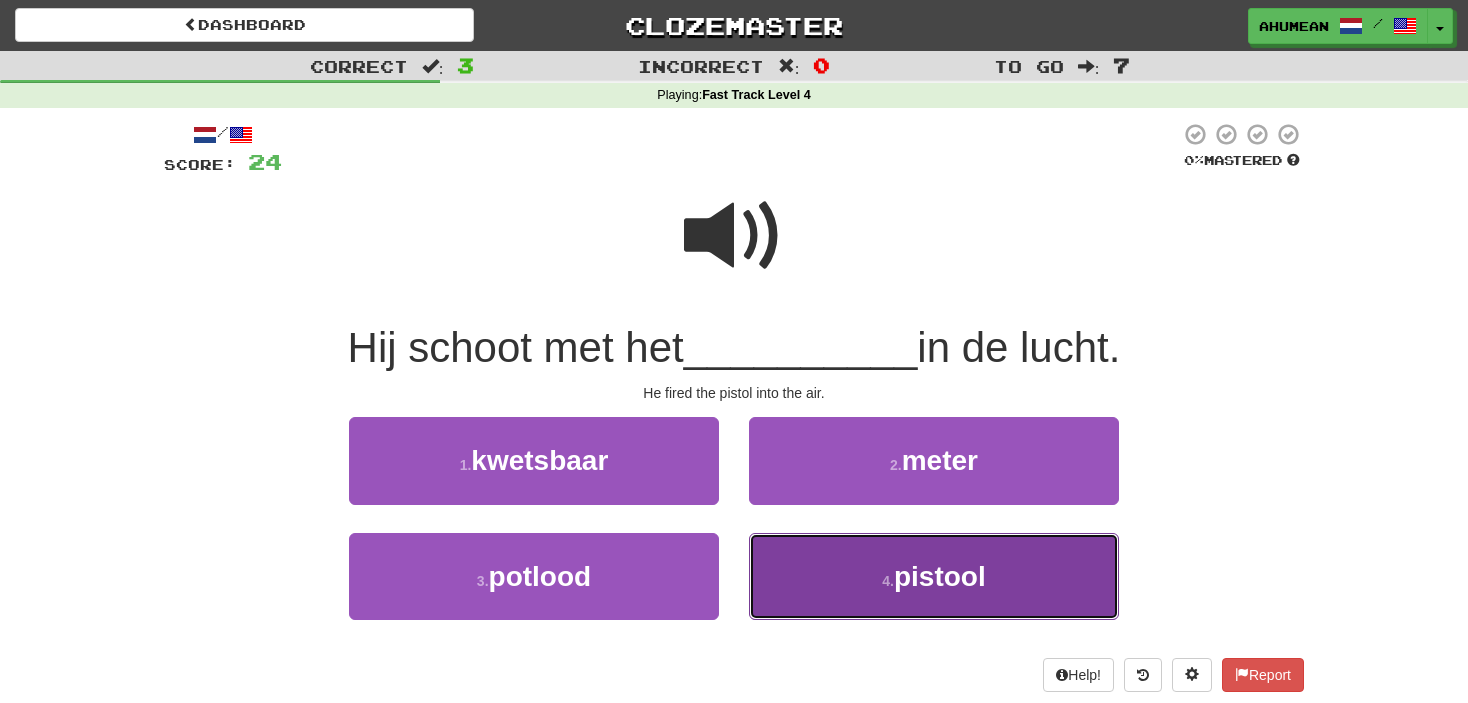 click on "4 .  pistool" at bounding box center [934, 576] 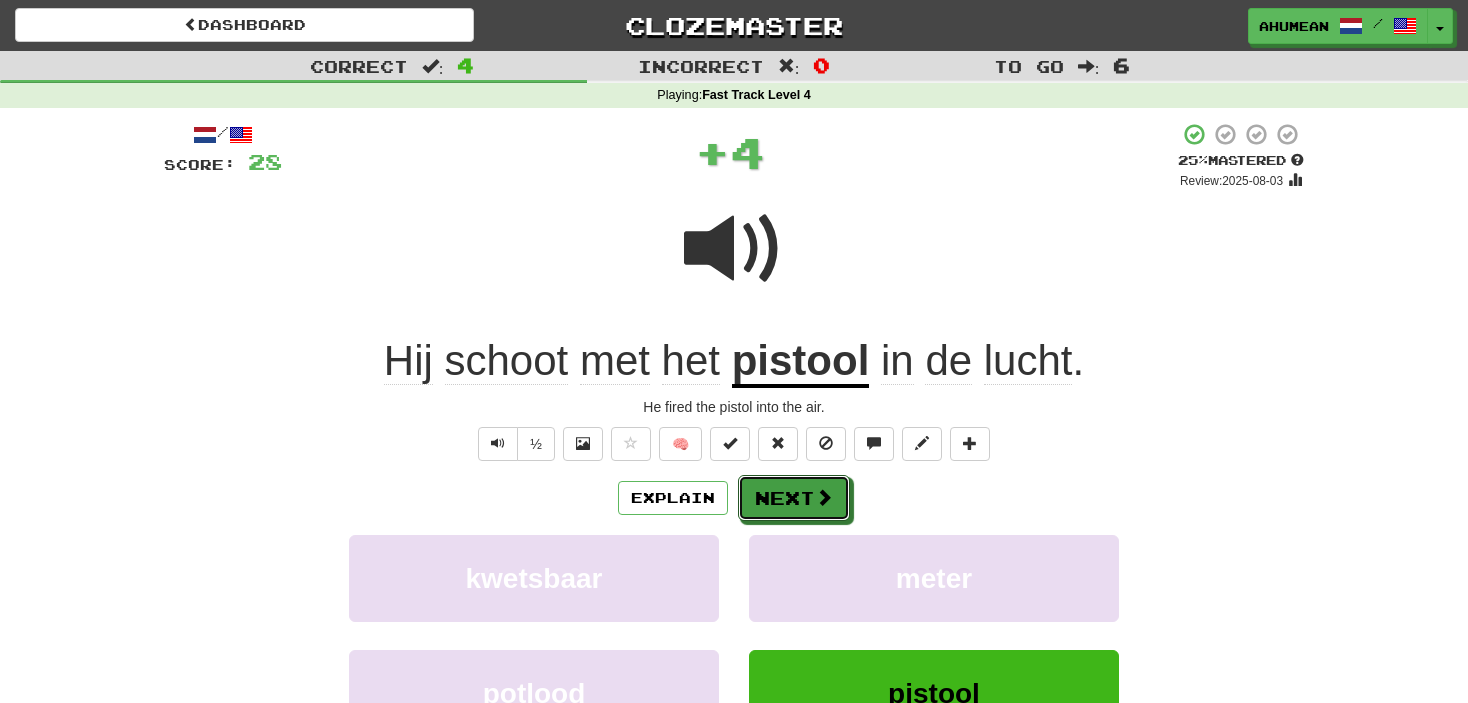 click on "Next" at bounding box center [794, 498] 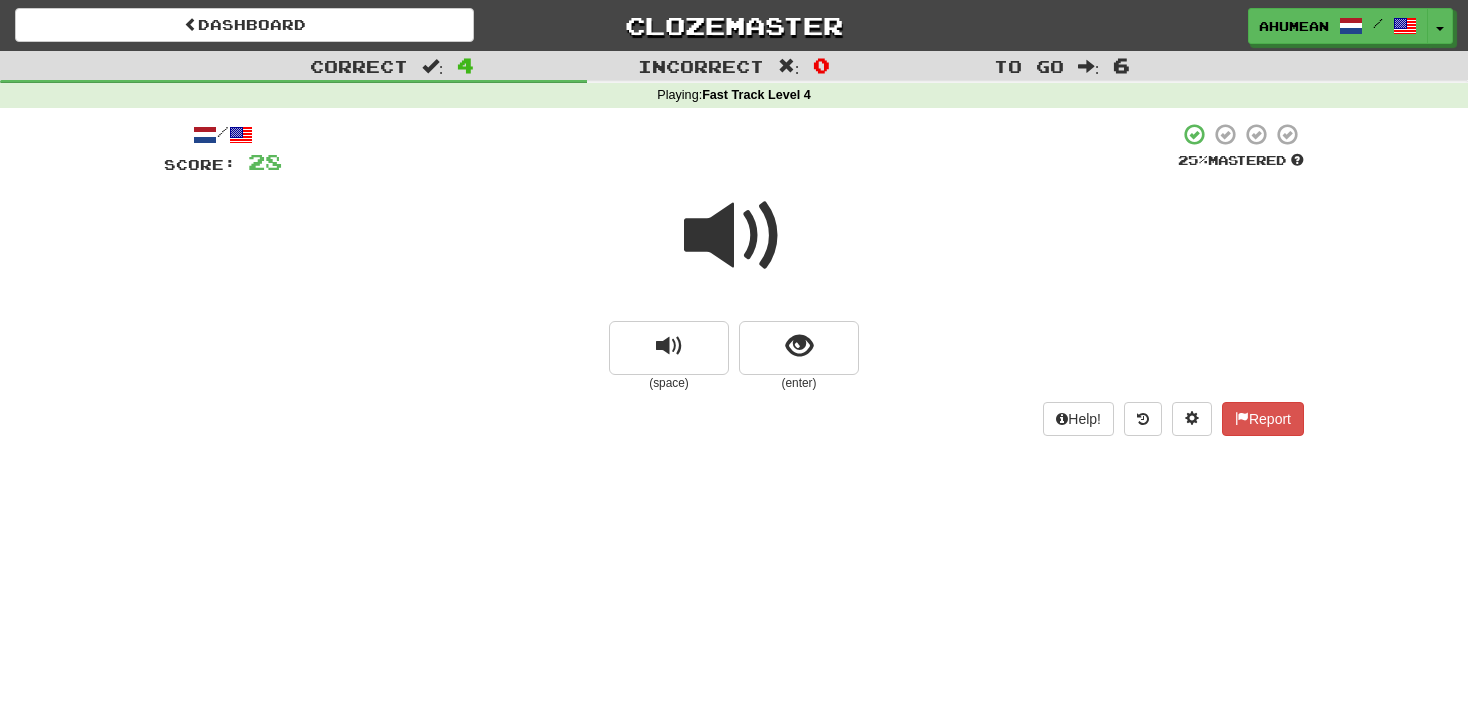 click at bounding box center (734, 236) 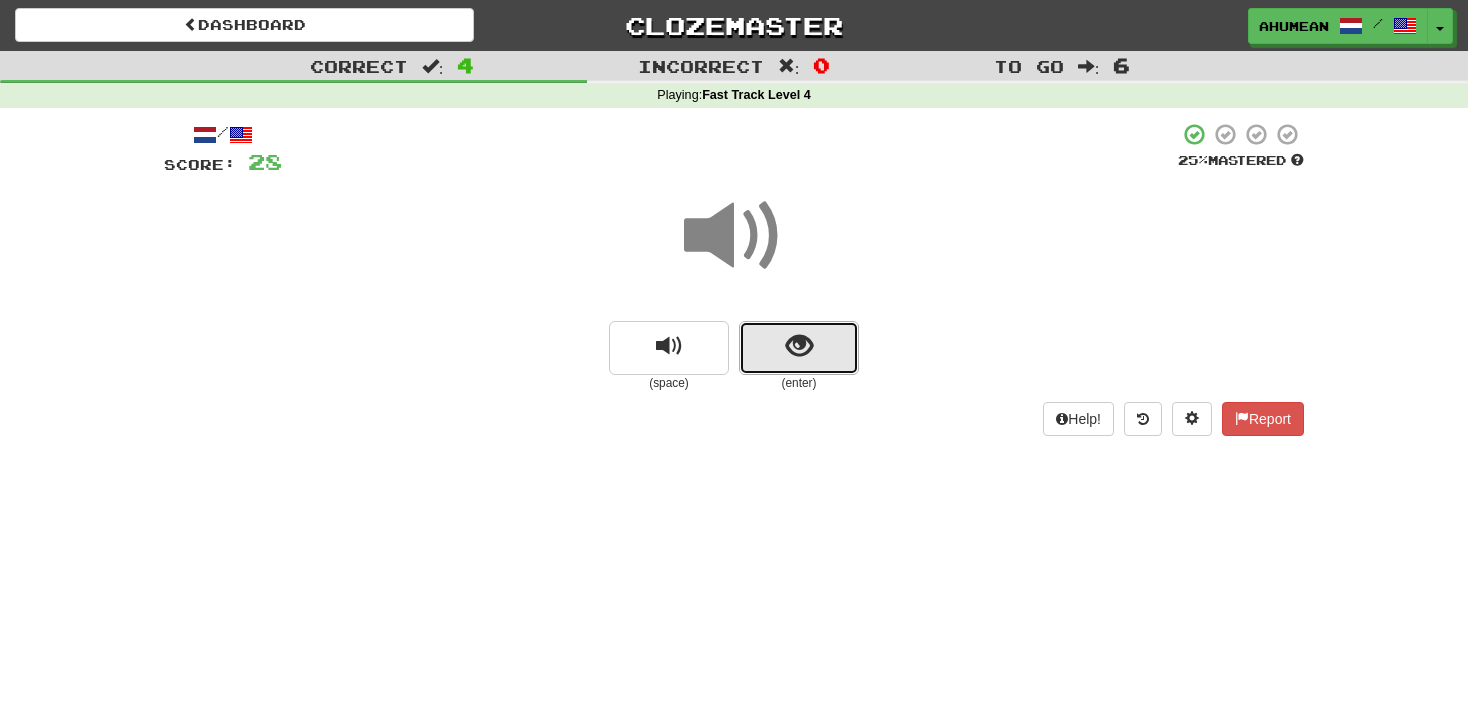 click at bounding box center (799, 346) 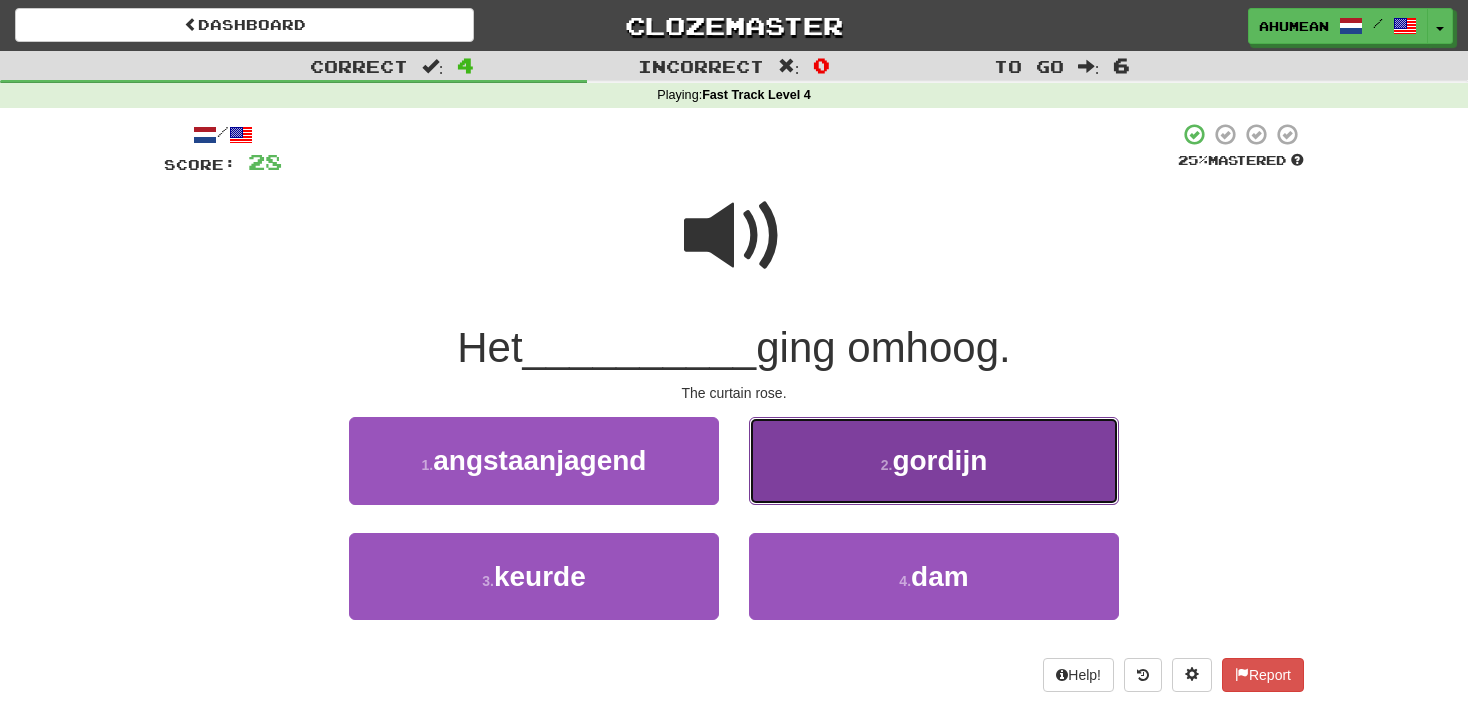 click on "2 .  gordijn" at bounding box center (934, 460) 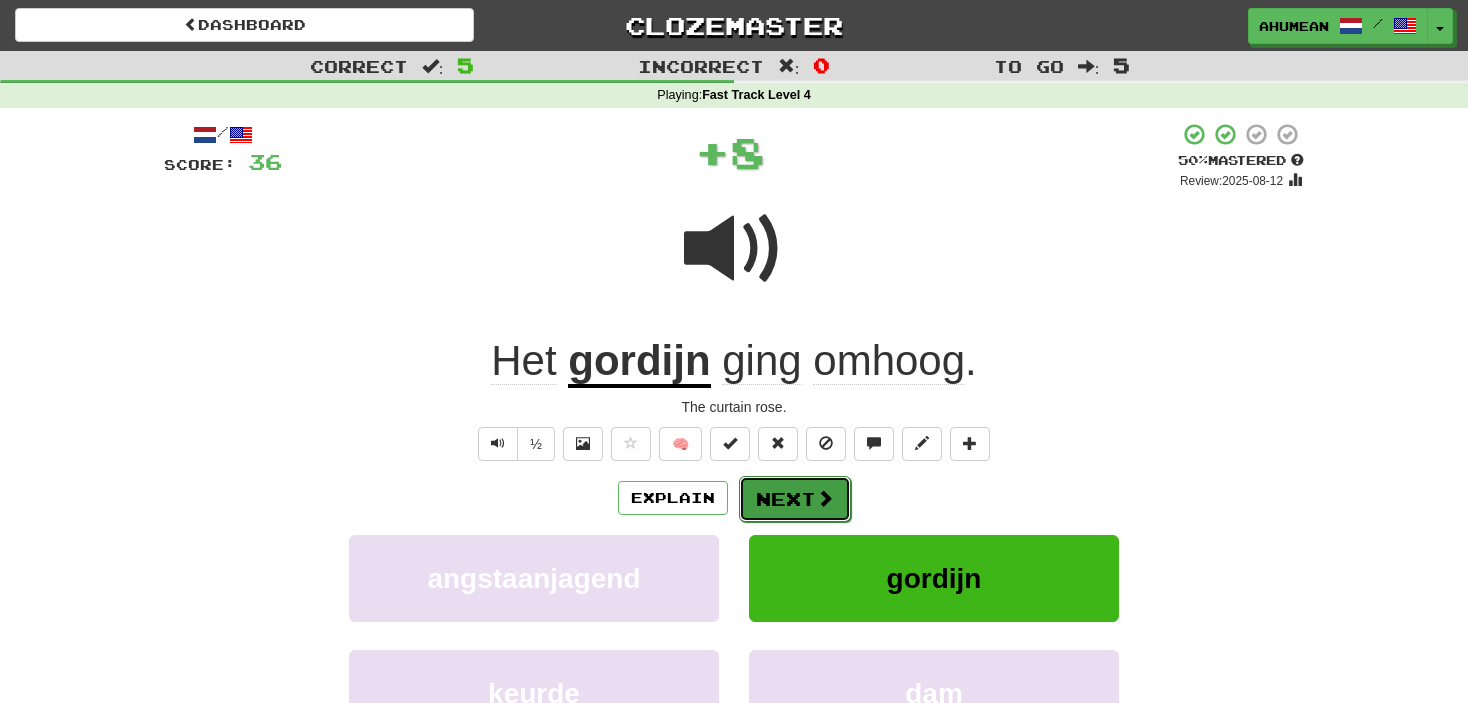 click on "Next" at bounding box center [795, 499] 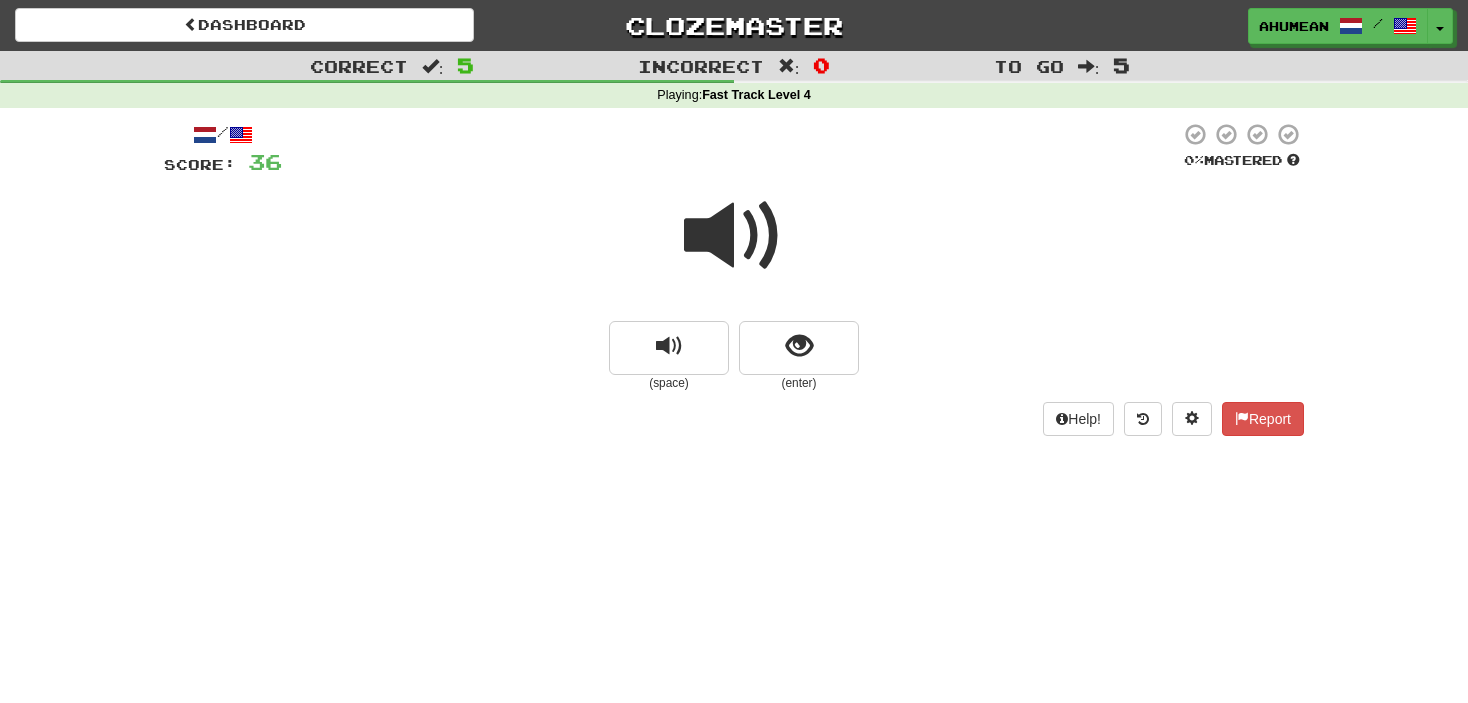 click at bounding box center (734, 236) 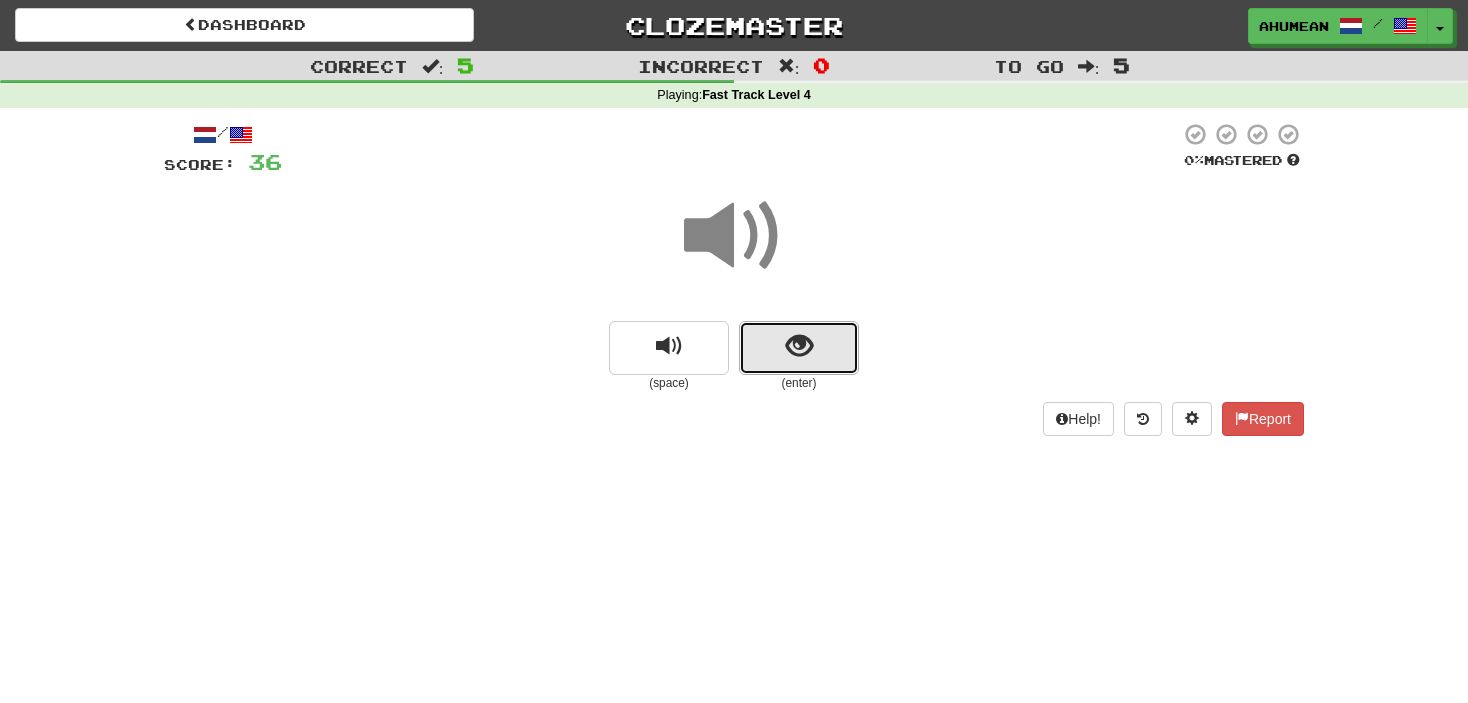 click at bounding box center [799, 346] 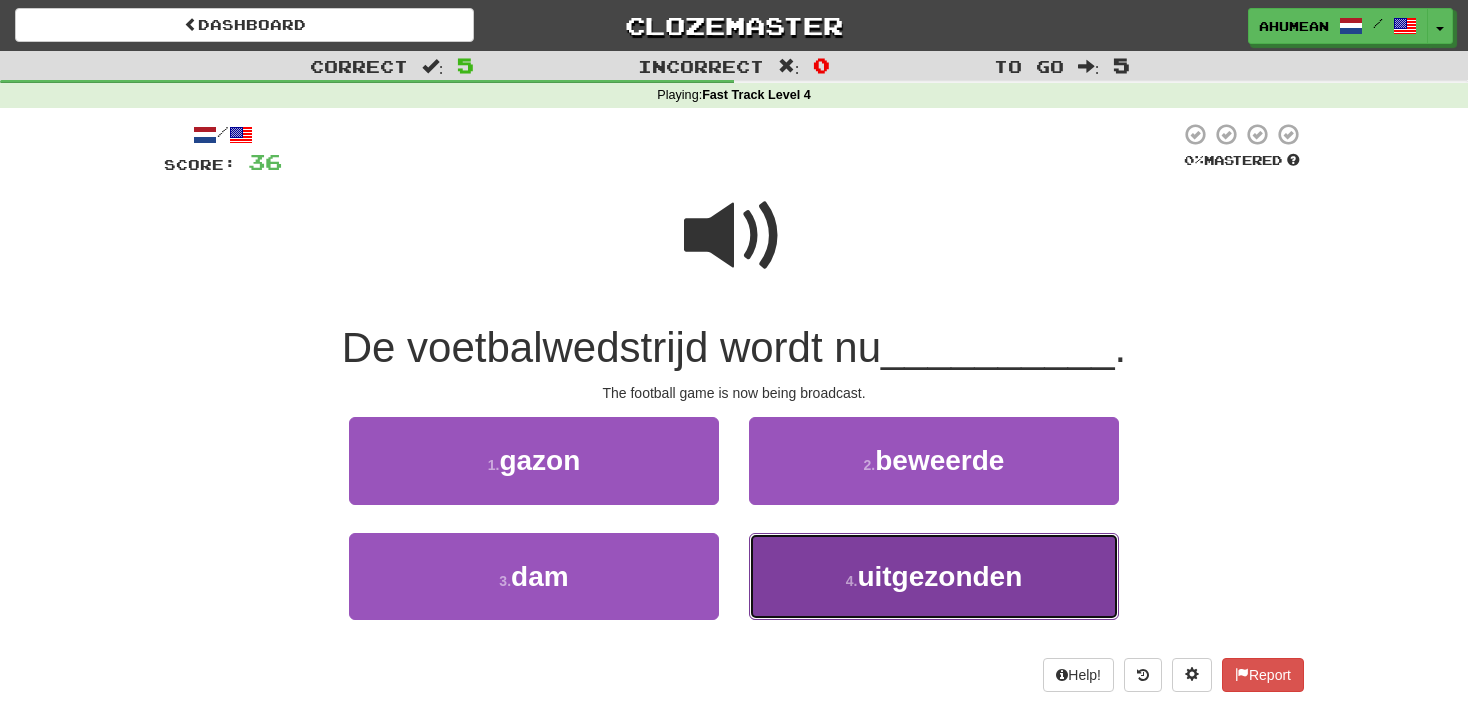 click on "4 .  uitgezonden" at bounding box center [934, 576] 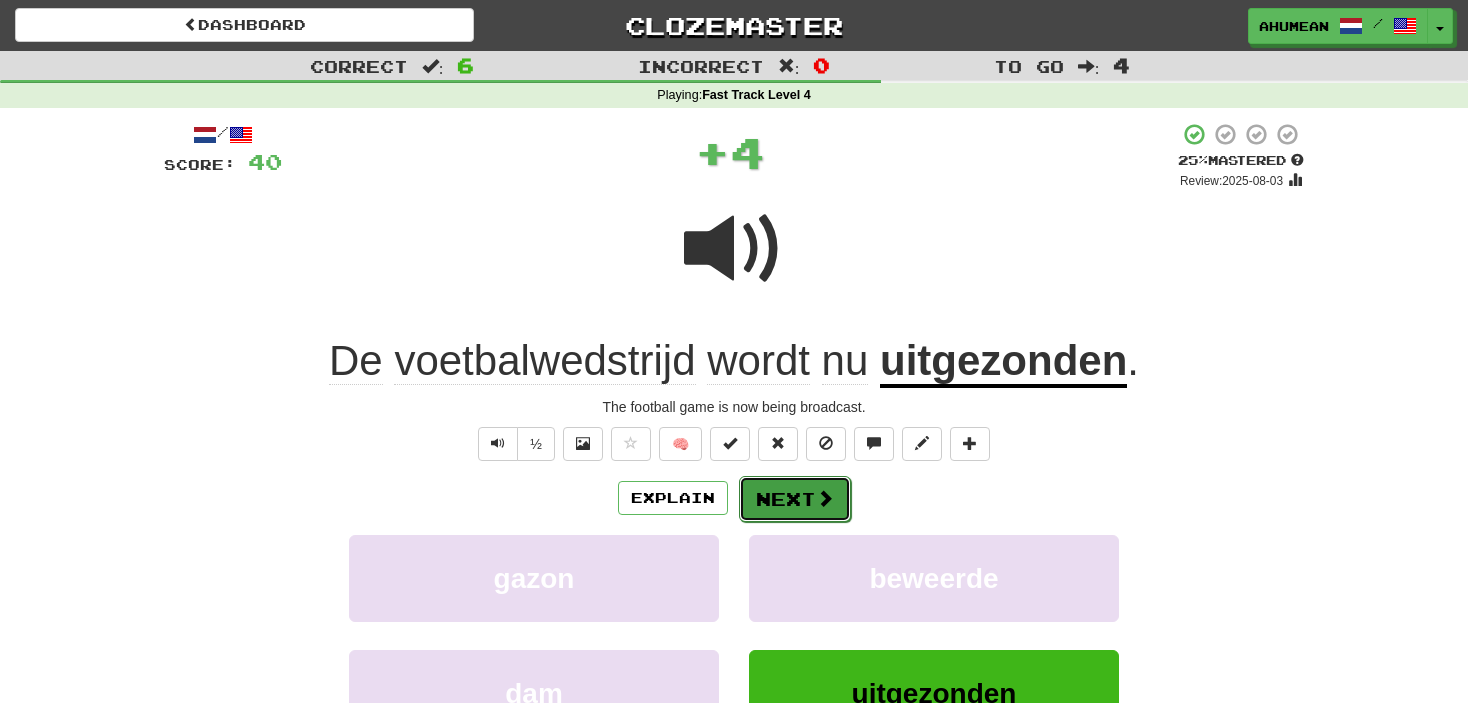 click on "Next" at bounding box center [795, 499] 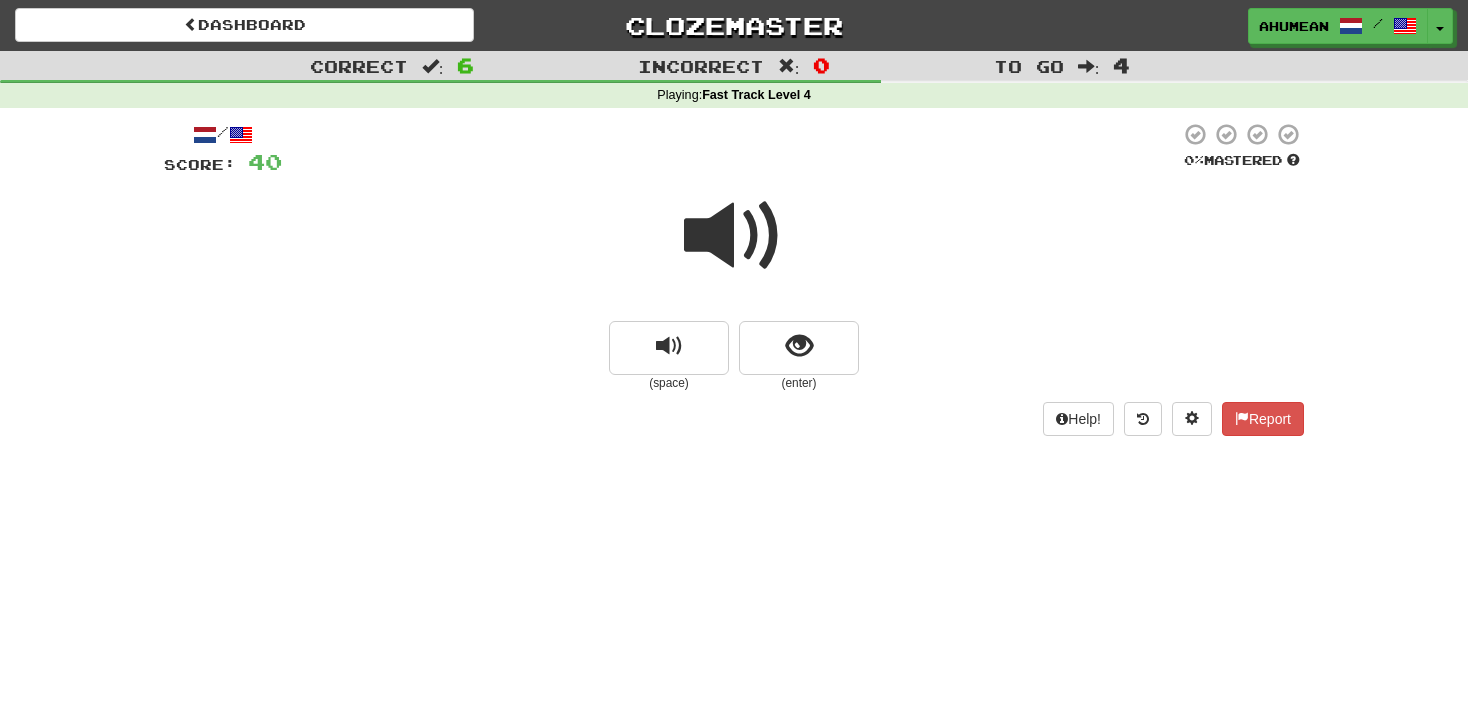 click at bounding box center [734, 236] 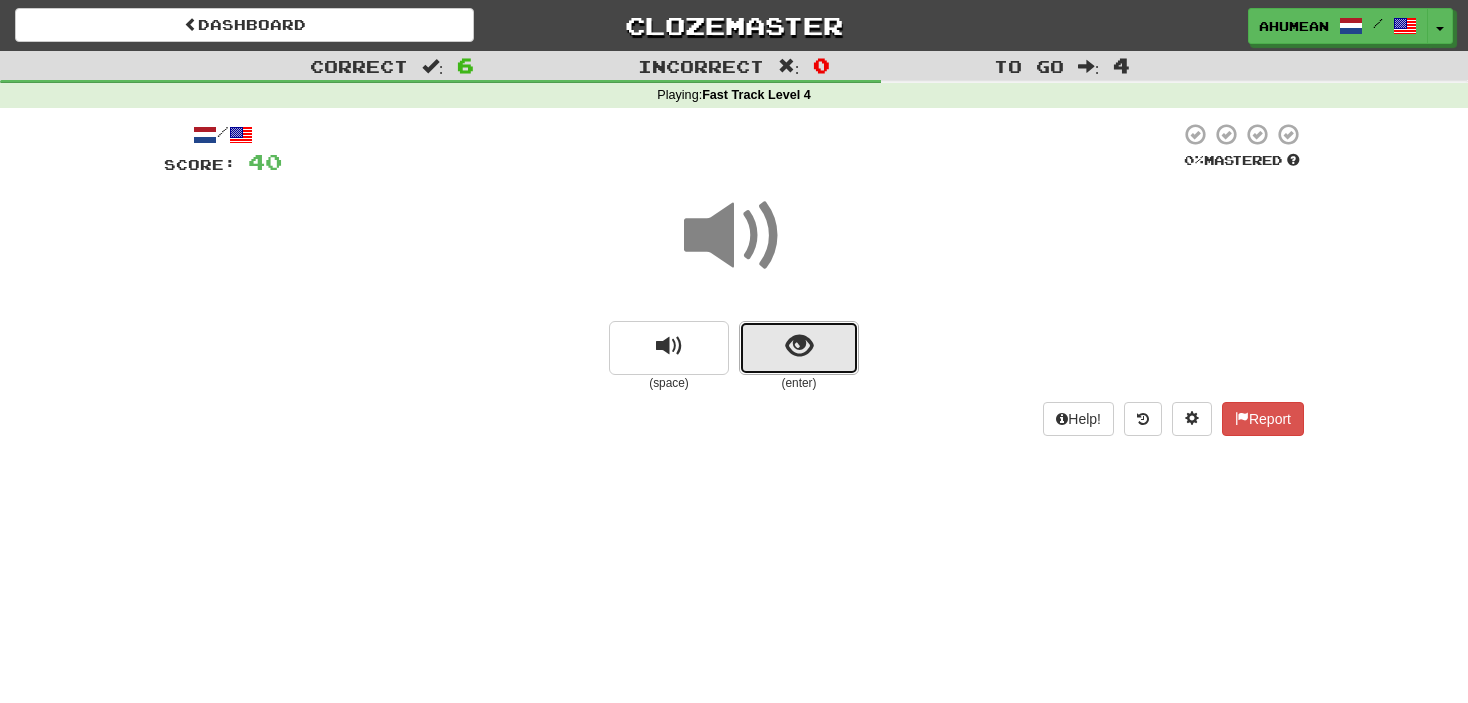 click at bounding box center (799, 348) 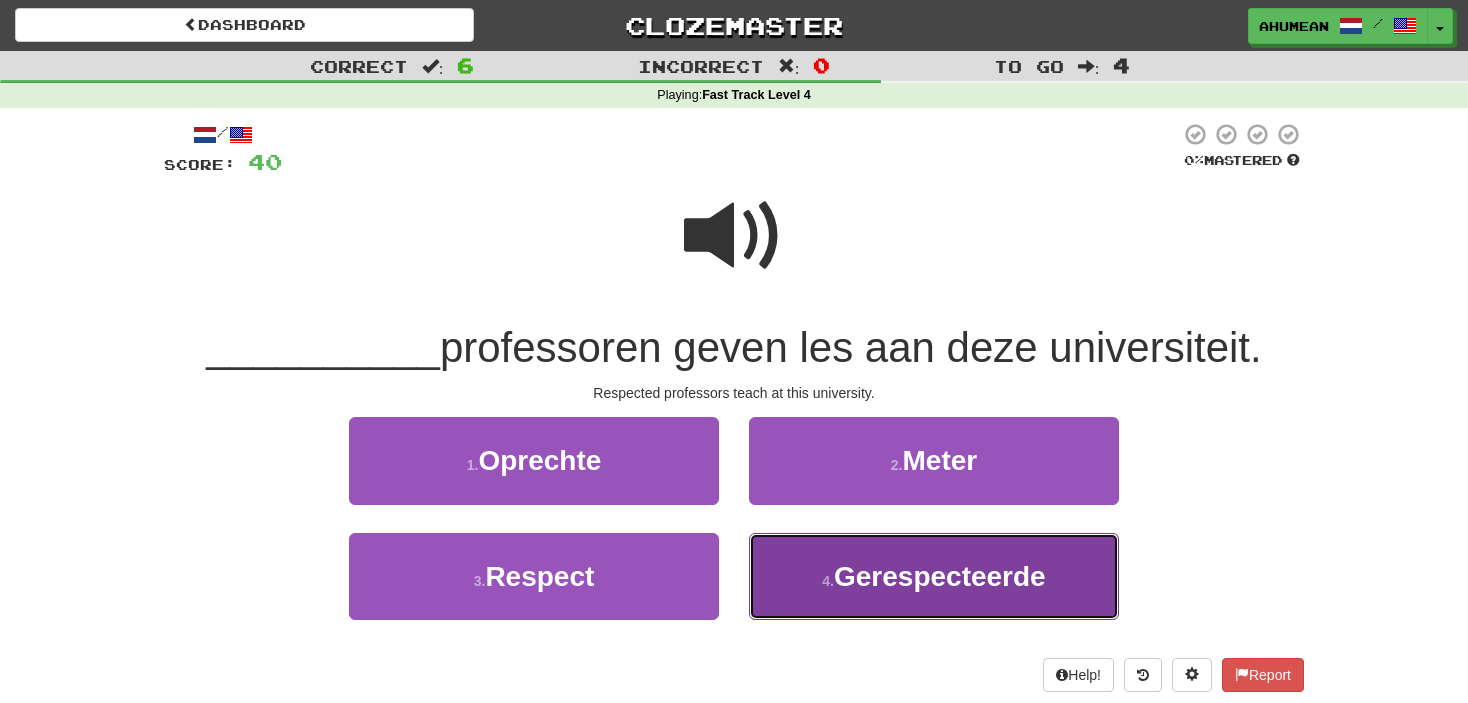 click on "Gerespecteerde" at bounding box center [940, 576] 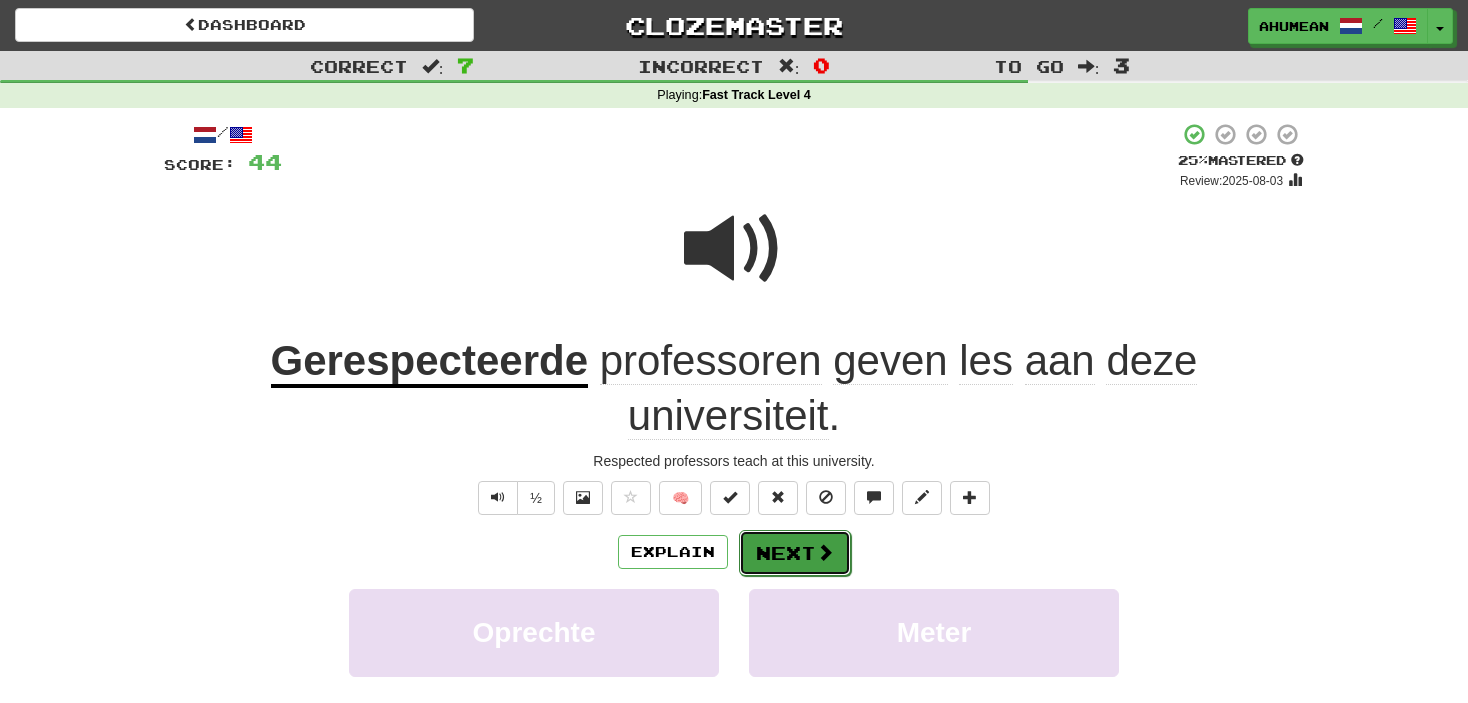click on "Next" at bounding box center [795, 553] 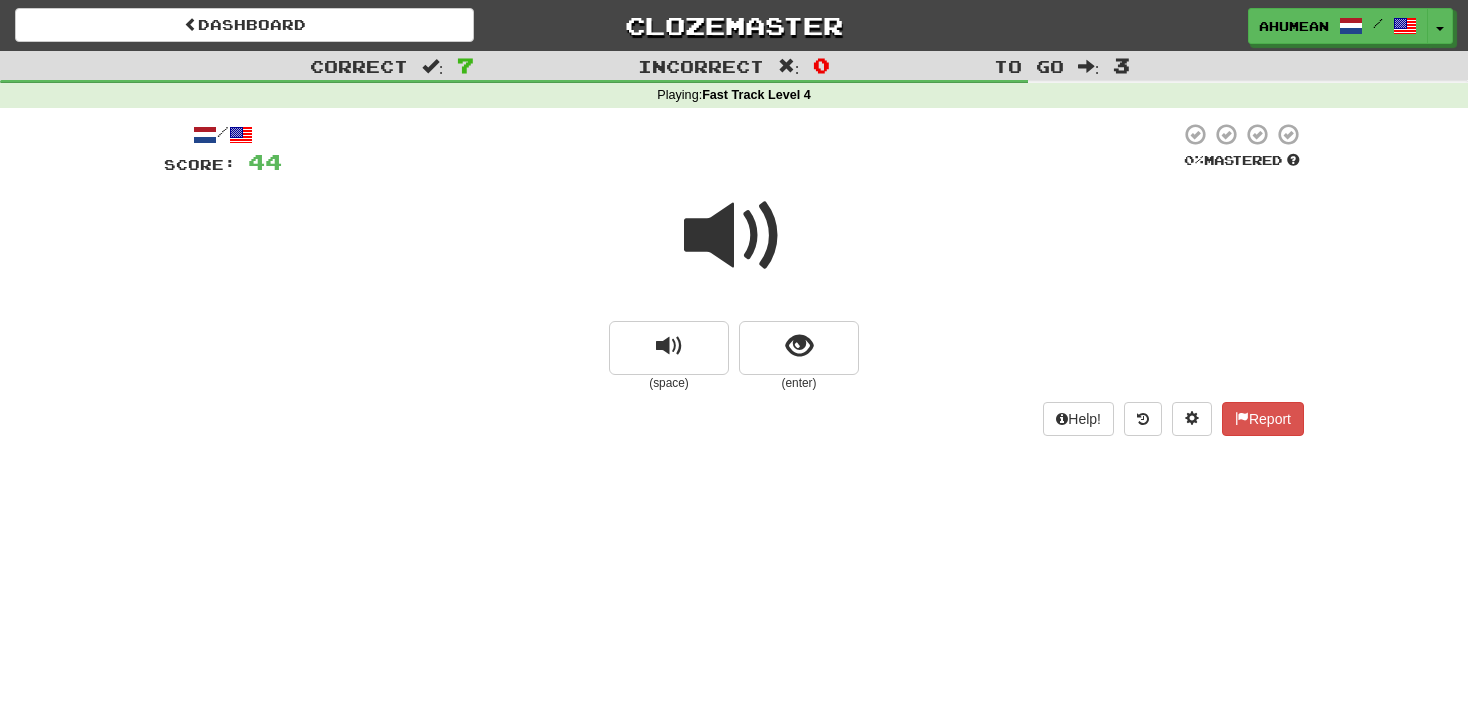 click at bounding box center (734, 236) 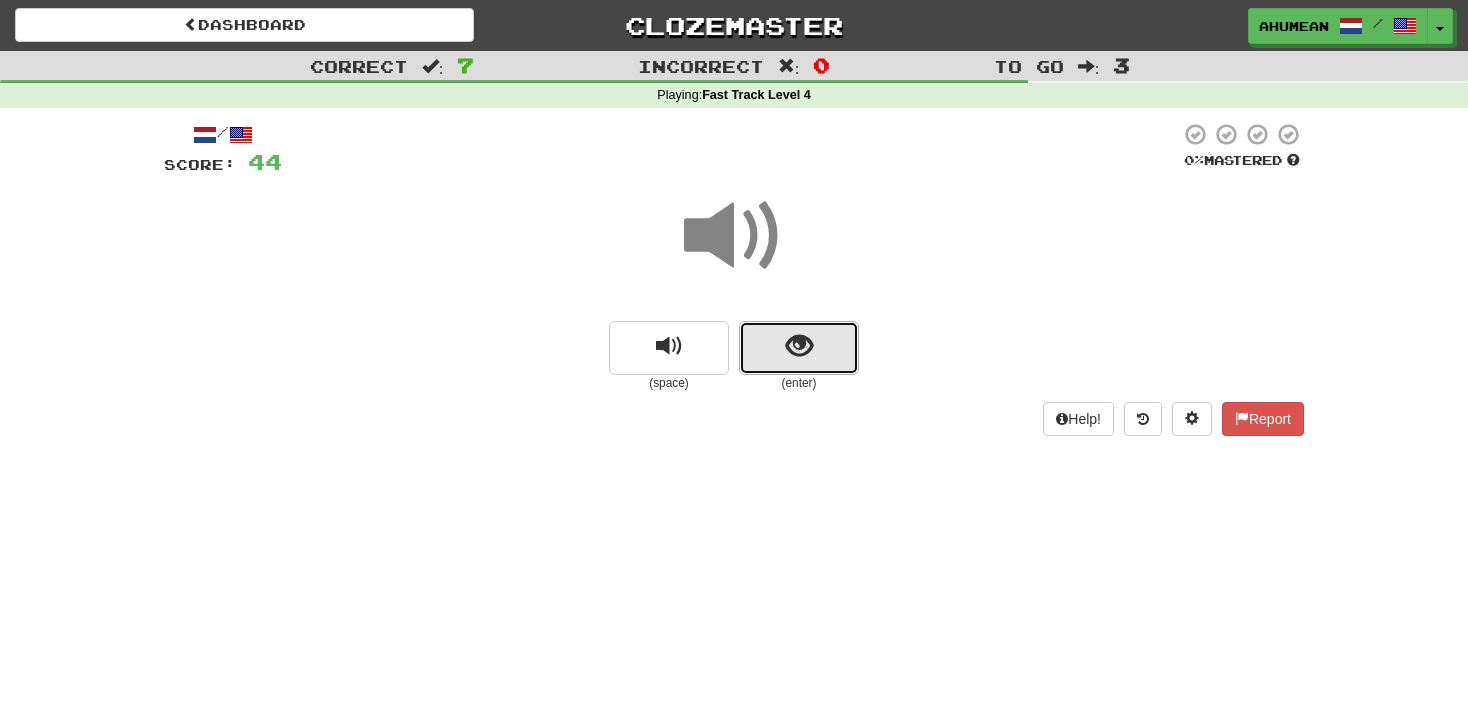 click at bounding box center [799, 348] 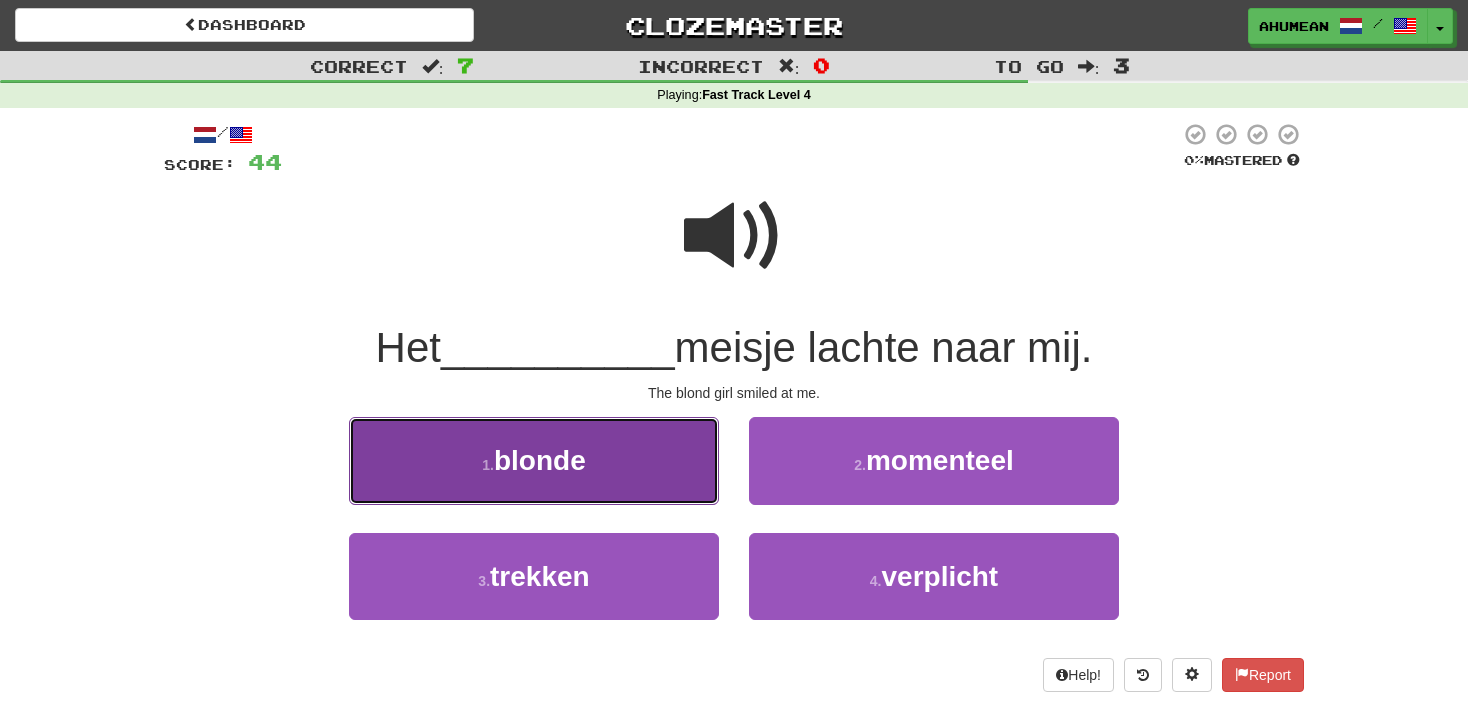 click on "1 .  blonde" at bounding box center [534, 460] 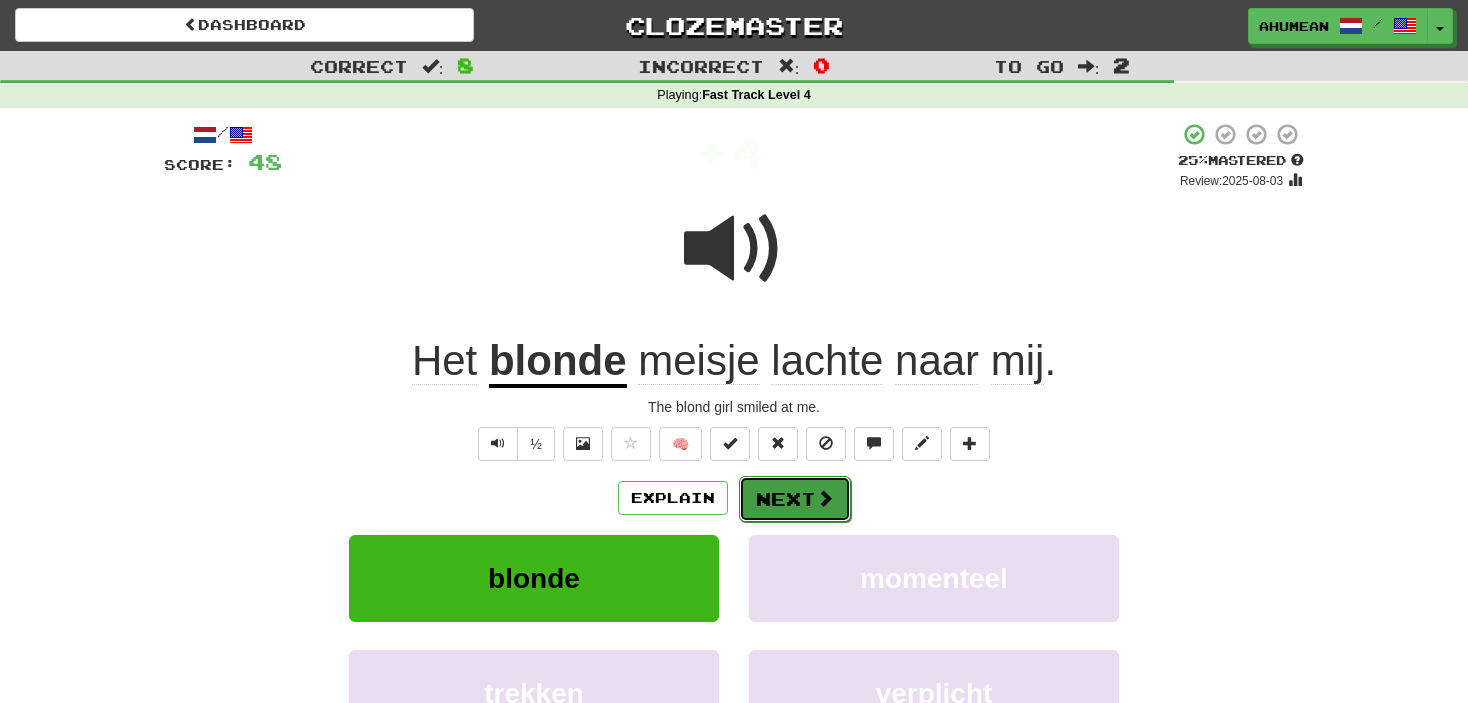click on "Next" at bounding box center (795, 499) 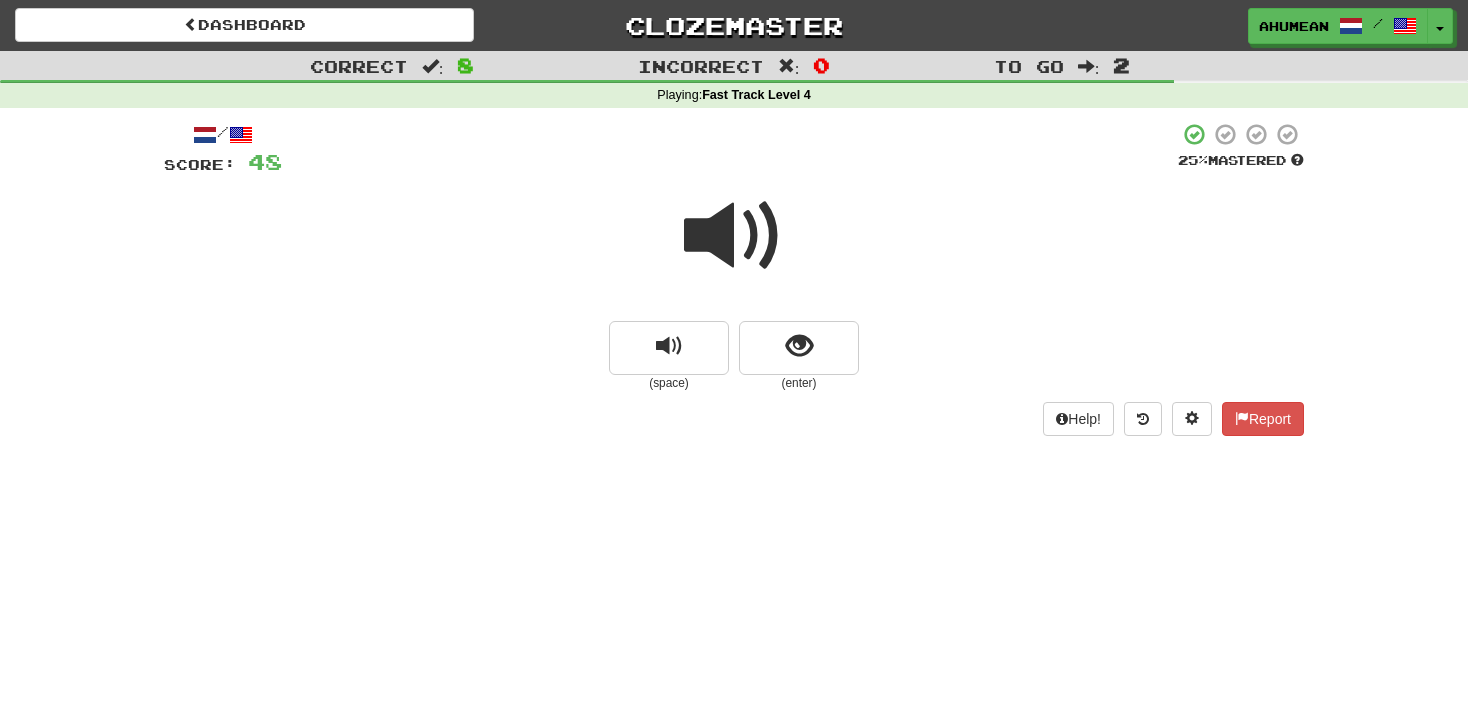 click at bounding box center (734, 236) 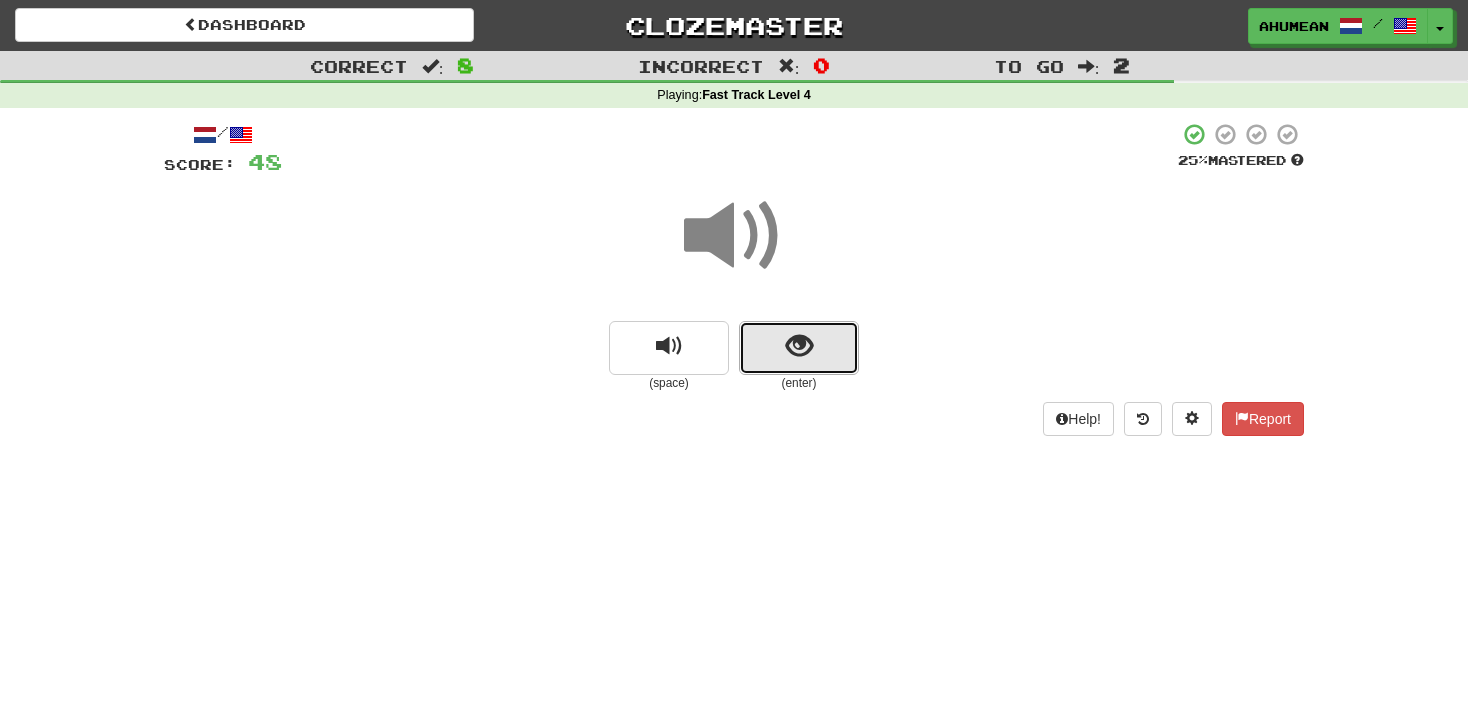 click at bounding box center (799, 346) 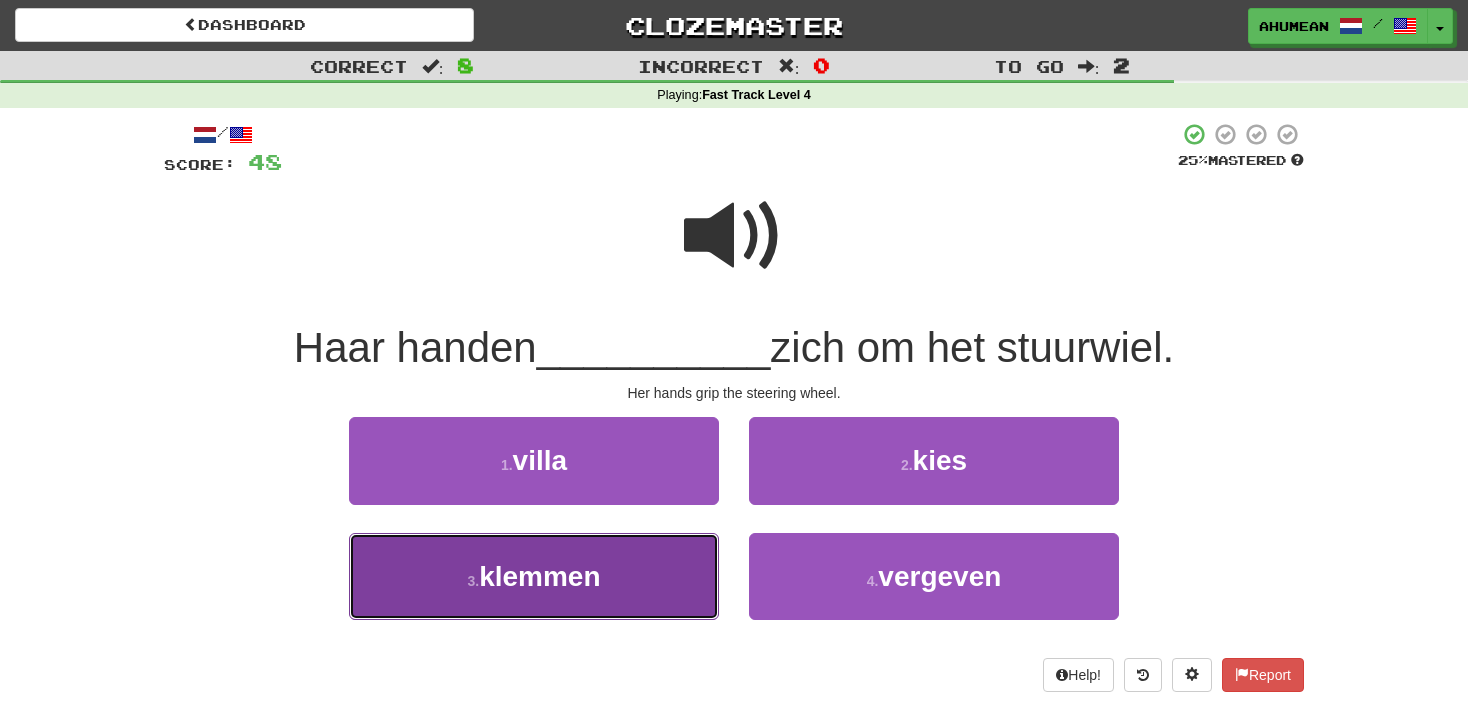 click on "3 .  klemmen" at bounding box center [534, 576] 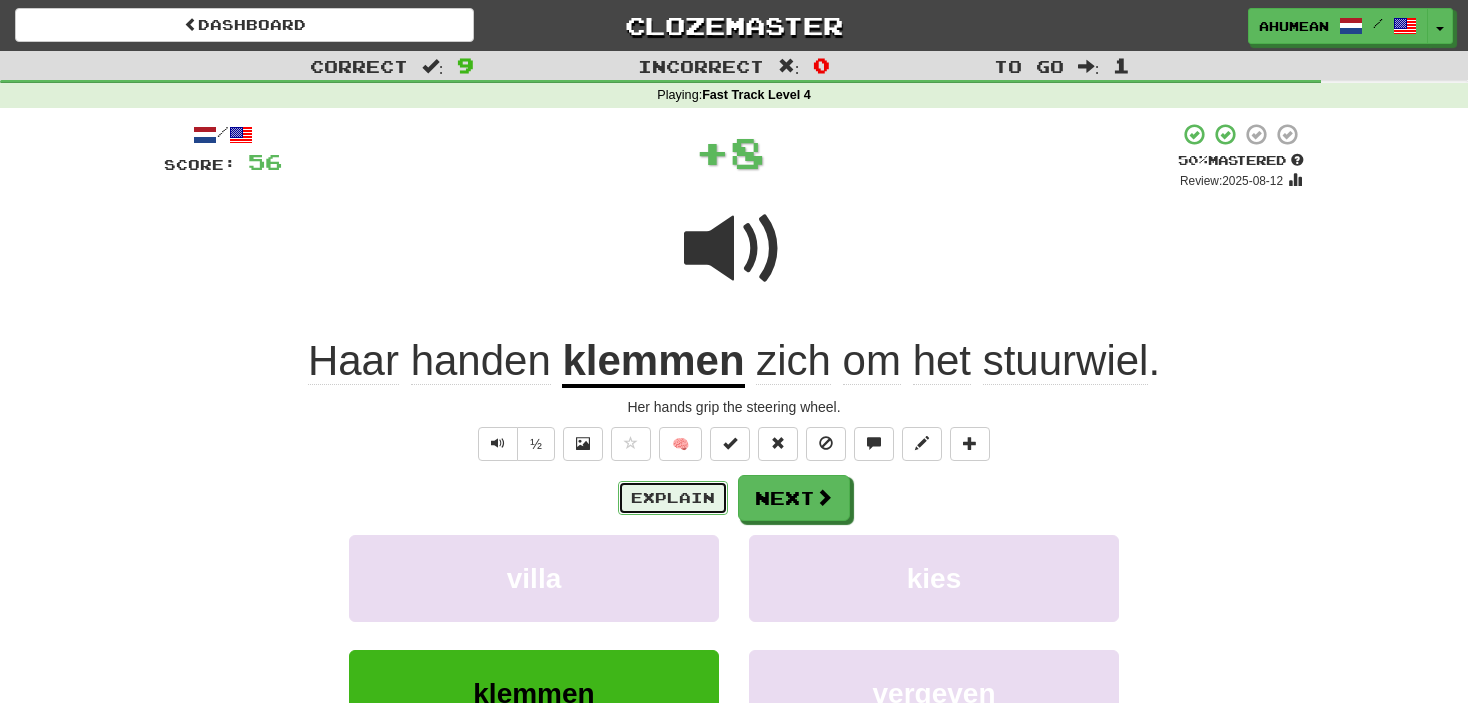click on "Explain" at bounding box center (673, 498) 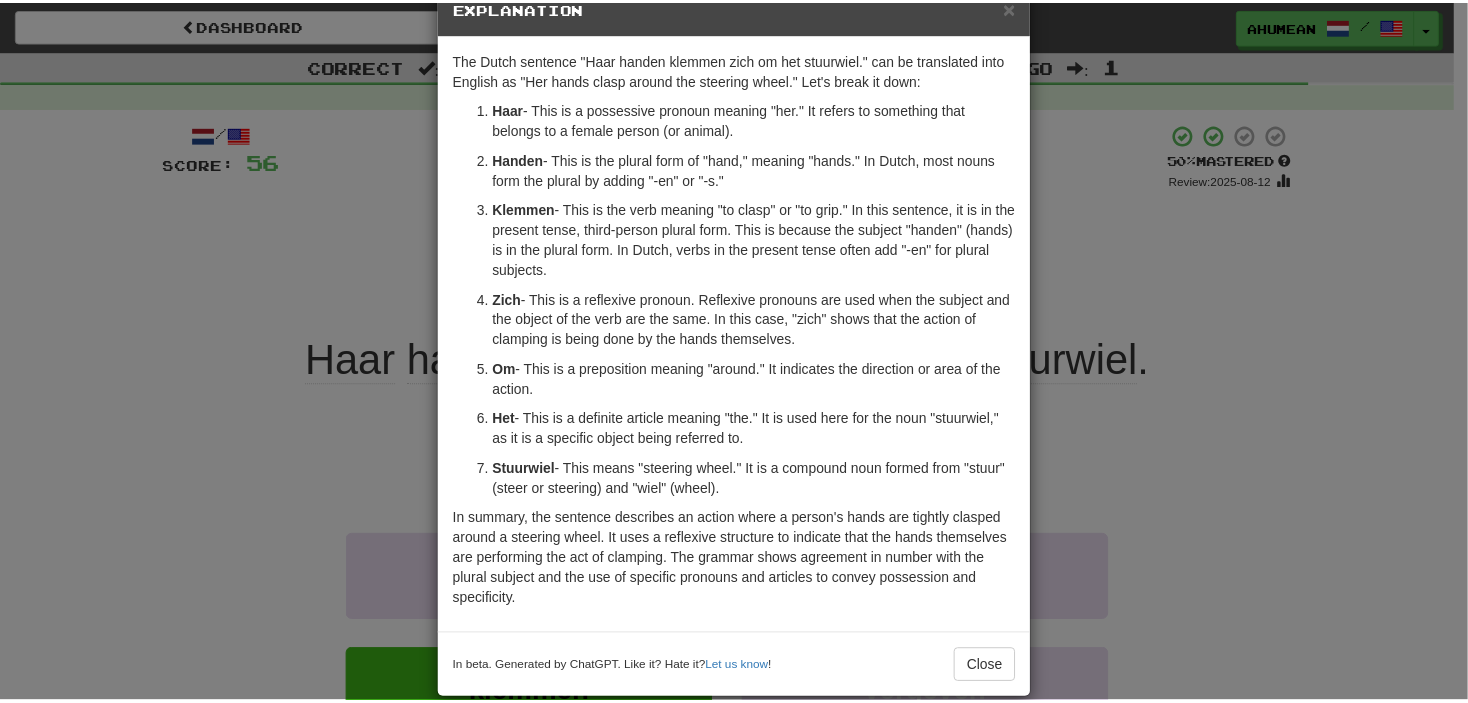 scroll, scrollTop: 73, scrollLeft: 0, axis: vertical 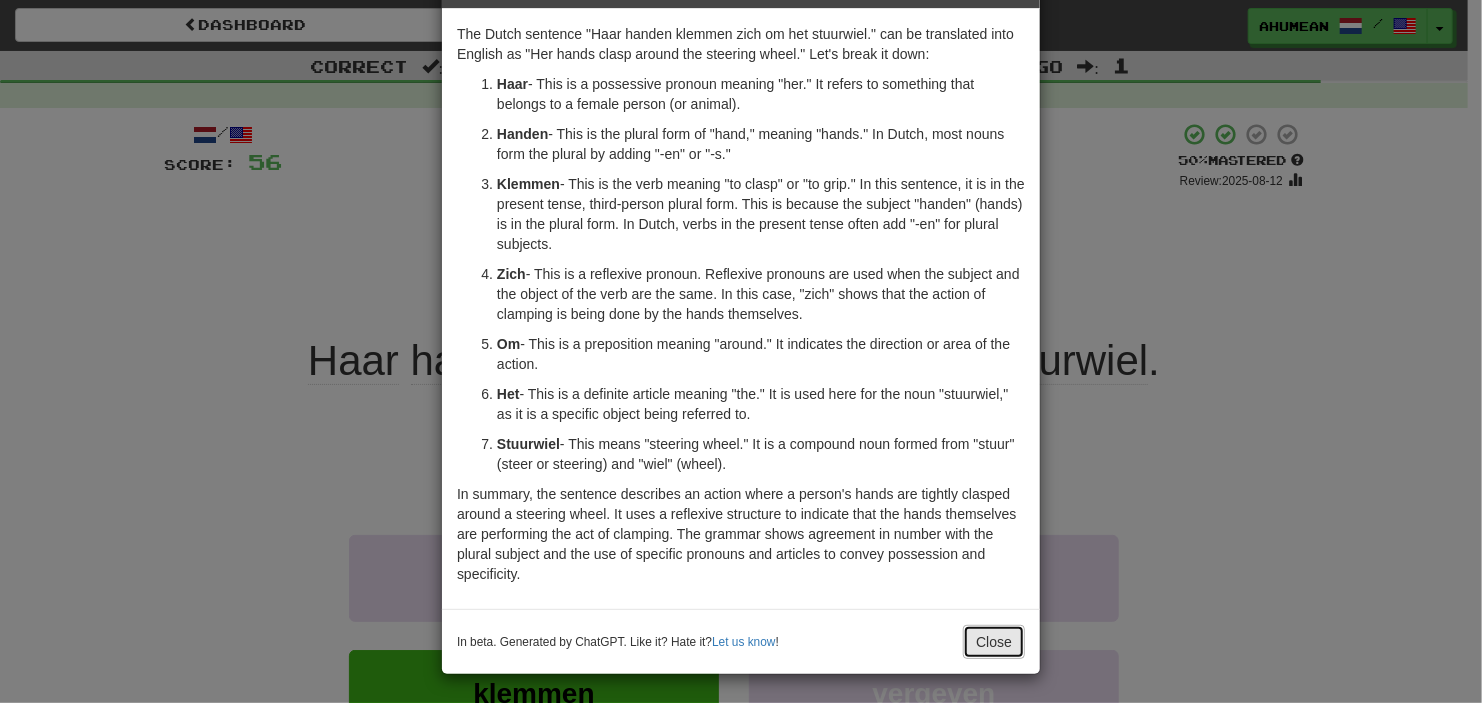 click on "Close" at bounding box center (994, 642) 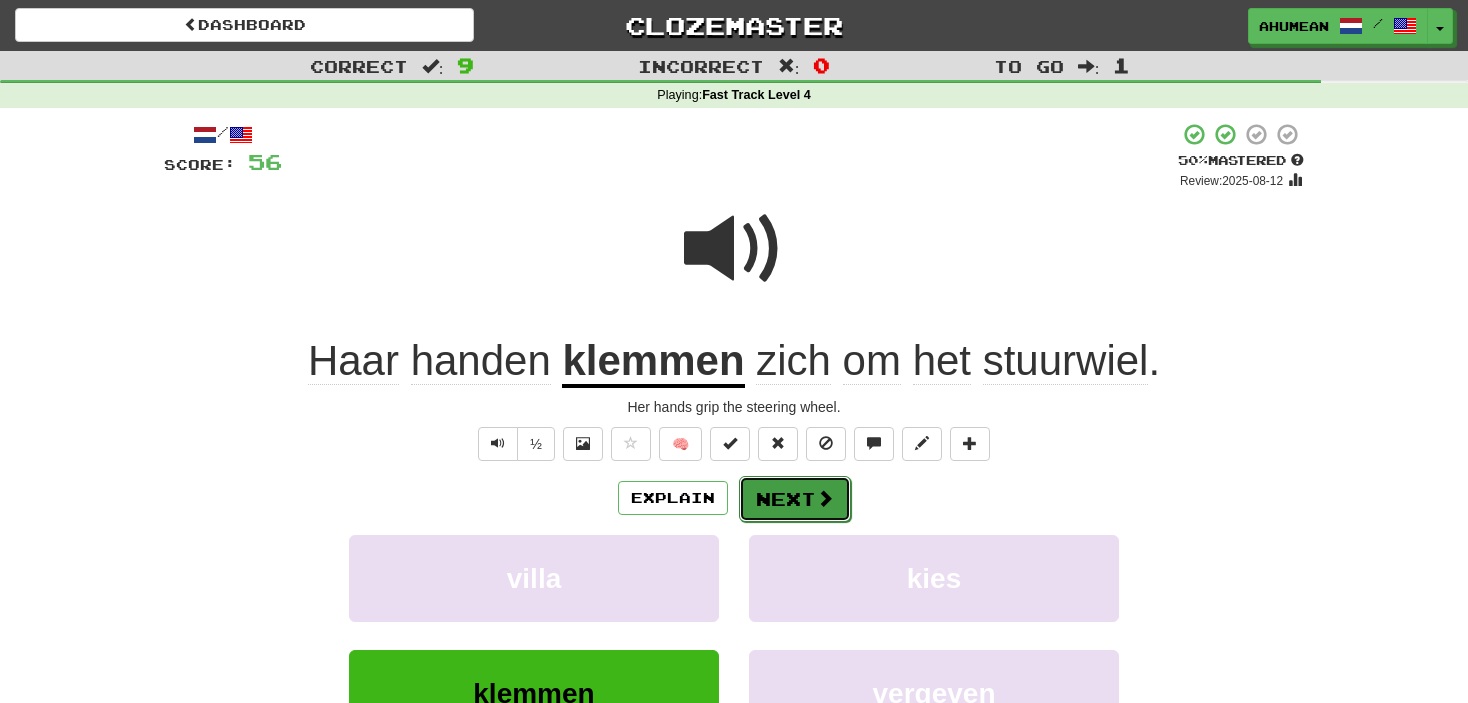 click on "Next" at bounding box center [795, 499] 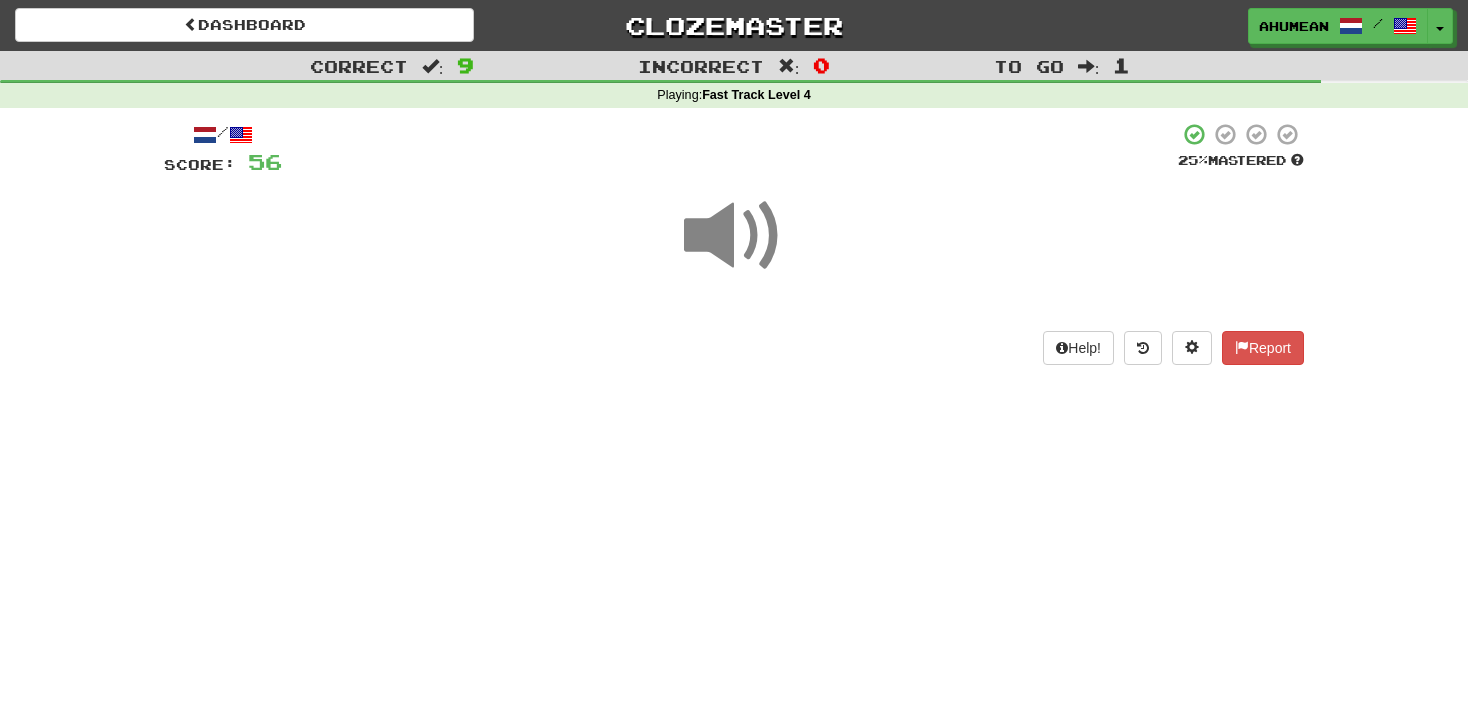 click at bounding box center (734, 236) 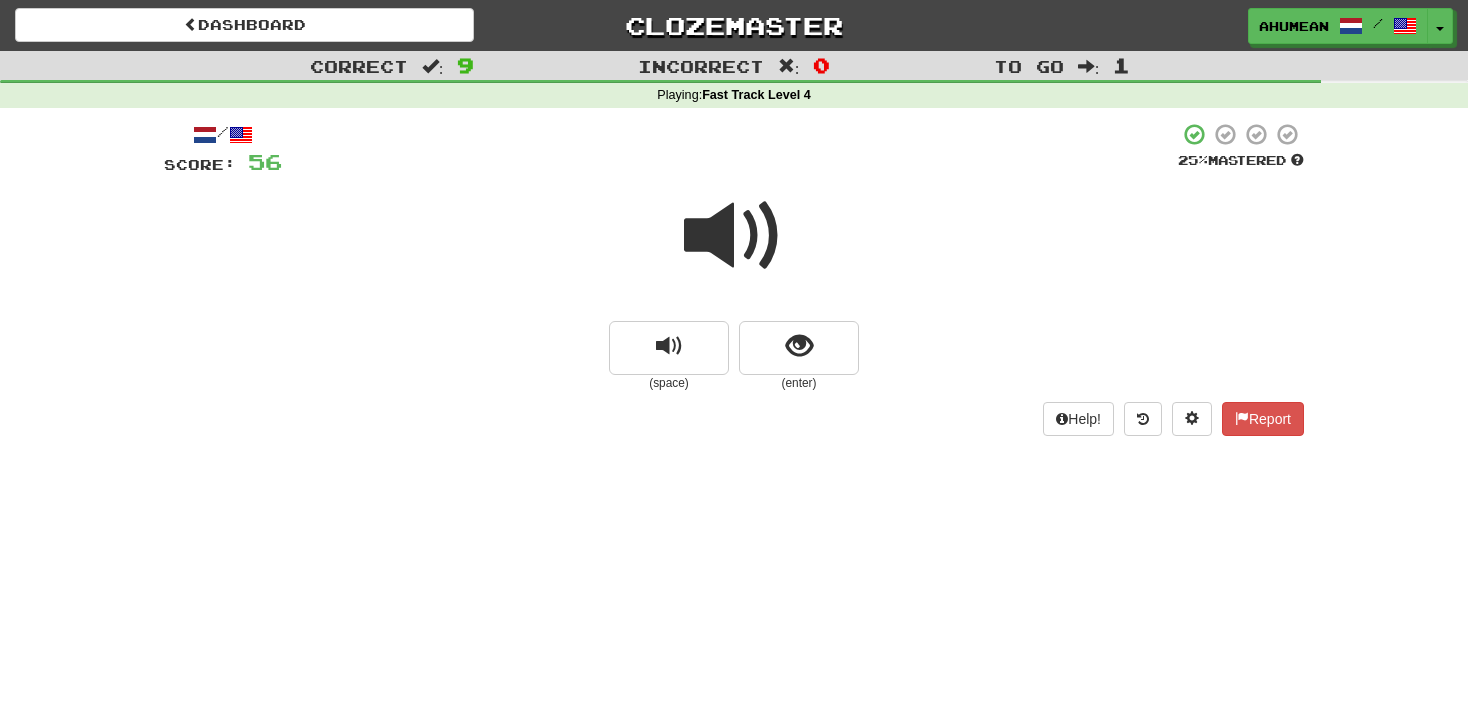 click at bounding box center (734, 236) 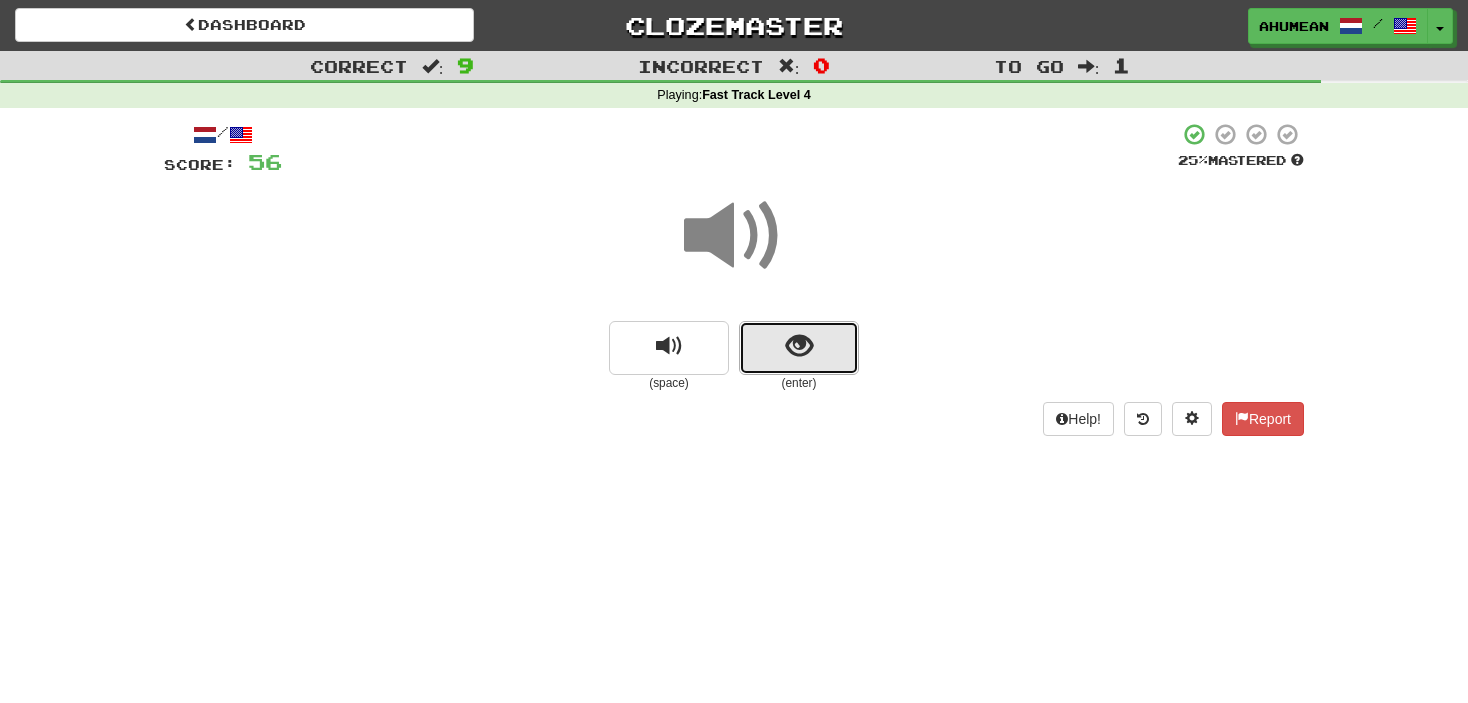 click at bounding box center [799, 348] 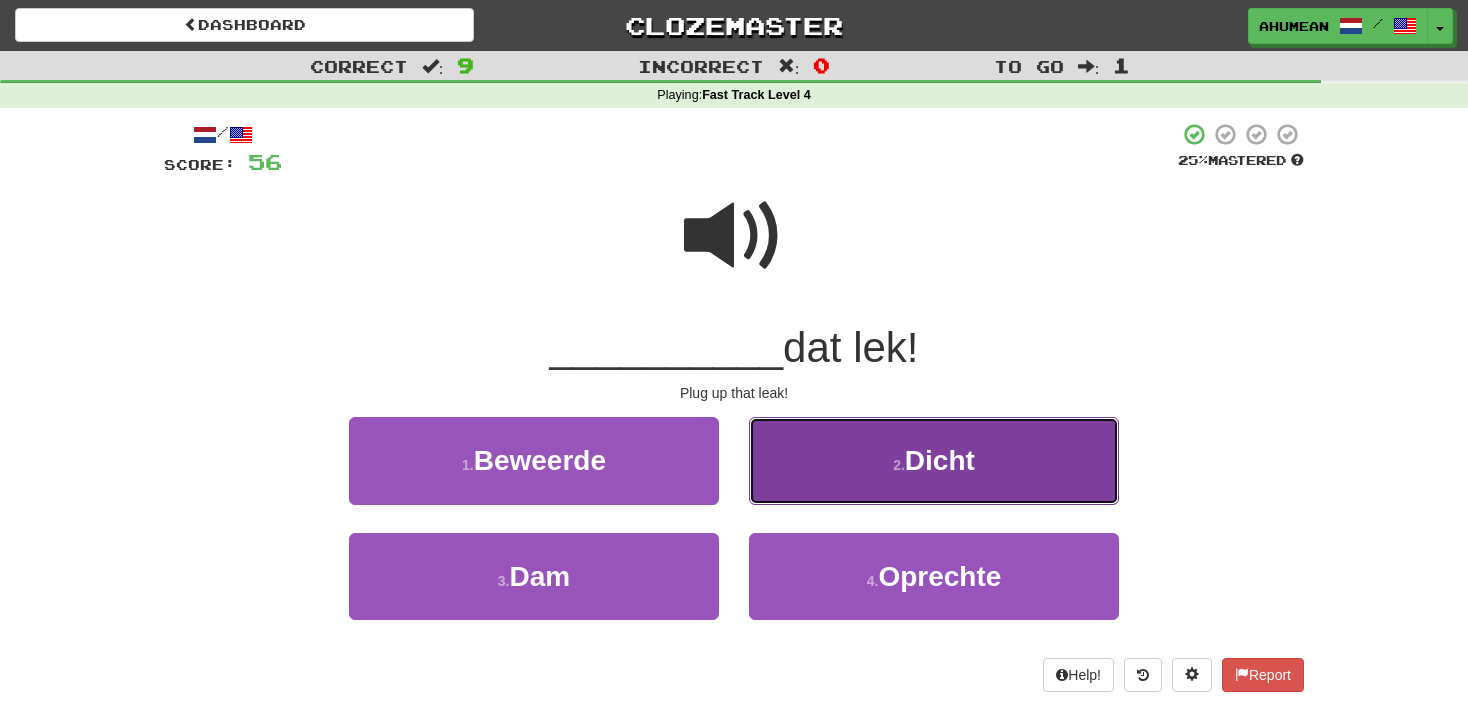 click on "2 .  Dicht" at bounding box center [934, 460] 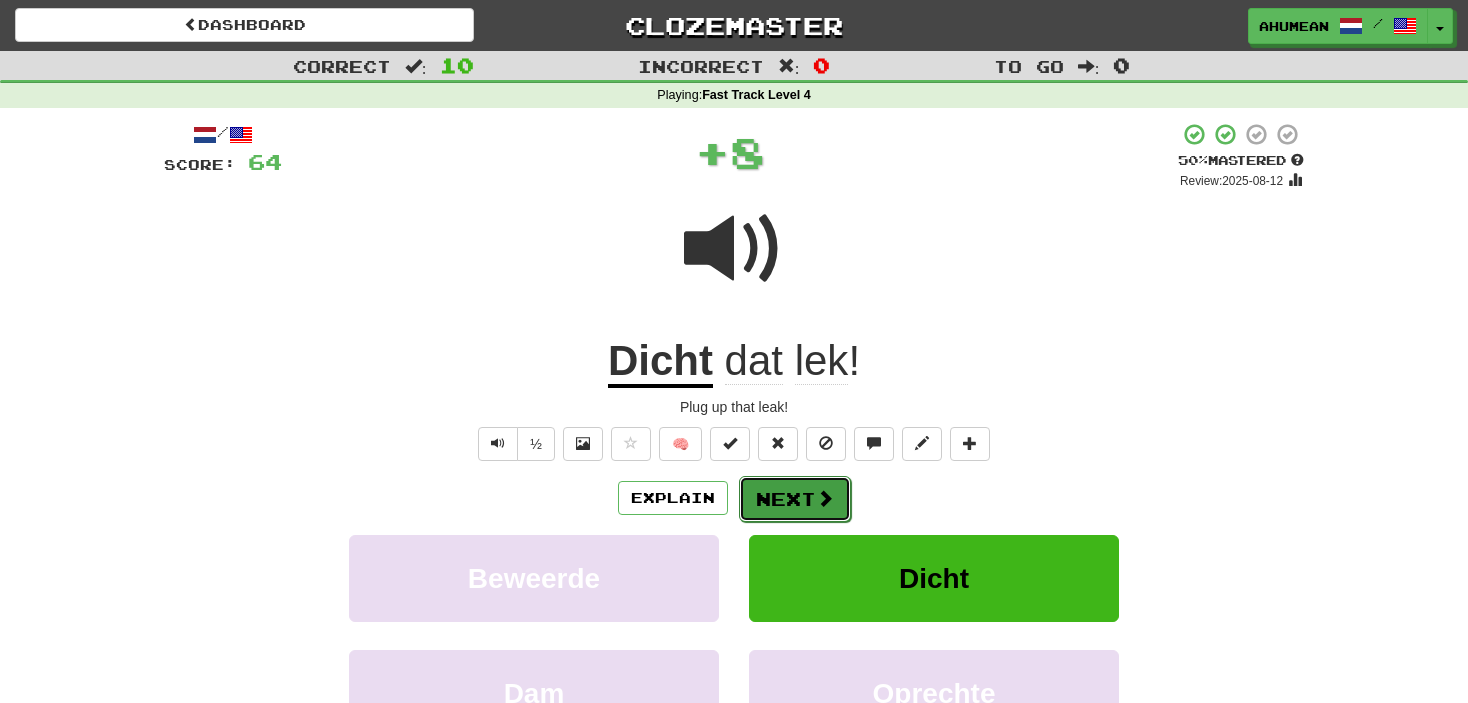 click on "Next" at bounding box center (795, 499) 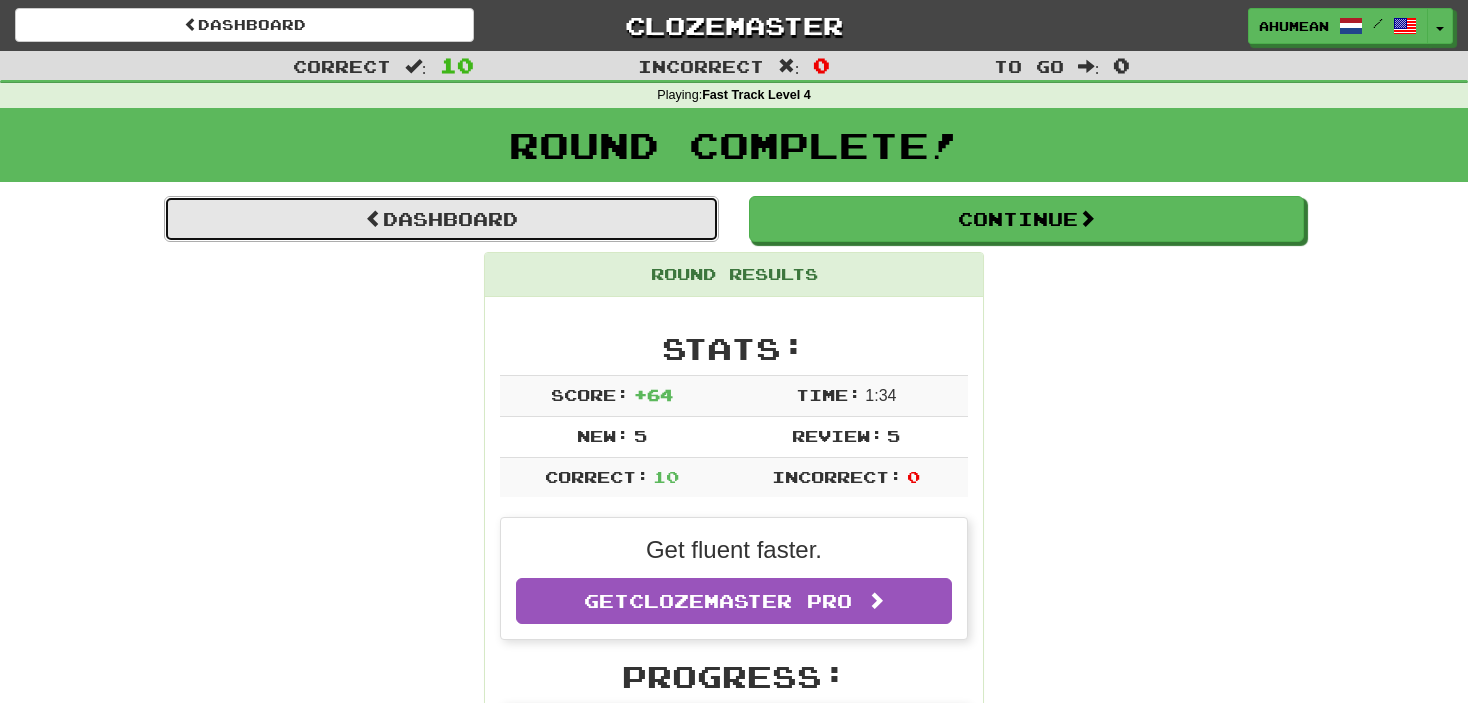 click on "Dashboard" at bounding box center [441, 219] 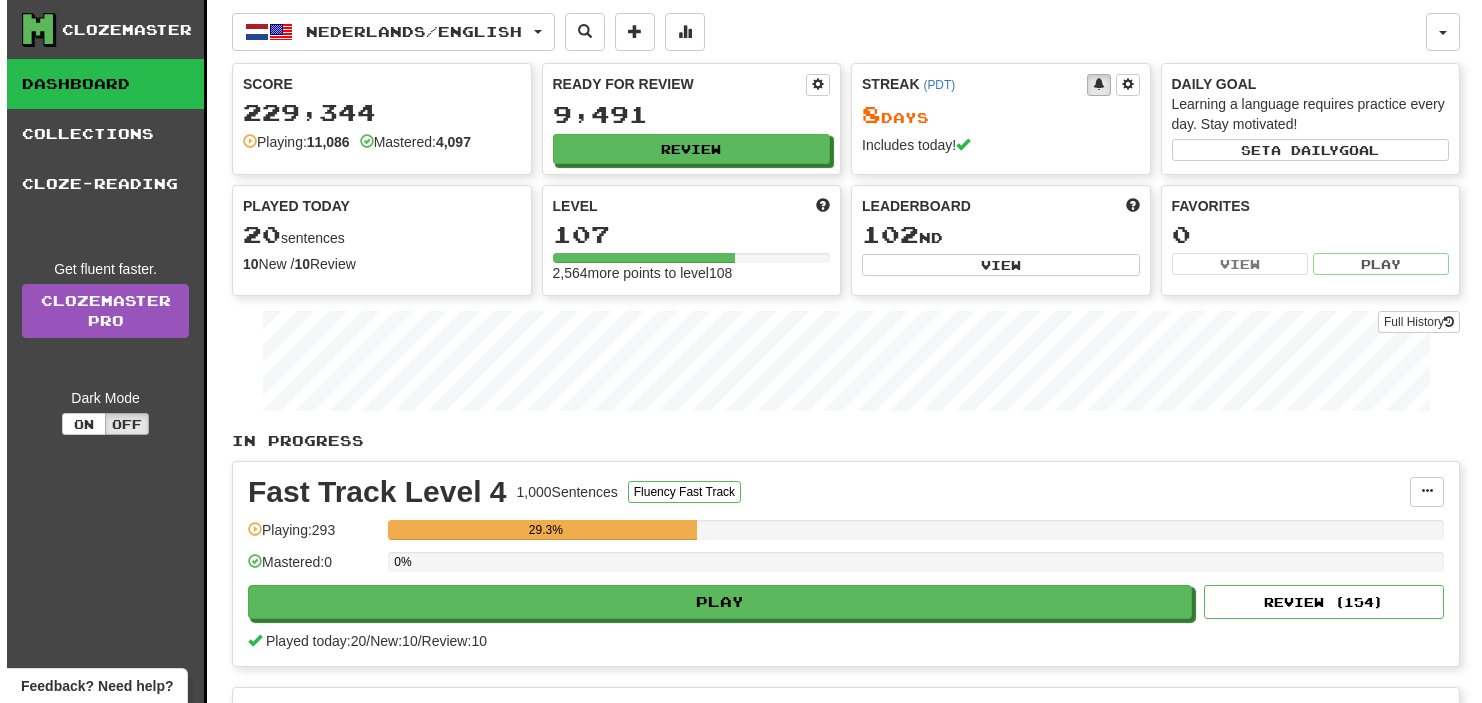 scroll, scrollTop: 200, scrollLeft: 0, axis: vertical 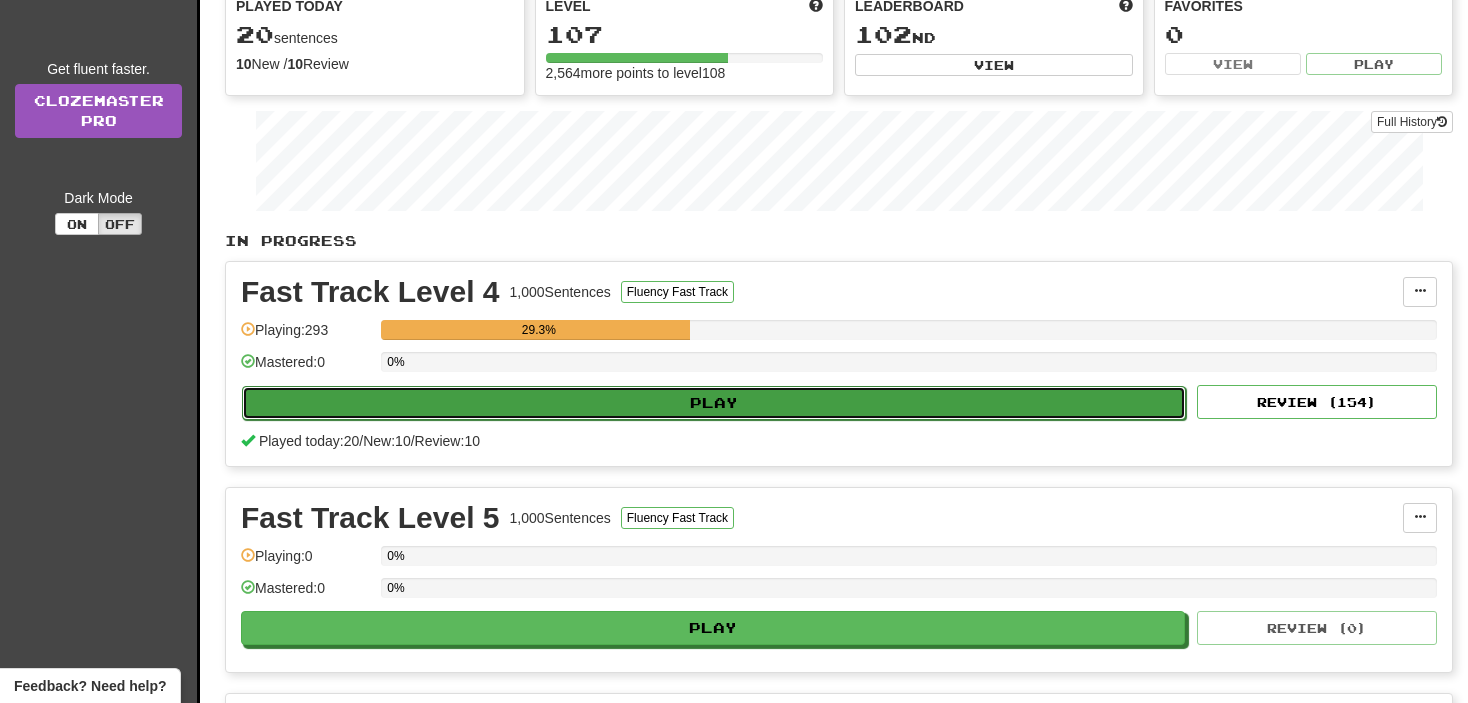 click on "Play" at bounding box center [714, 403] 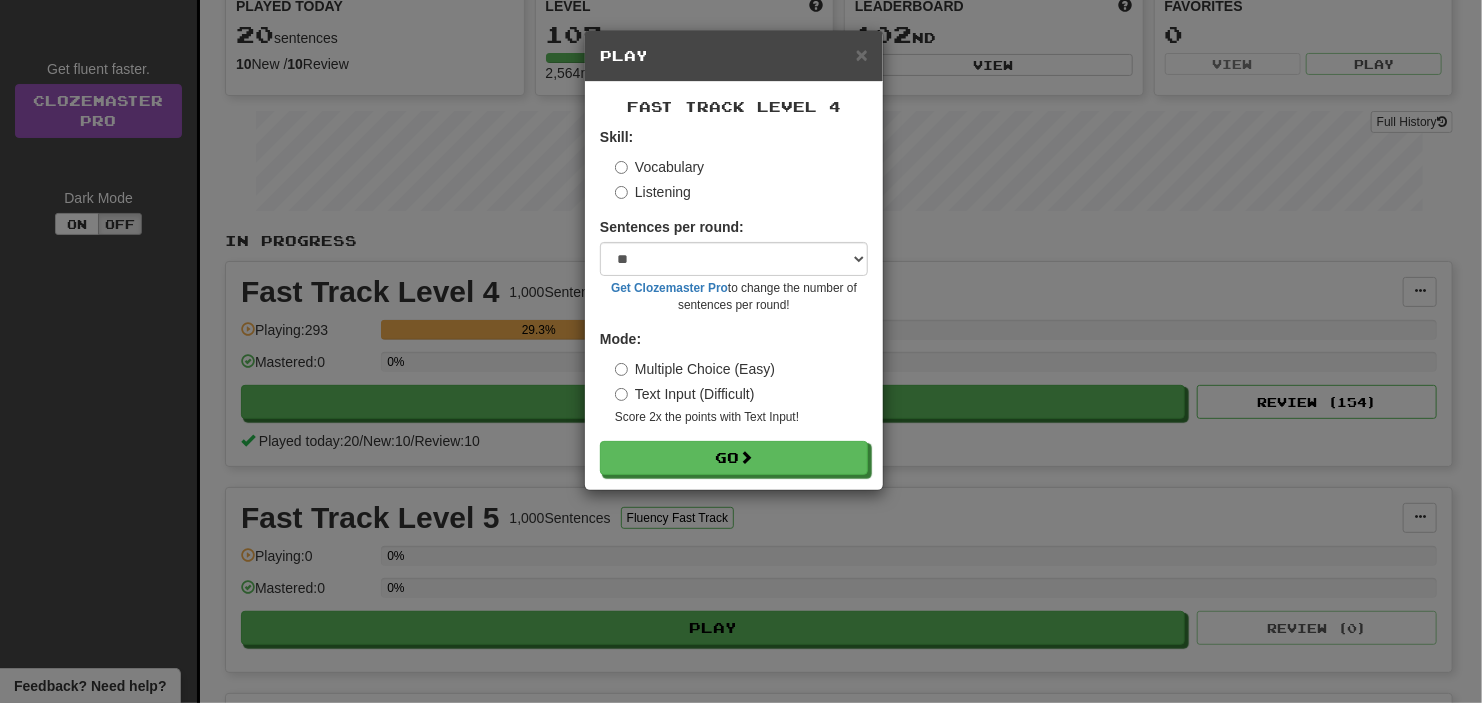 click on "Listening" at bounding box center [653, 192] 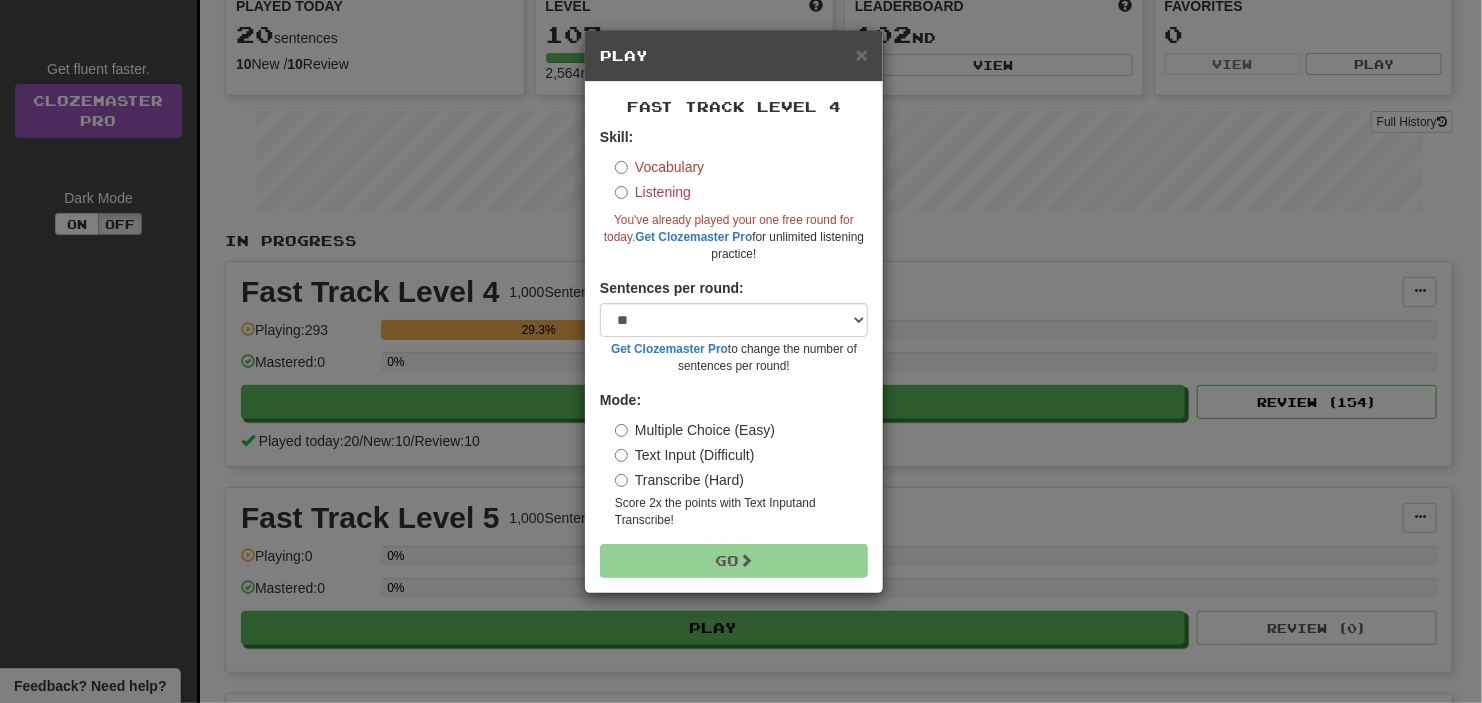 click on "Vocabulary" at bounding box center (659, 167) 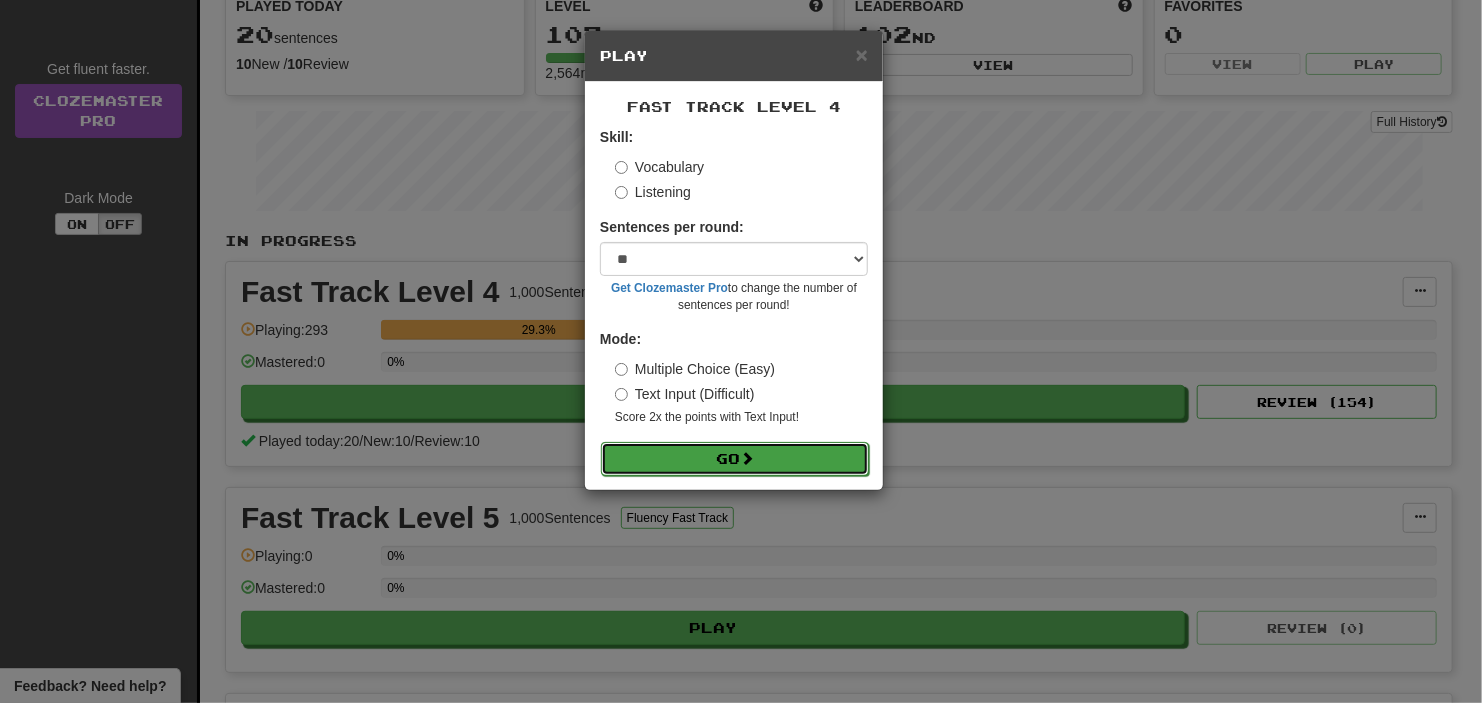 click on "Go" at bounding box center [735, 459] 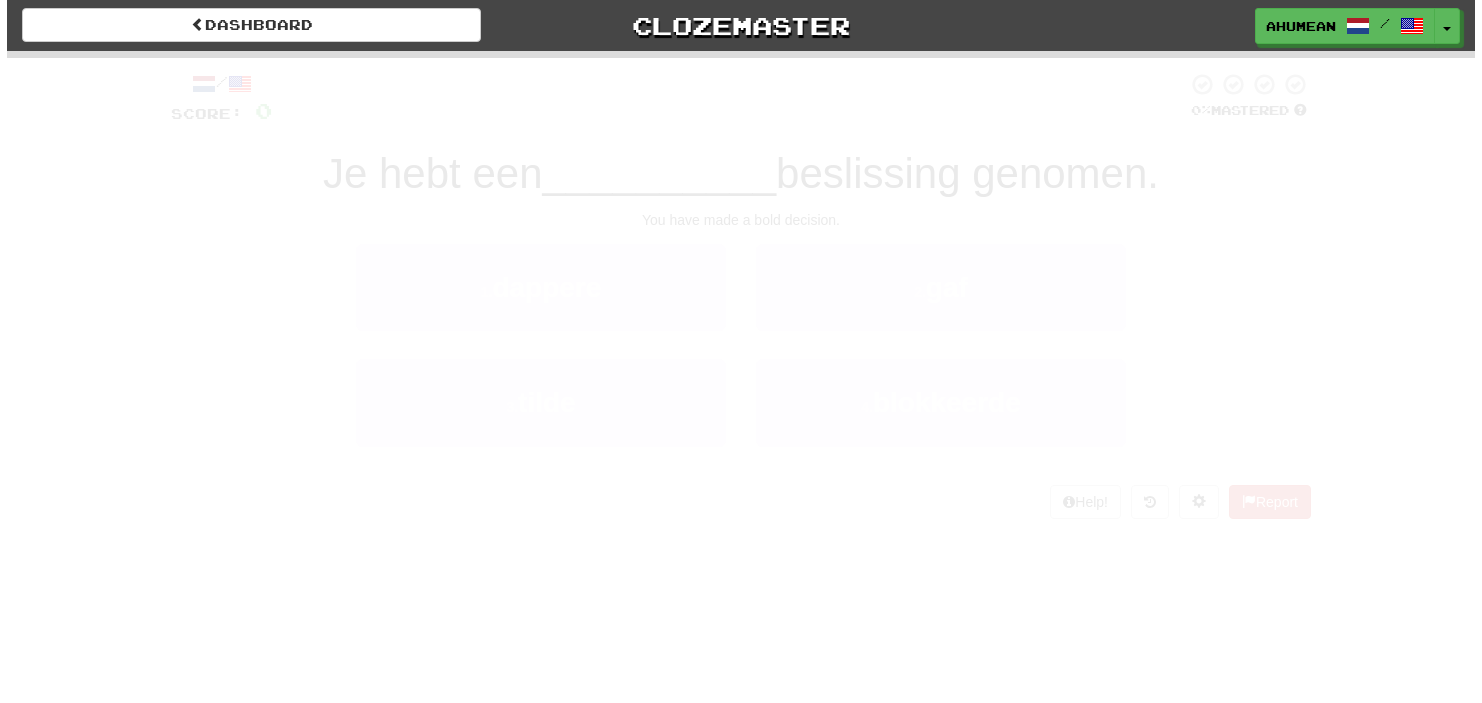 scroll, scrollTop: 0, scrollLeft: 0, axis: both 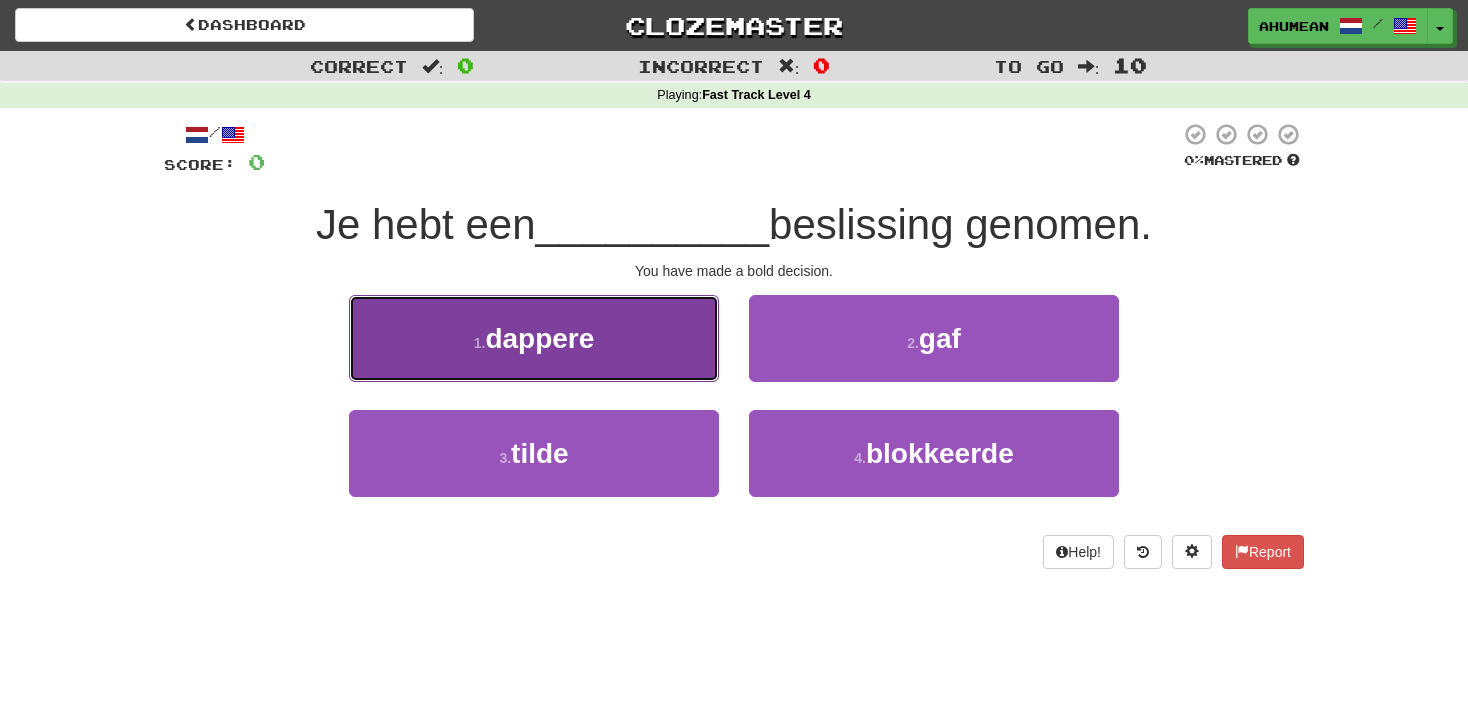 click on "1 .  dappere" at bounding box center (534, 338) 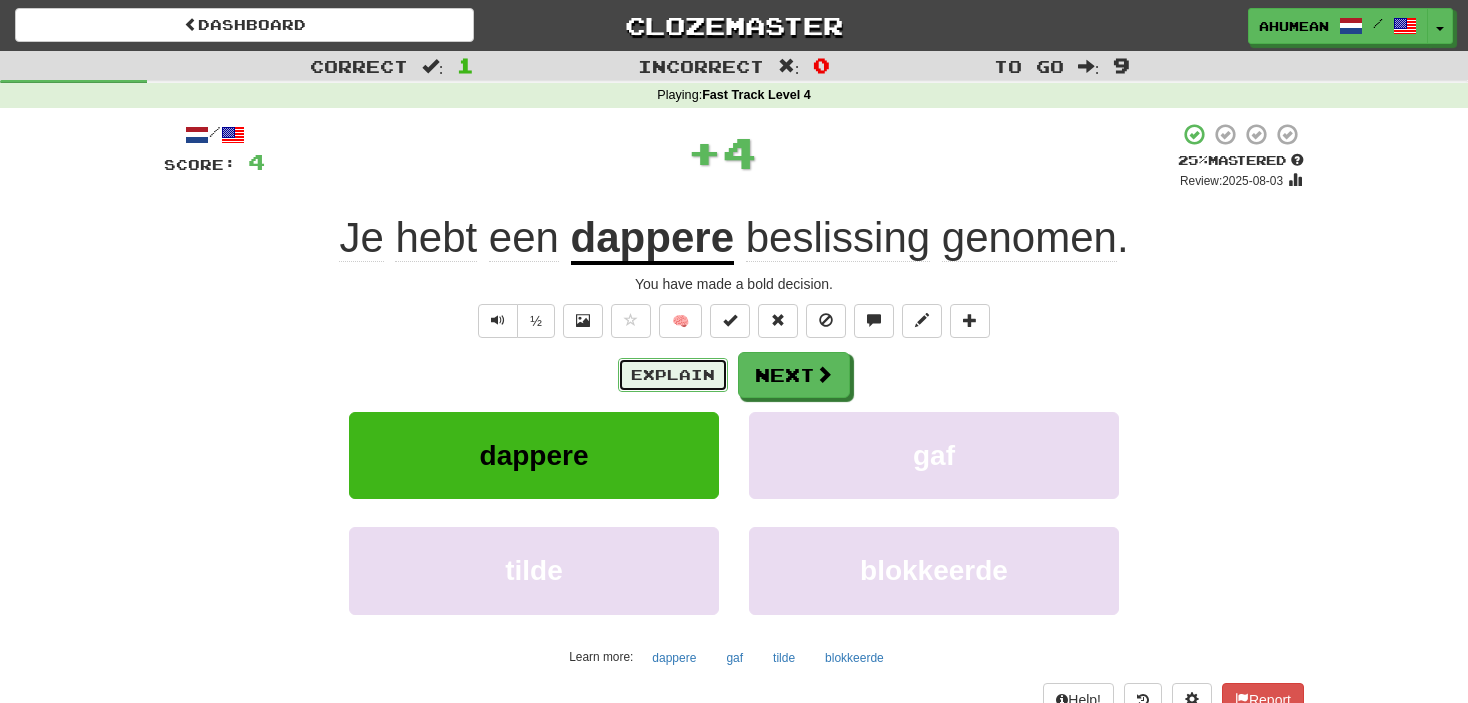 click on "Explain" at bounding box center [673, 375] 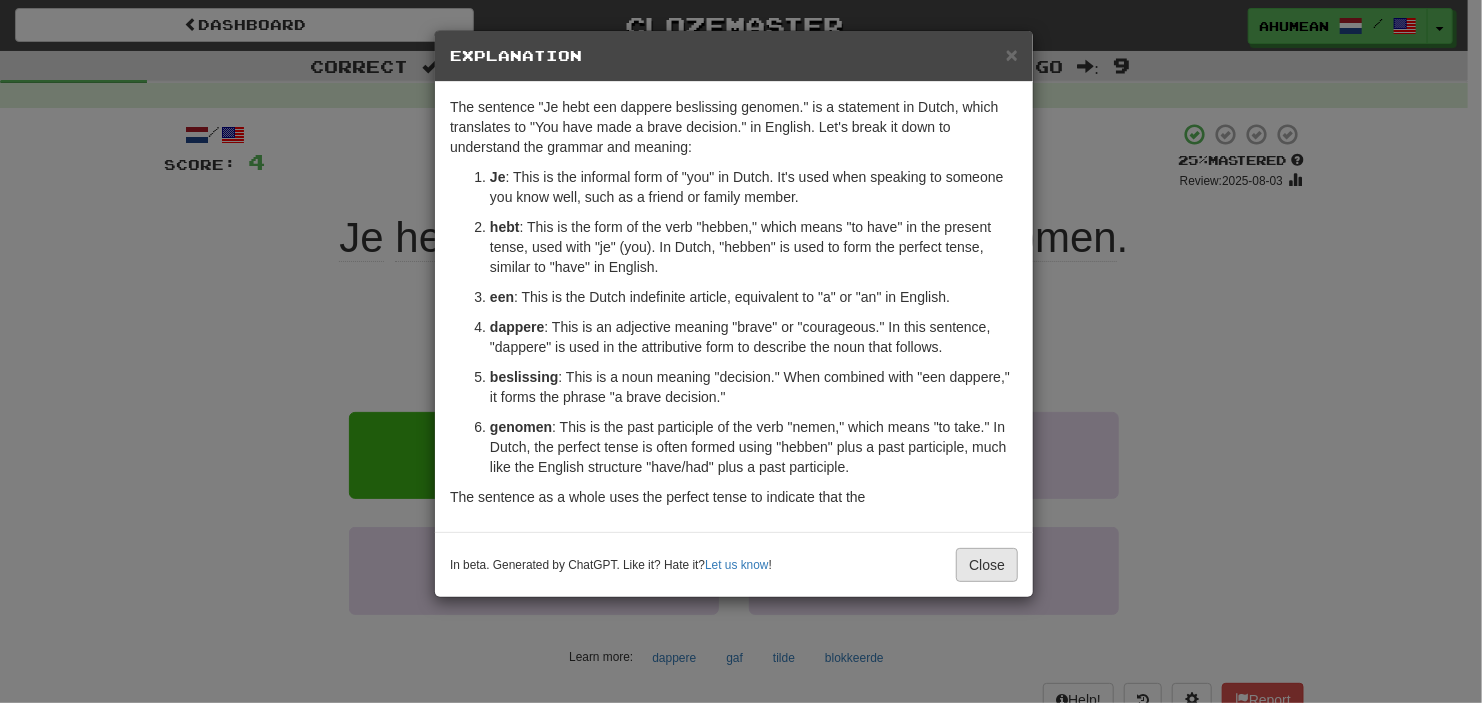 click on "The sentence as a whole uses the perfect tense to indicate that the" at bounding box center [734, 497] 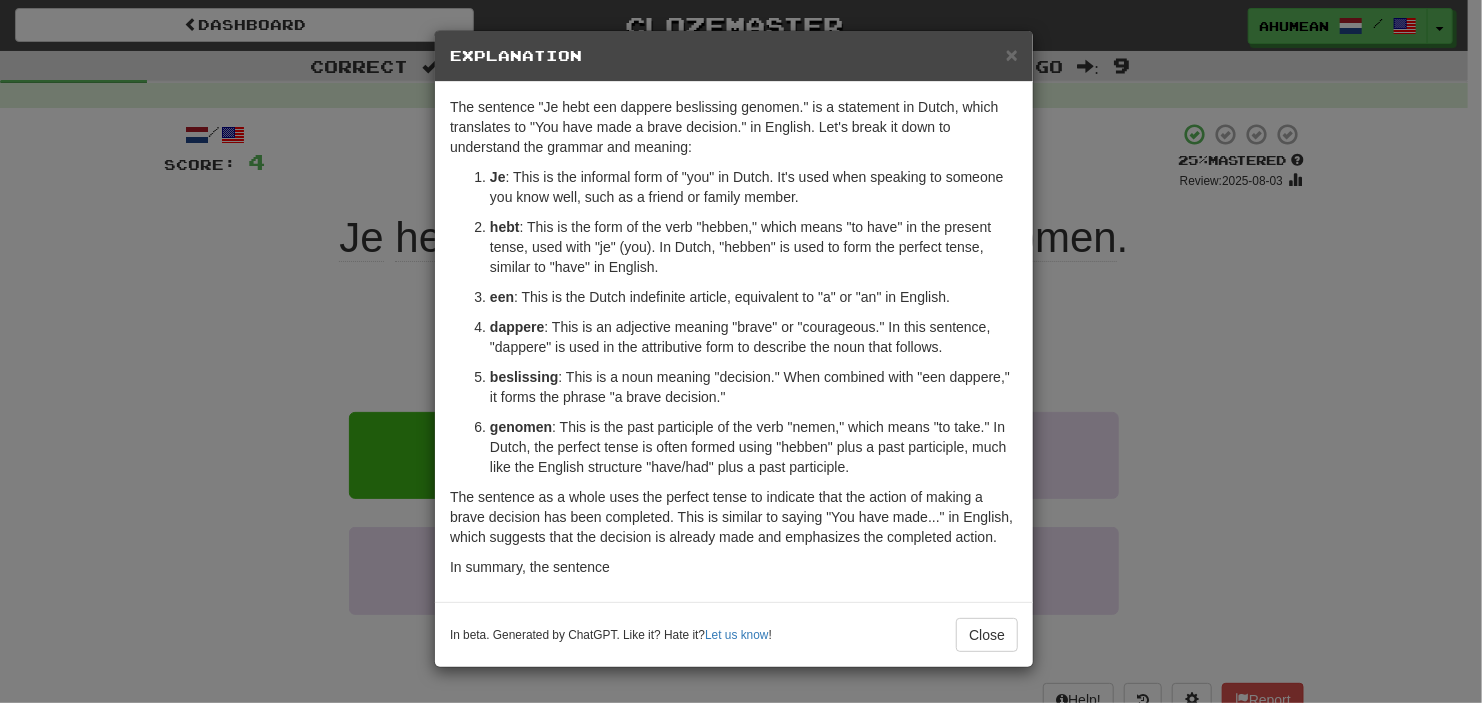 click on "The sentence "Je hebt een dappere beslissing genomen." is a statement in Dutch, which translates to "You have made a brave decision." in English. Let's break it down to understand the grammar and meaning:
Je : This is the informal form of "you" in Dutch. It's used when speaking to someone you know well, such as a friend or family member.
hebt : This is the form of the verb "hebben," which means "to have" in the present tense, used with "je" (you). In Dutch, "hebben" is used to form the perfect tense, similar to "have" in English.
een : This is the Dutch indefinite article, equivalent to "a" or "an" in English.
dappere : This is an adjective meaning "brave" or "courageous." In this sentence, "dappere" is used in the attributive form to describe the noun that follows.
beslissing : This is a noun meaning "decision." When combined with "een dappere," it forms the phrase "a brave decision."
genomen
In summary, the sentence" at bounding box center (734, 342) 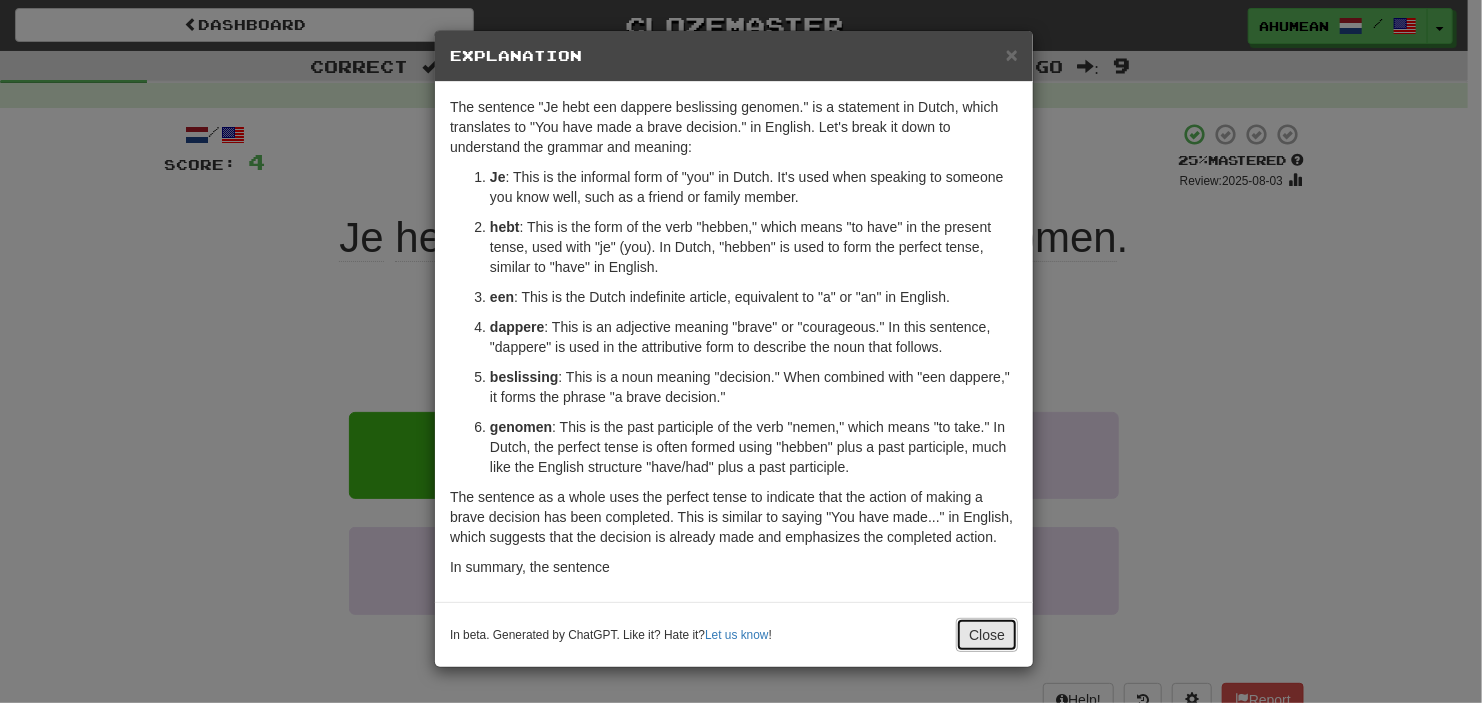 click on "Close" at bounding box center (987, 635) 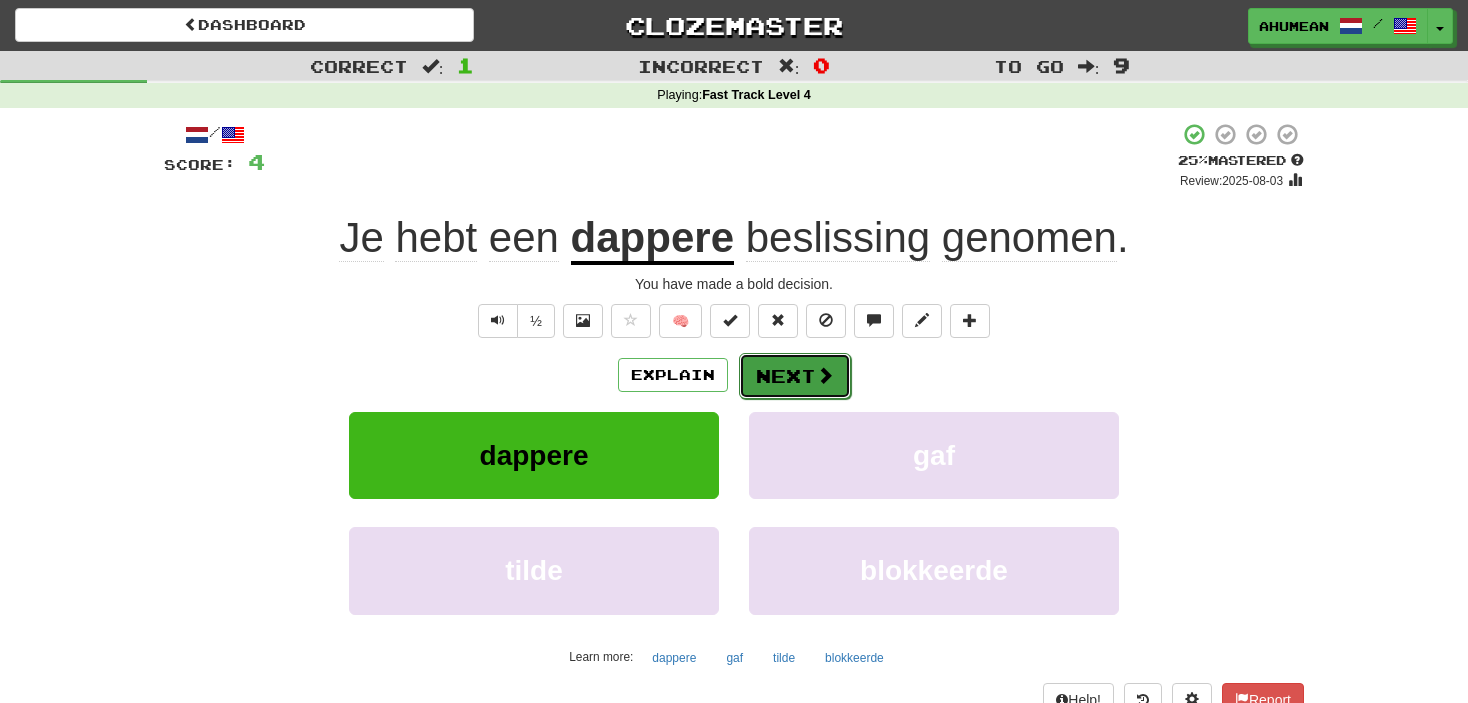click on "Next" at bounding box center (795, 376) 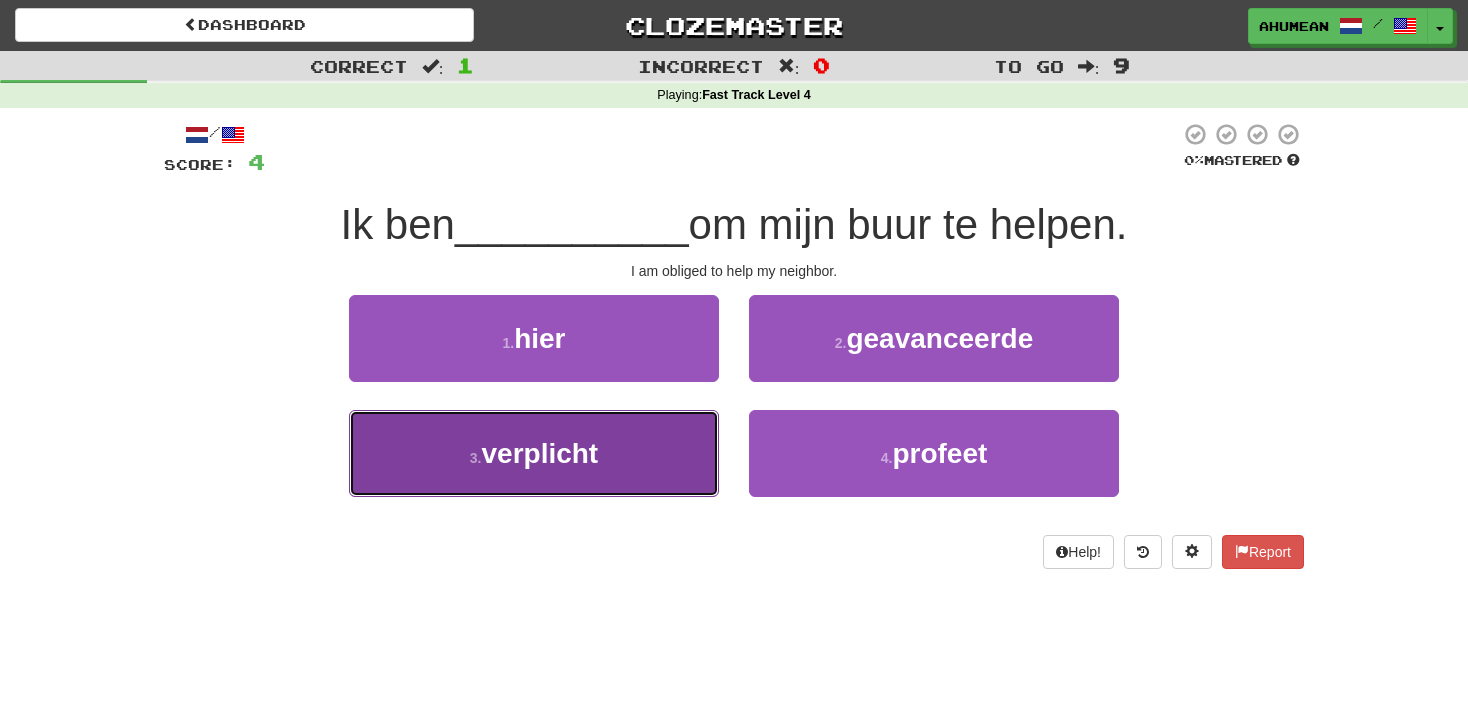 click on "3 .  verplicht" at bounding box center [534, 453] 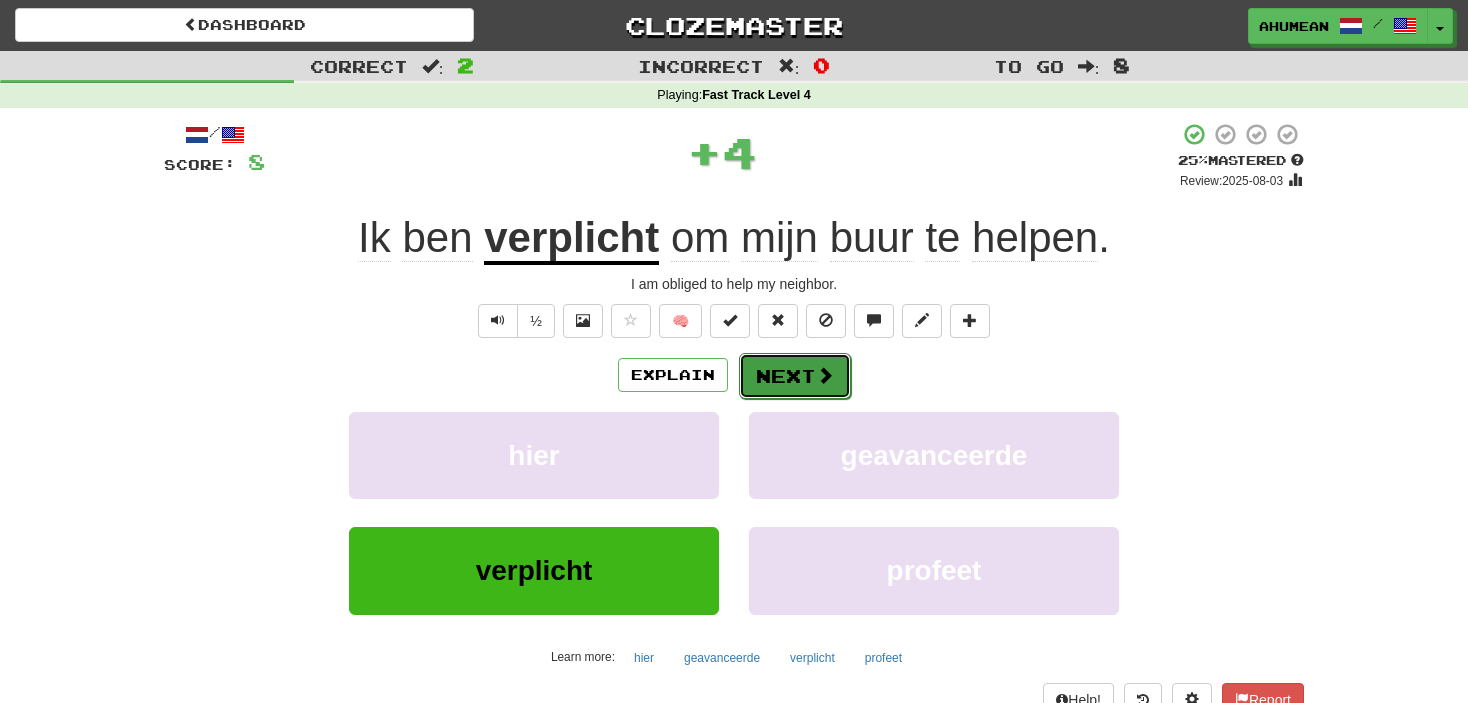click on "Next" at bounding box center (795, 376) 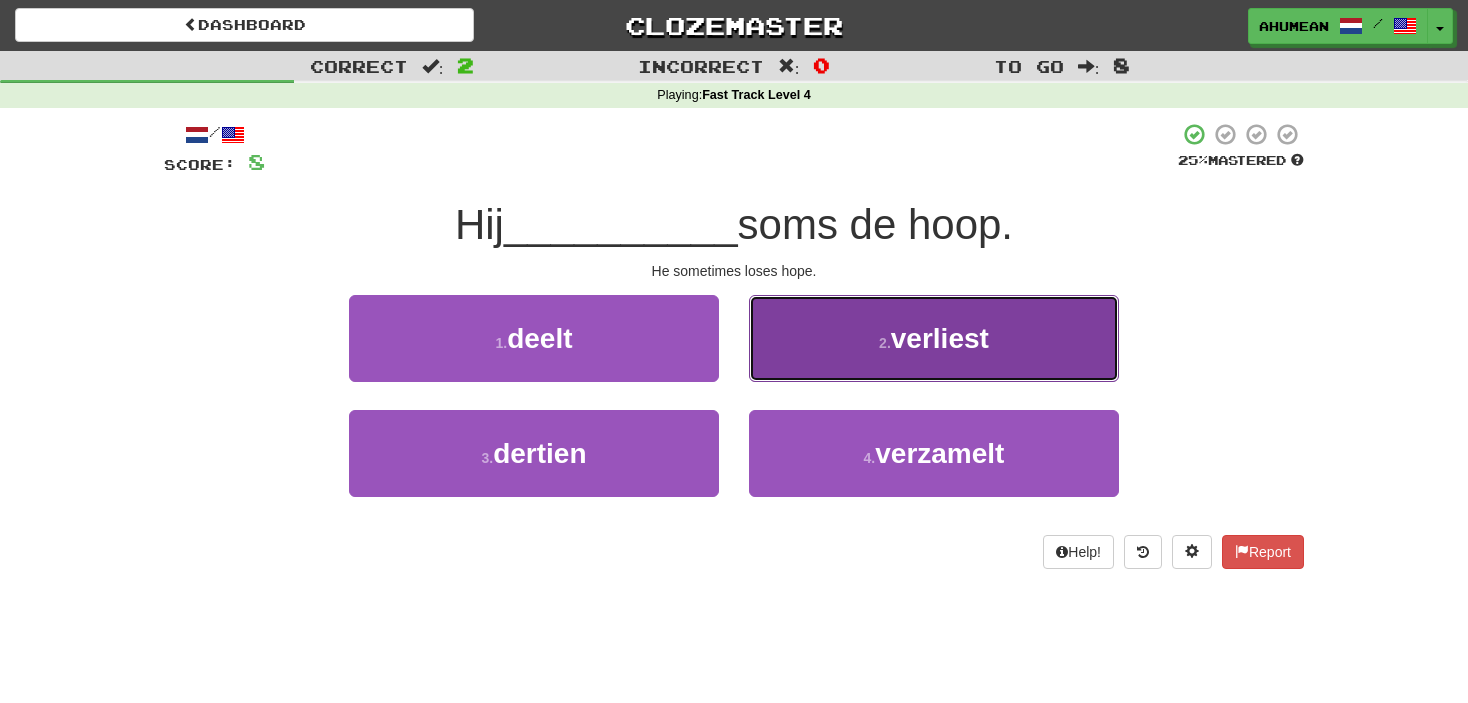 click on "2 .  verliest" at bounding box center (934, 338) 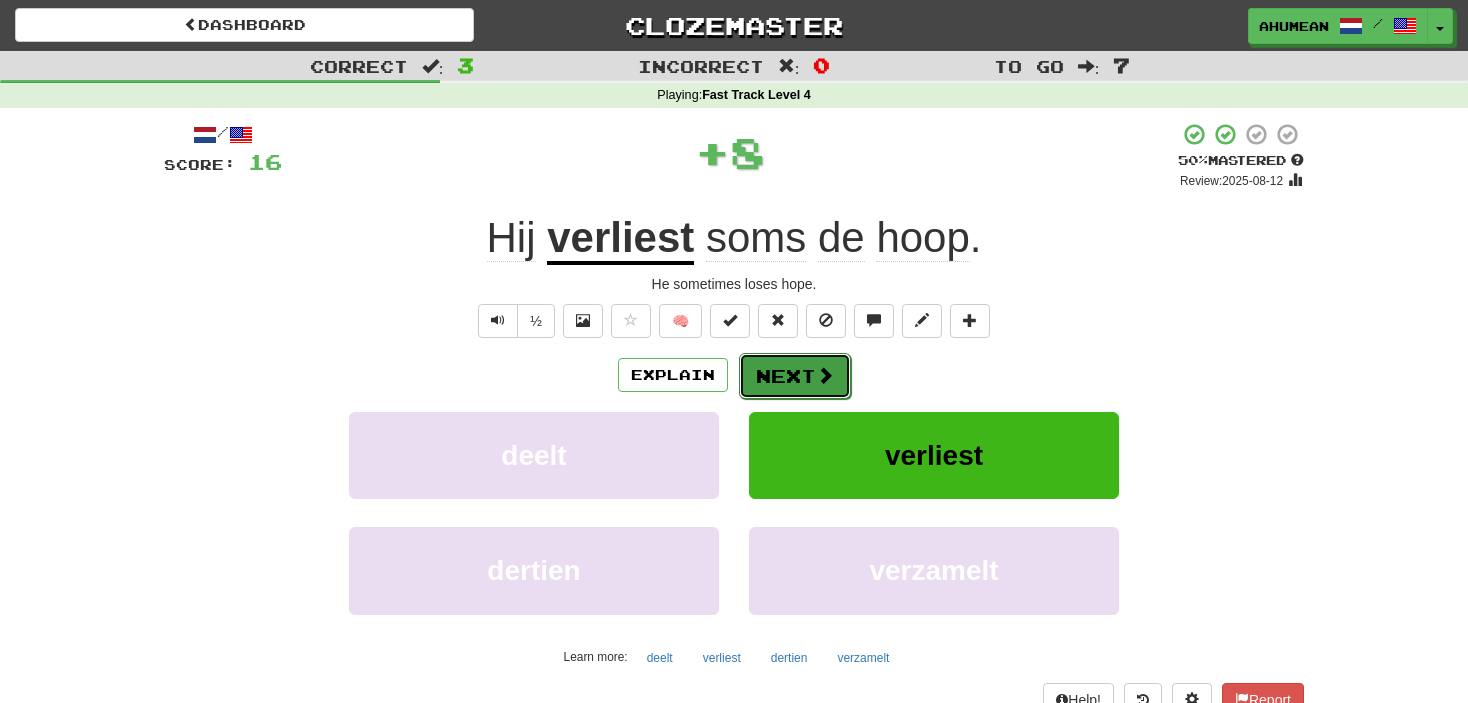 click on "Next" at bounding box center (795, 376) 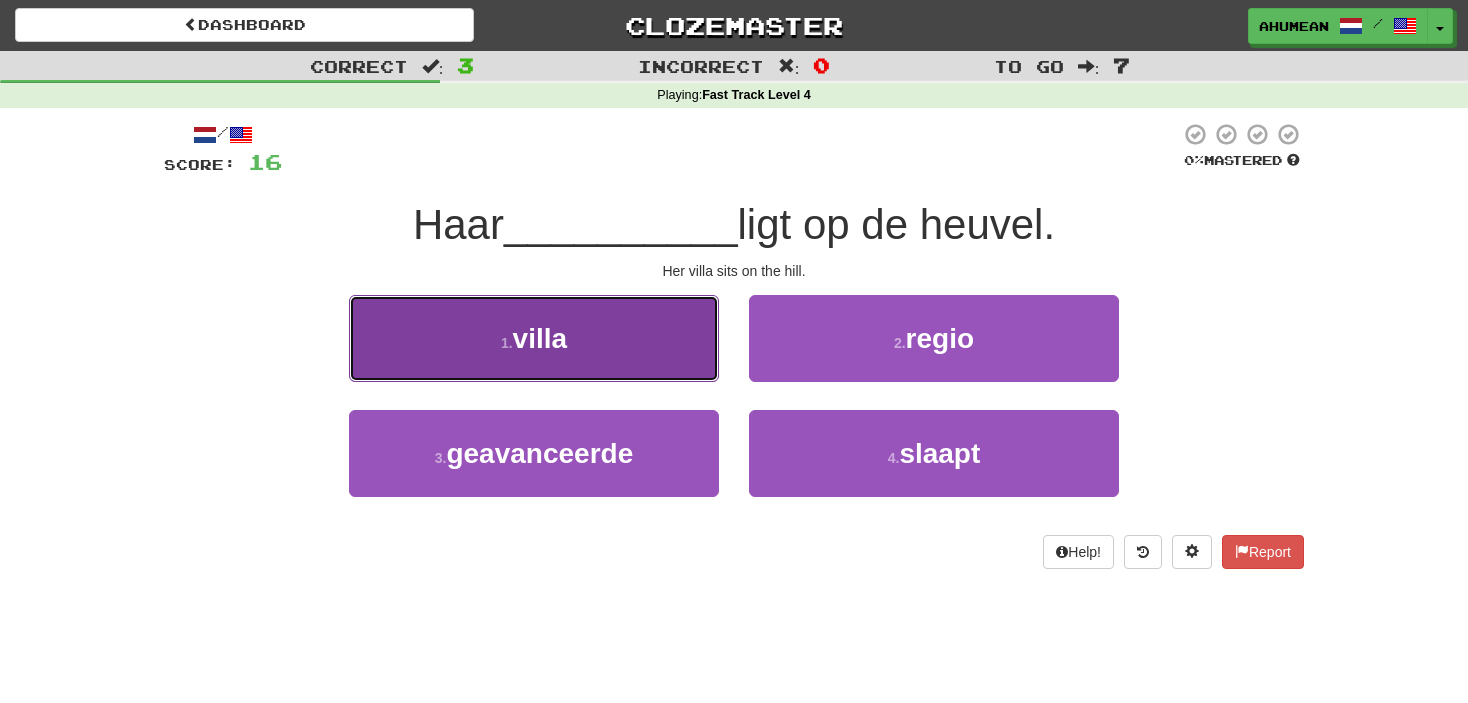click on "1 .  villa" at bounding box center (534, 338) 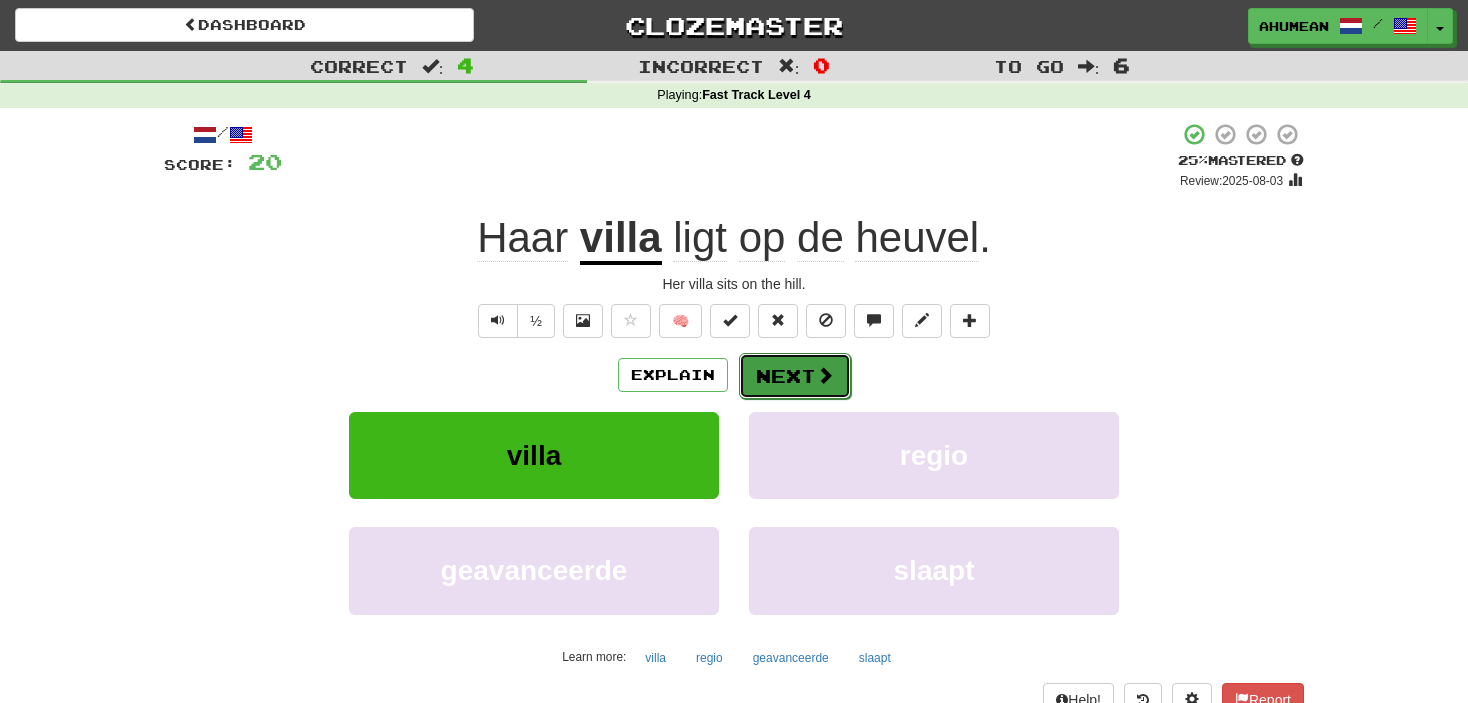 click on "Next" at bounding box center (795, 376) 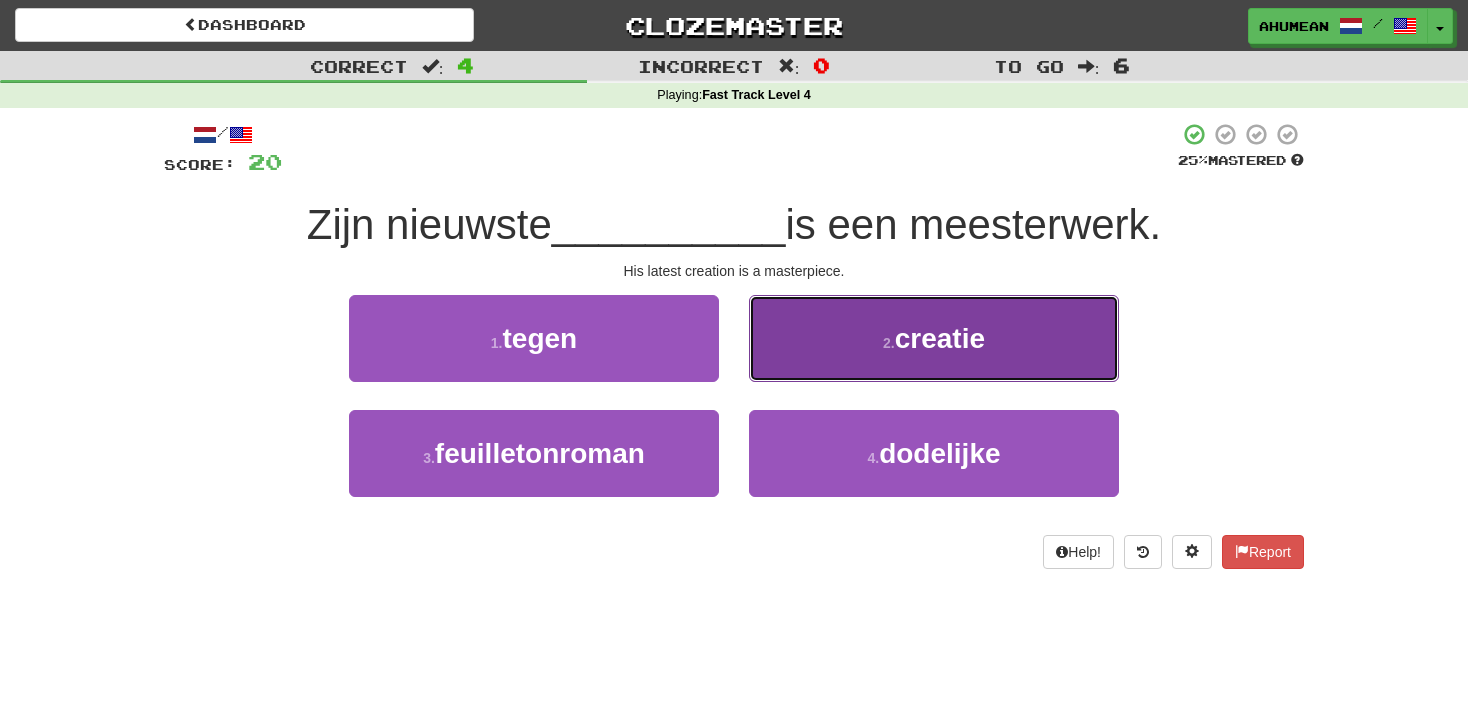 click on "2 .  creatie" at bounding box center [934, 338] 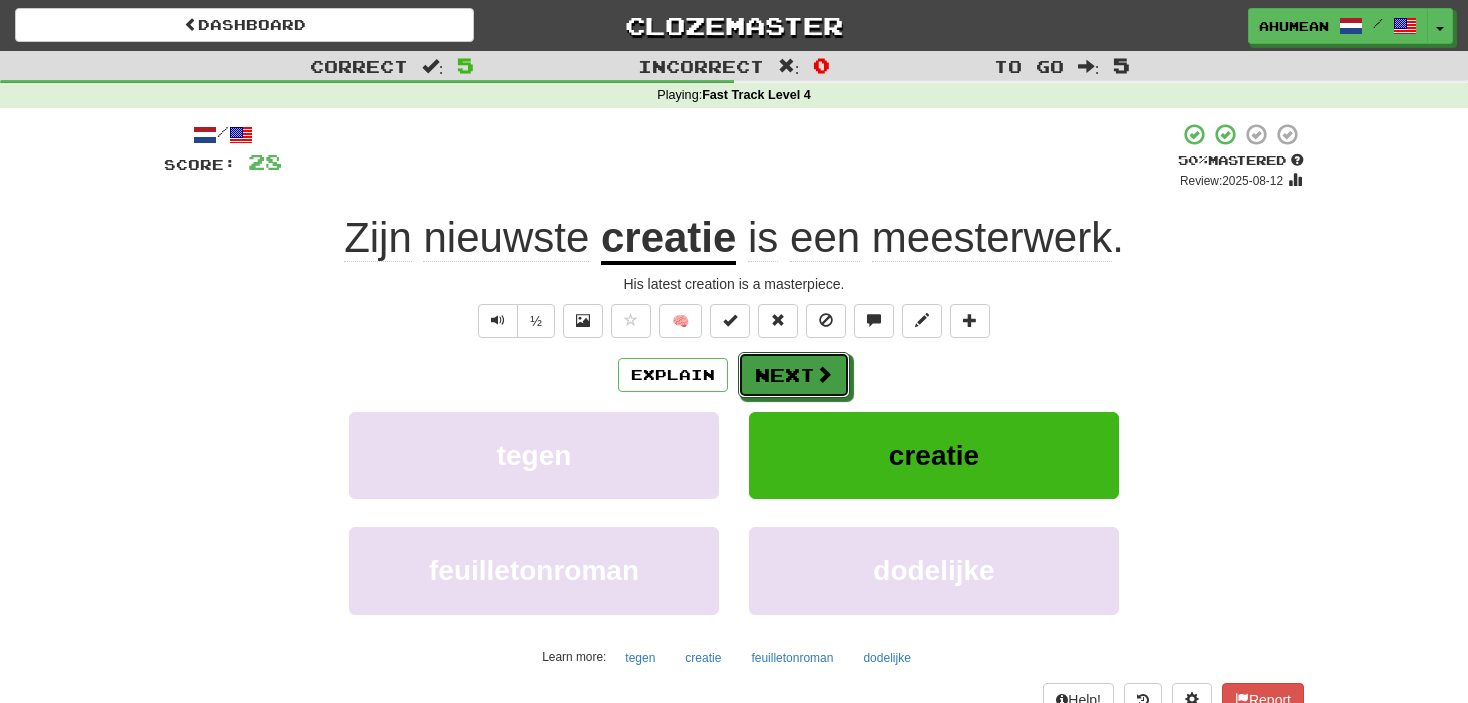 click on "Next" at bounding box center (794, 375) 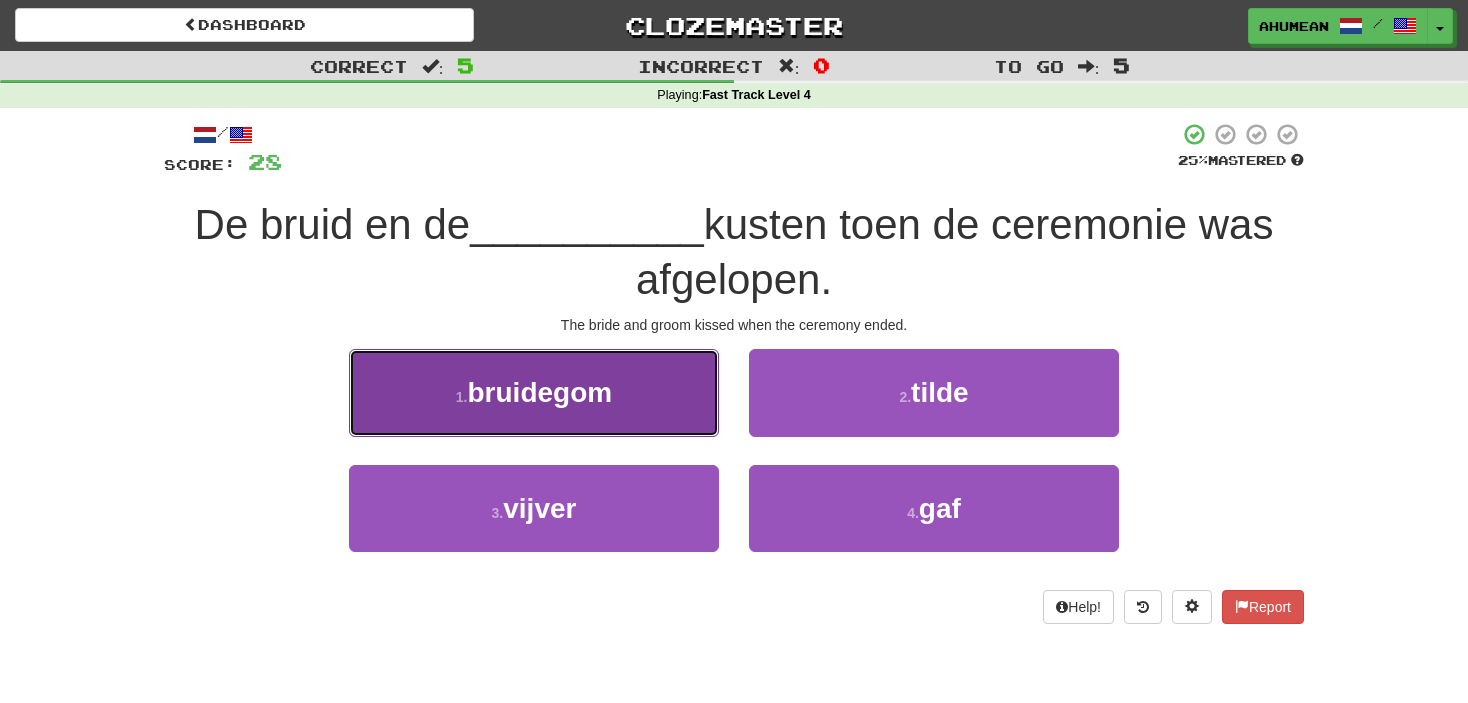 click on "1 .  bruidegom" at bounding box center [534, 392] 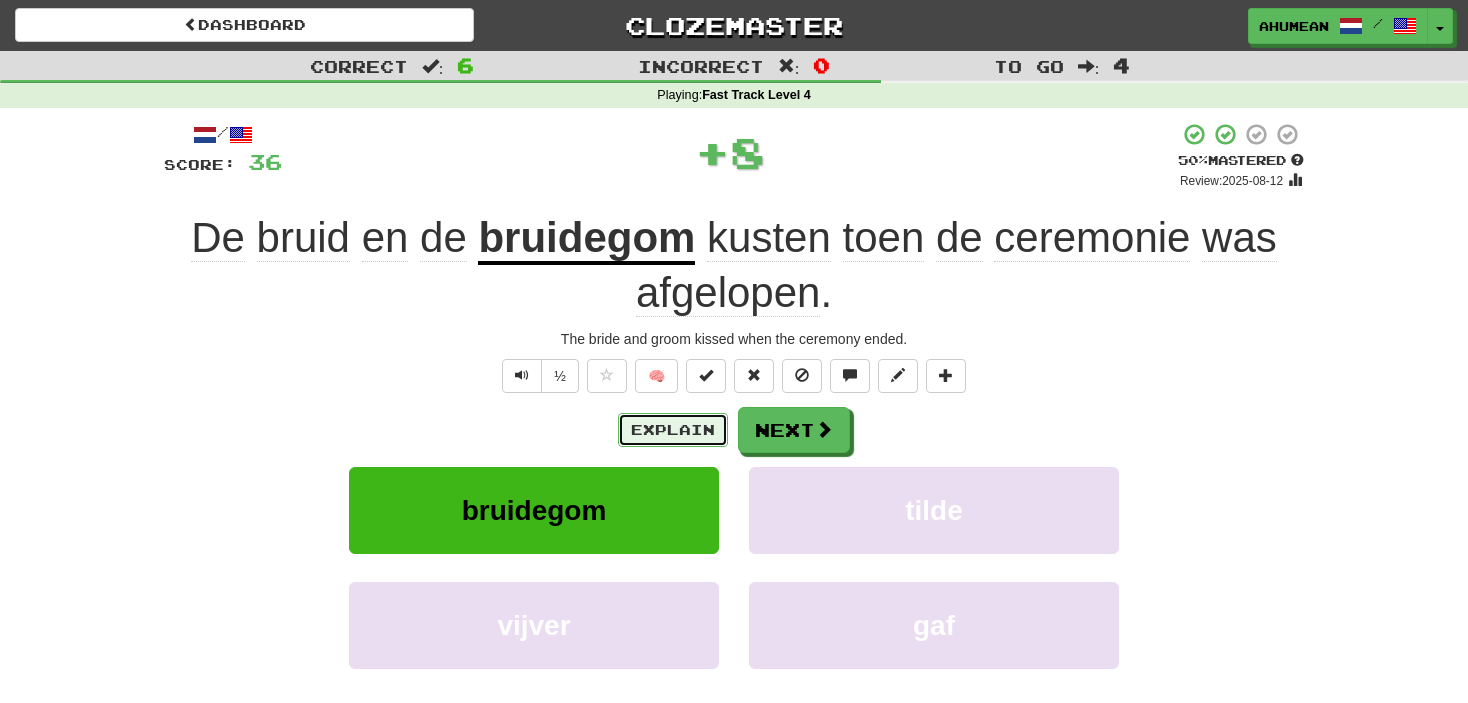 click on "Explain" at bounding box center [673, 430] 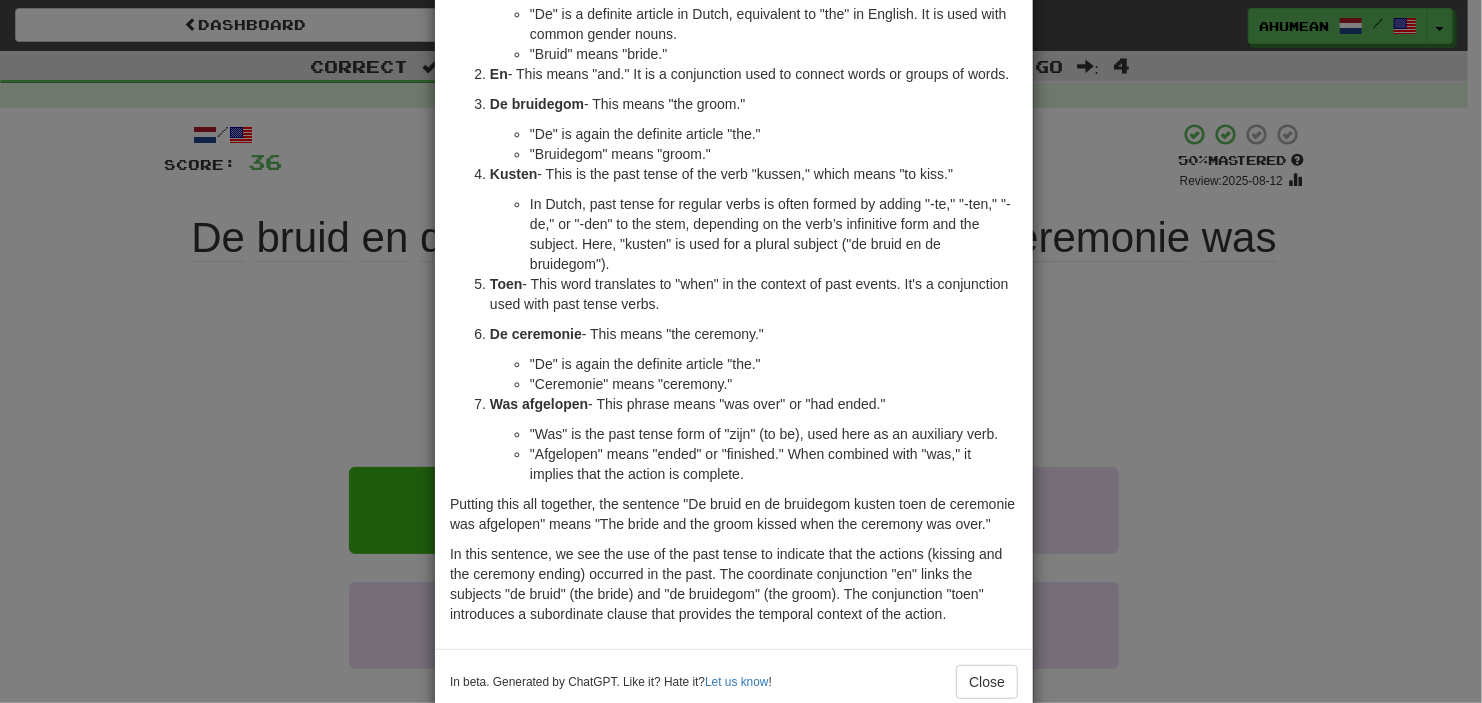 scroll, scrollTop: 213, scrollLeft: 0, axis: vertical 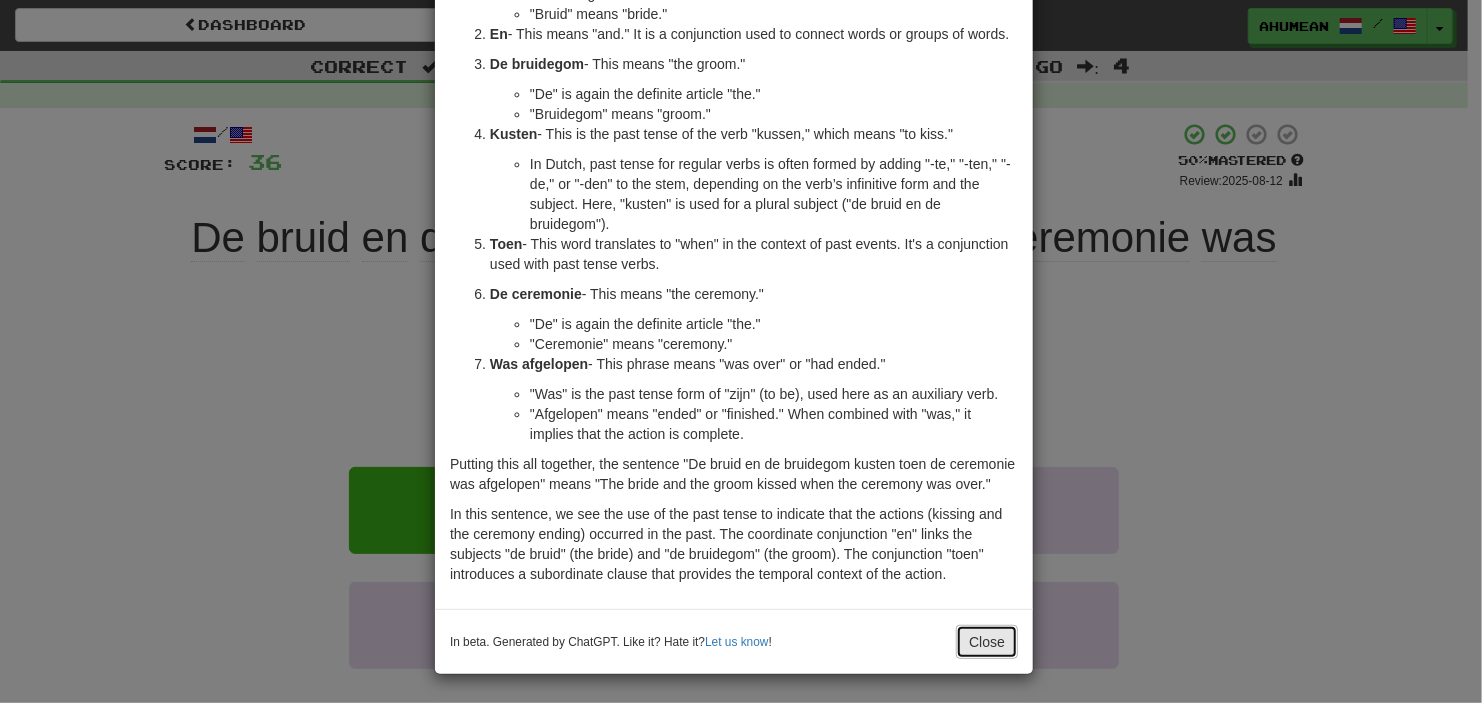 click on "Close" at bounding box center [987, 642] 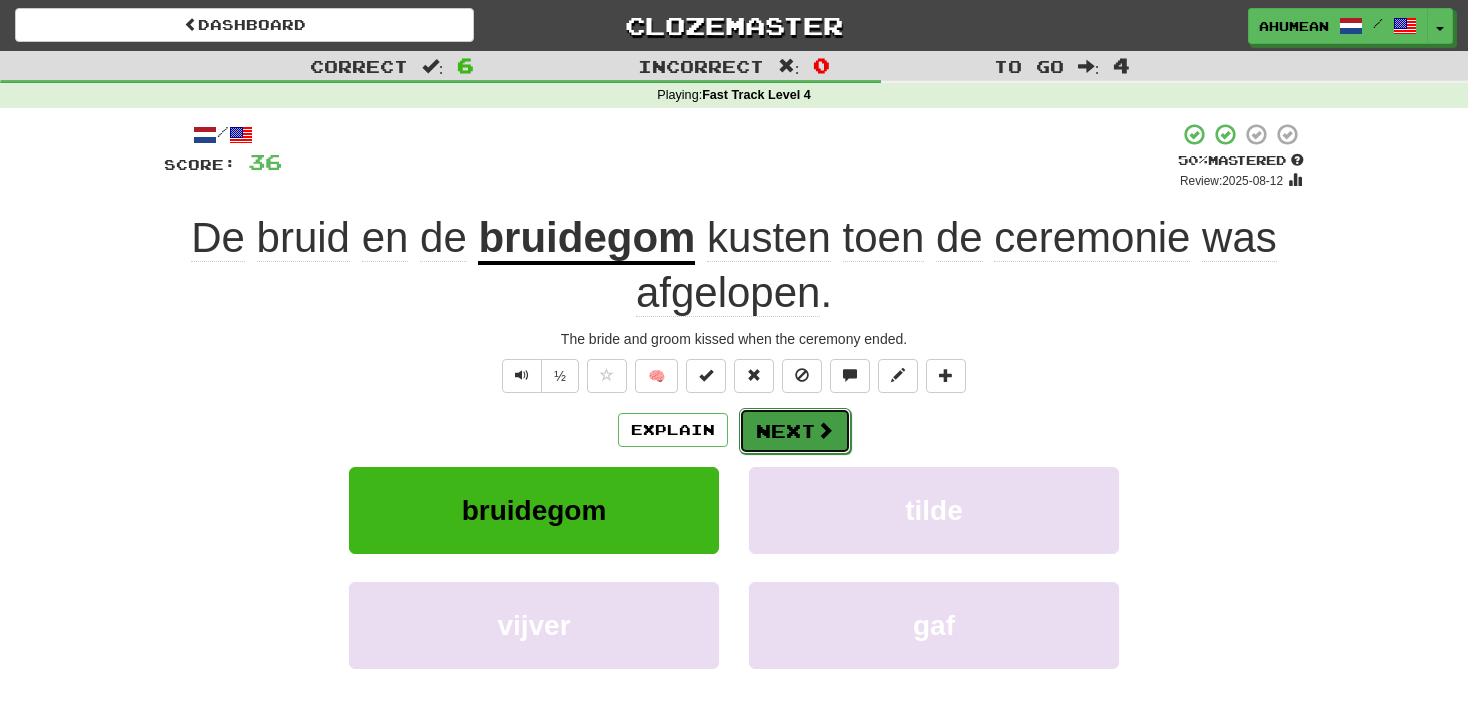 click at bounding box center (825, 430) 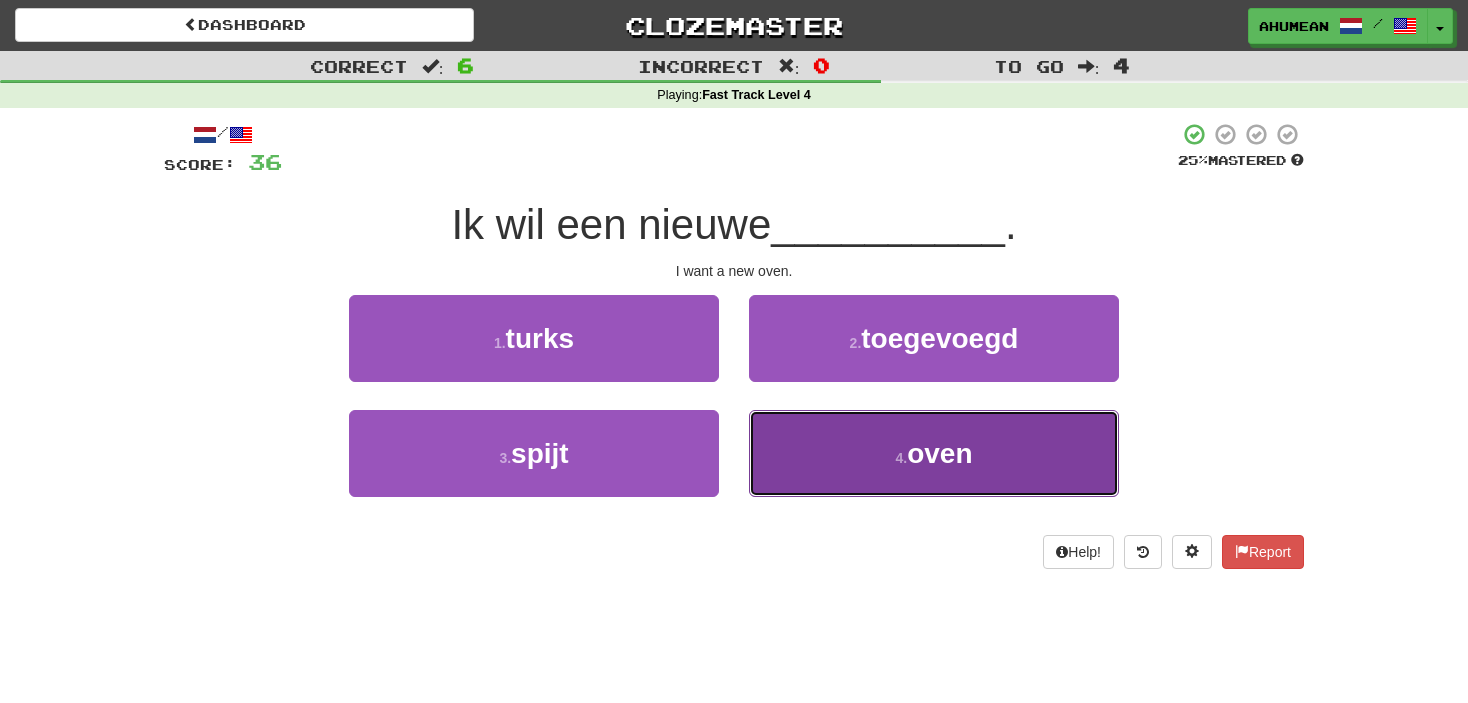 click on "4 .  oven" at bounding box center [934, 453] 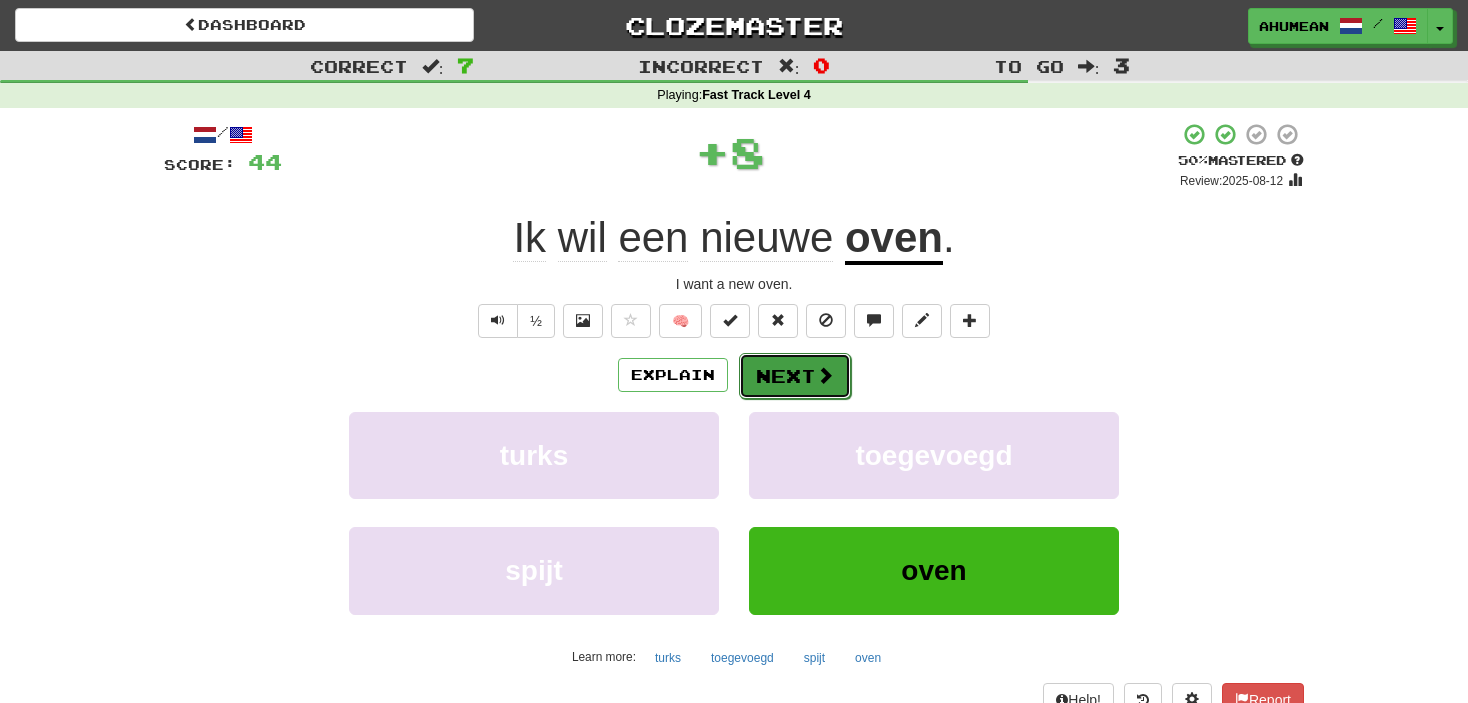 click at bounding box center (825, 375) 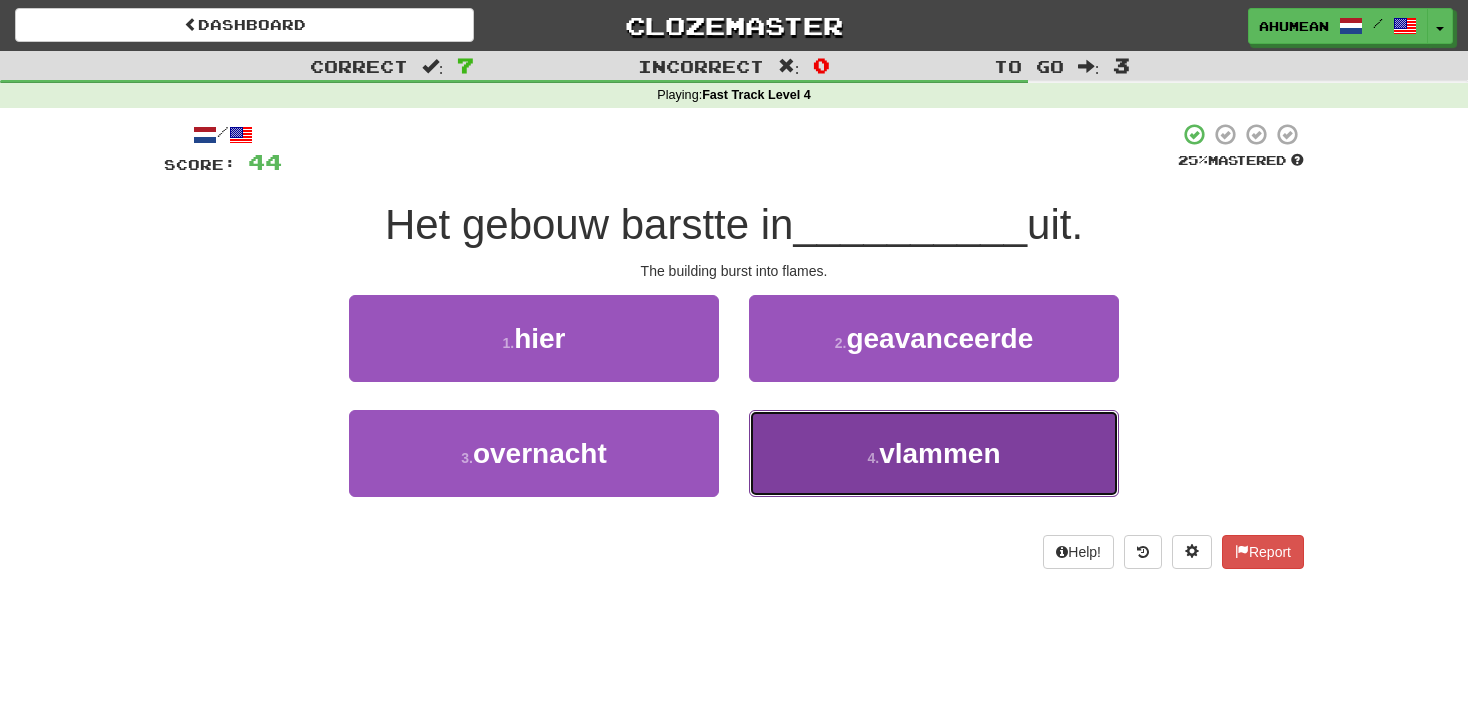 click on "4 .  vlammen" at bounding box center [934, 453] 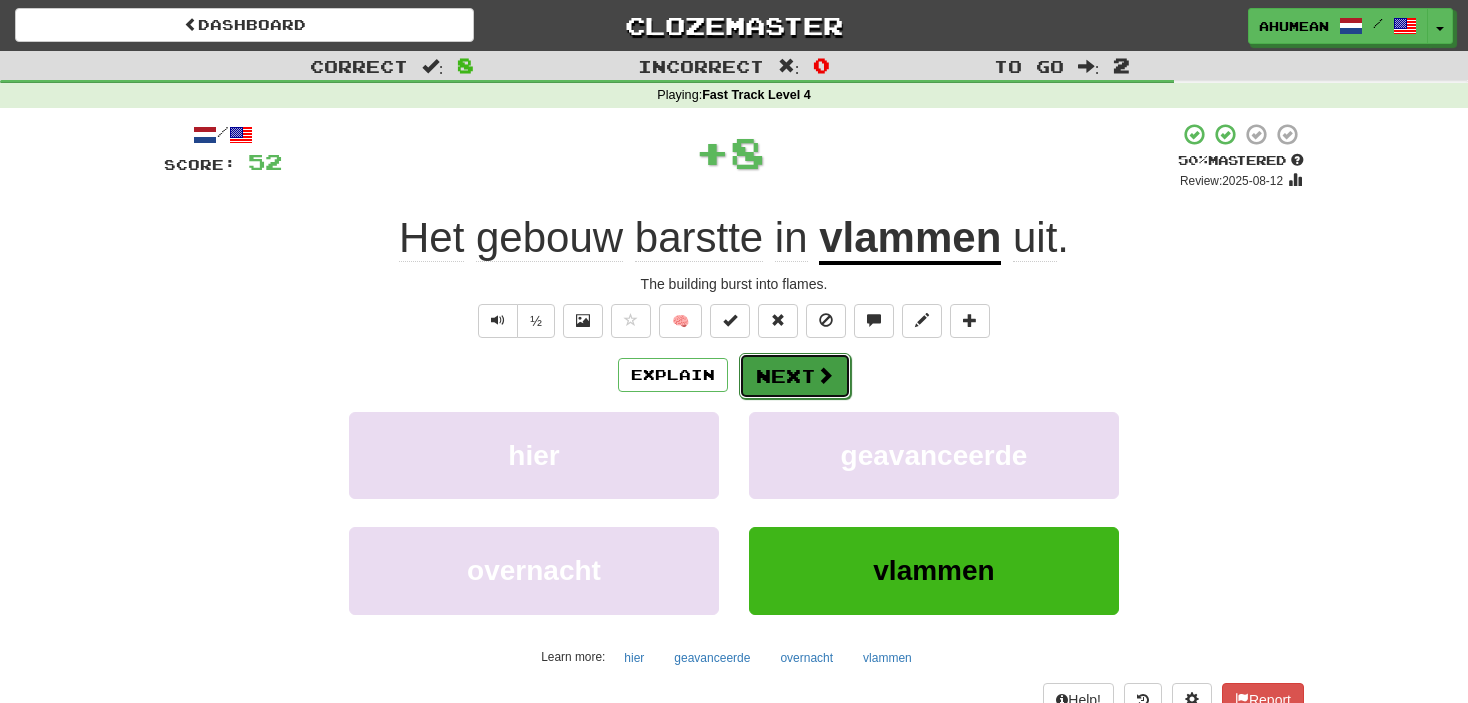 click on "Next" at bounding box center (795, 376) 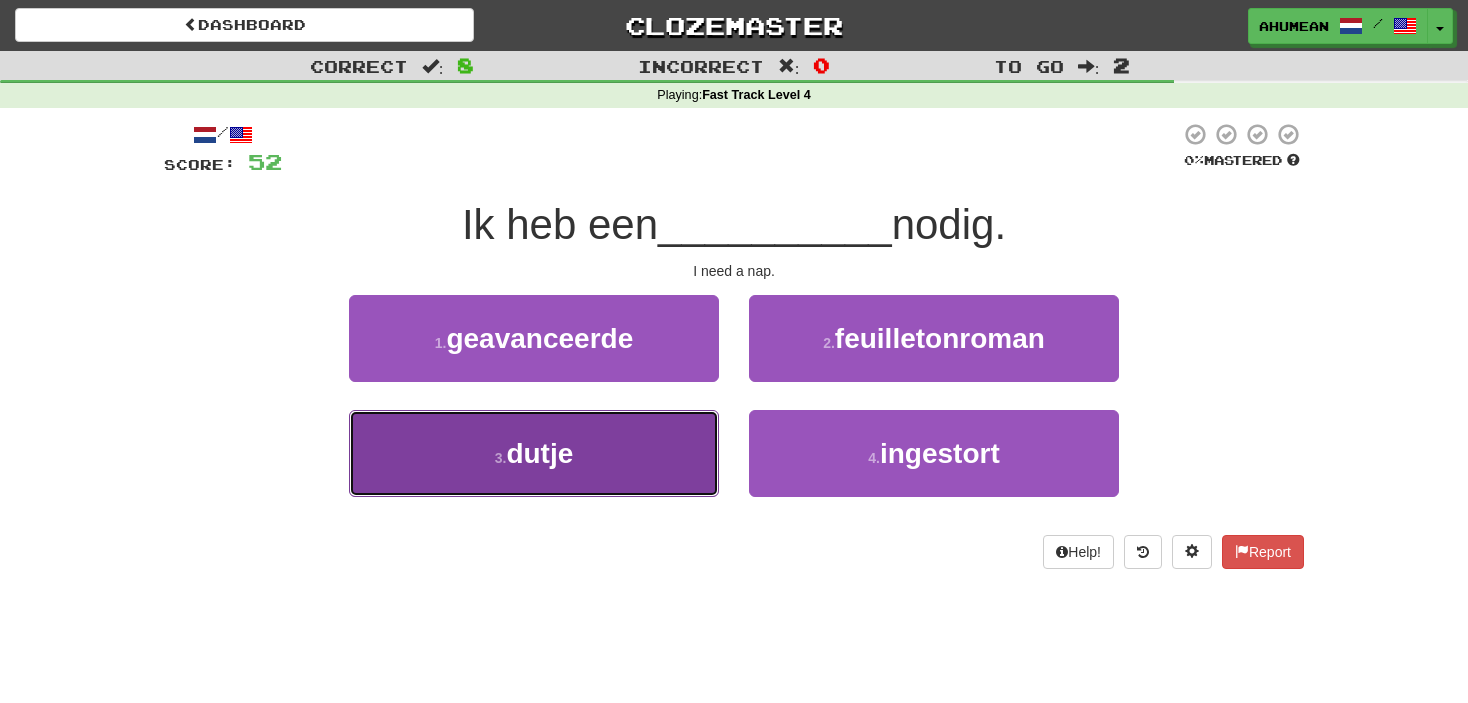 click on "3 .  dutje" at bounding box center (534, 453) 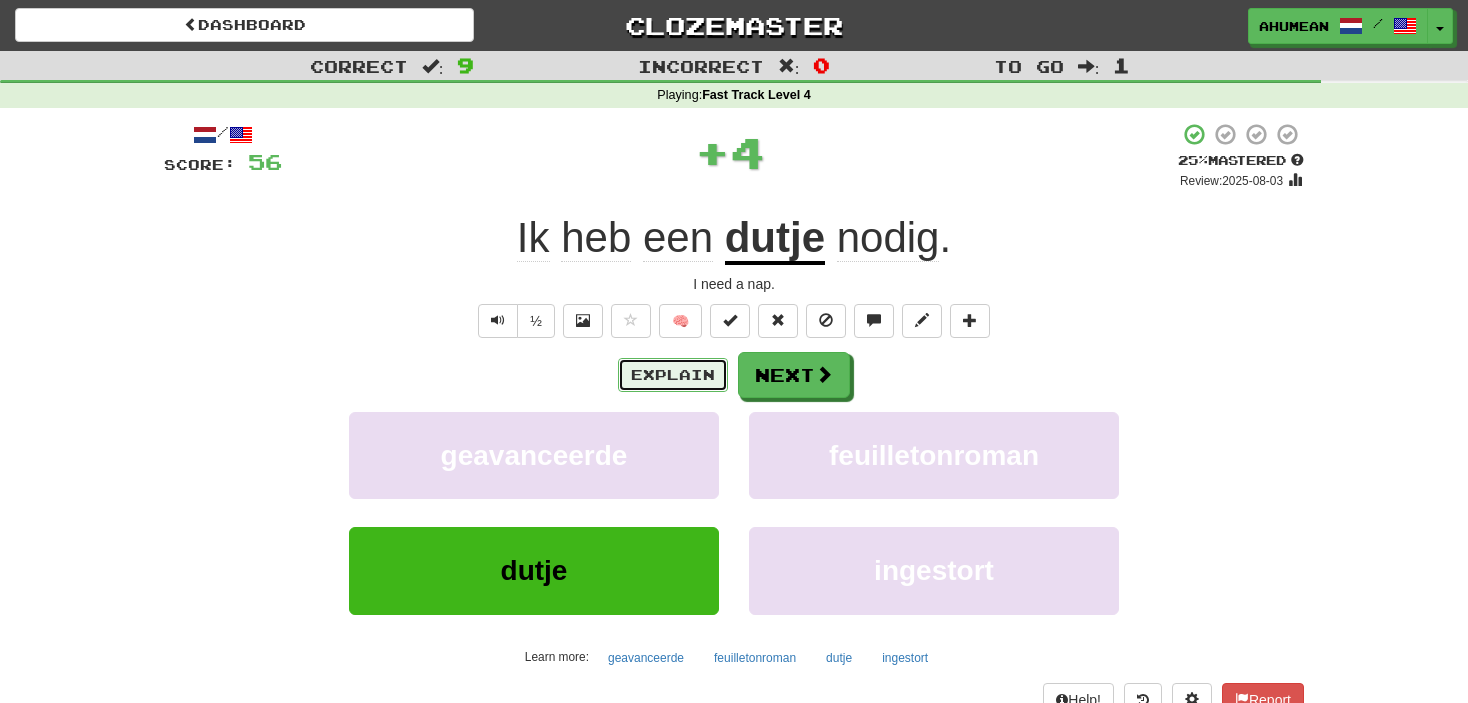 click on "Explain" at bounding box center (673, 375) 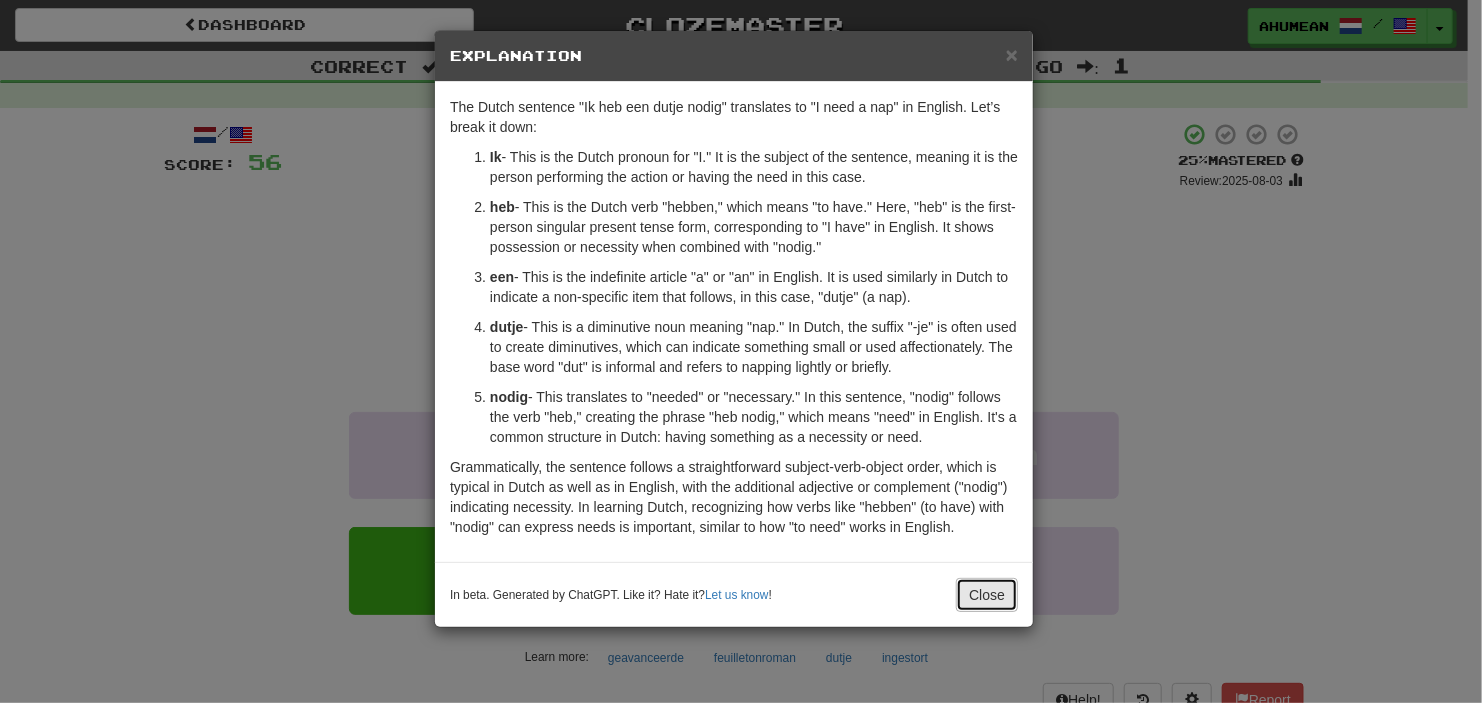 click on "Close" at bounding box center [987, 595] 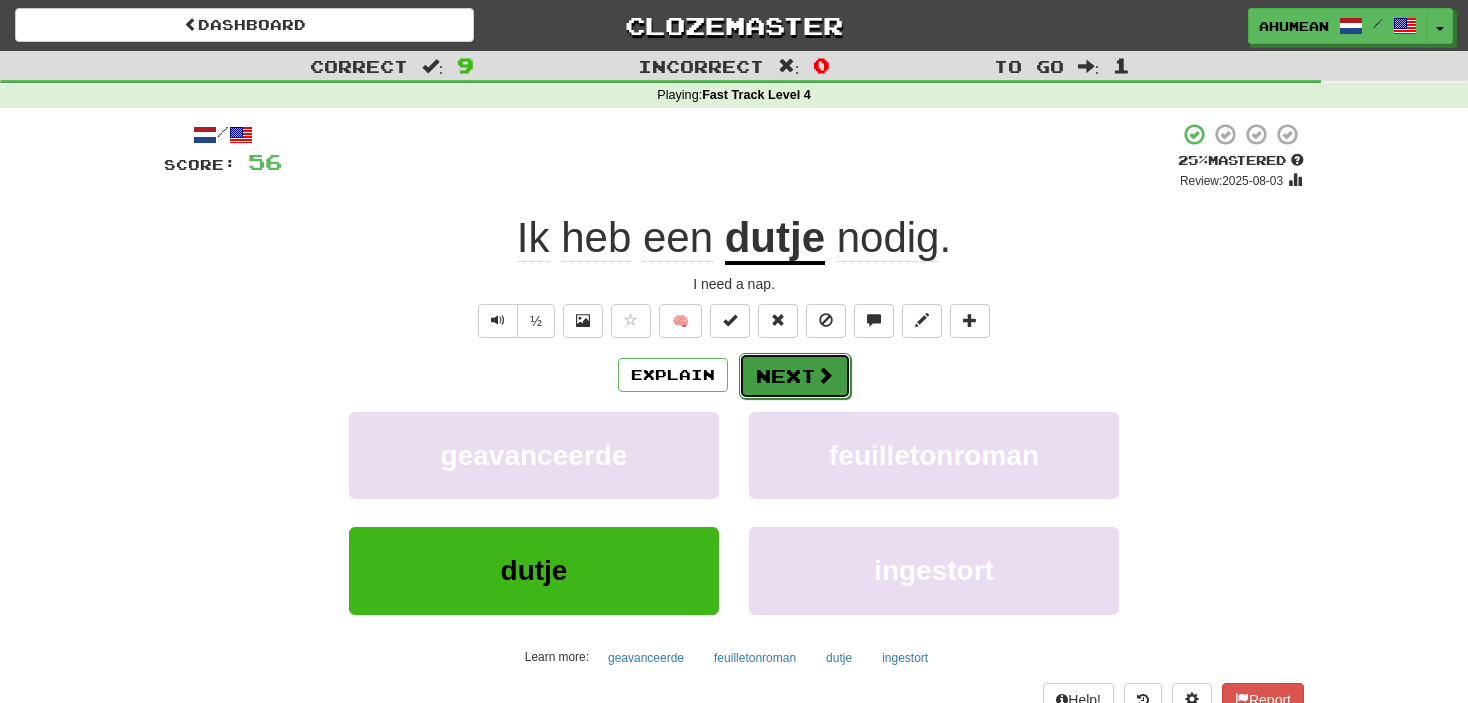 click on "Next" at bounding box center (795, 376) 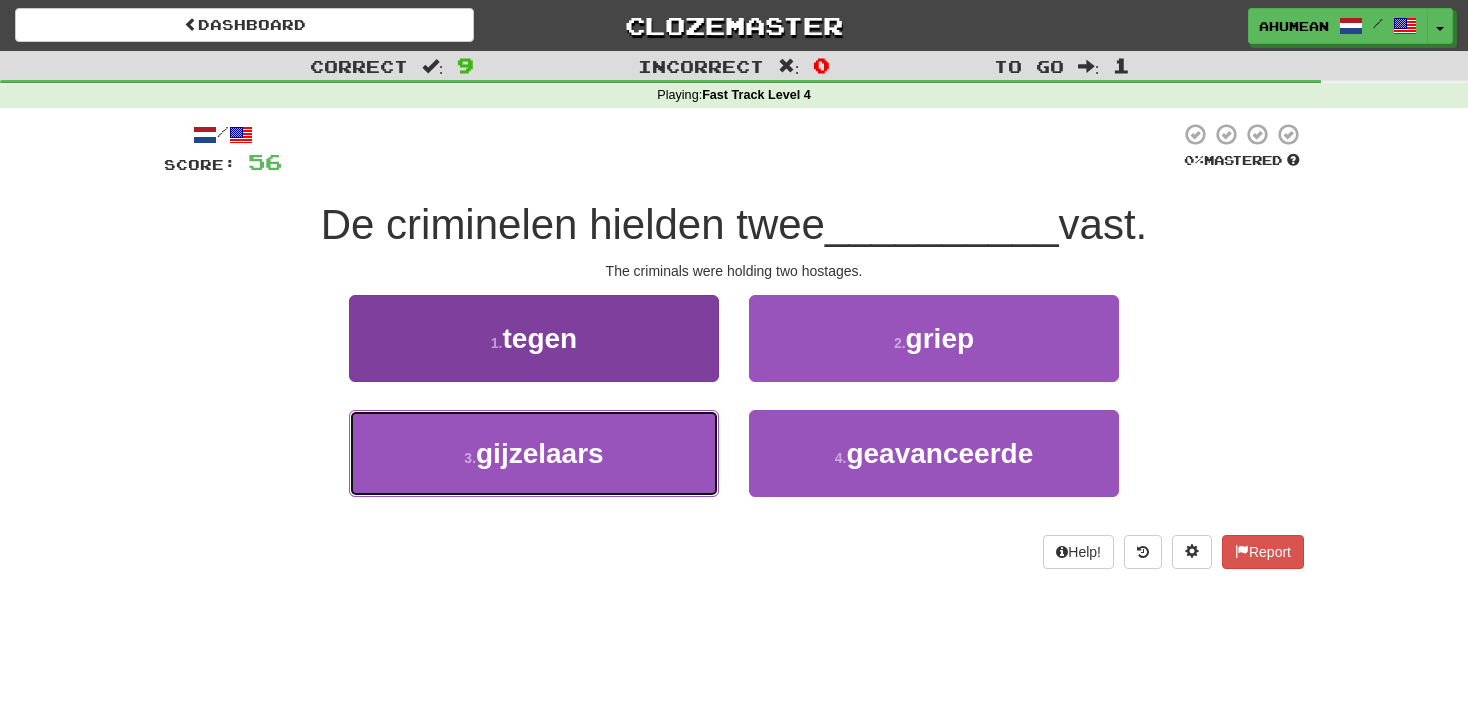 drag, startPoint x: 581, startPoint y: 475, endPoint x: 582, endPoint y: 488, distance: 13.038404 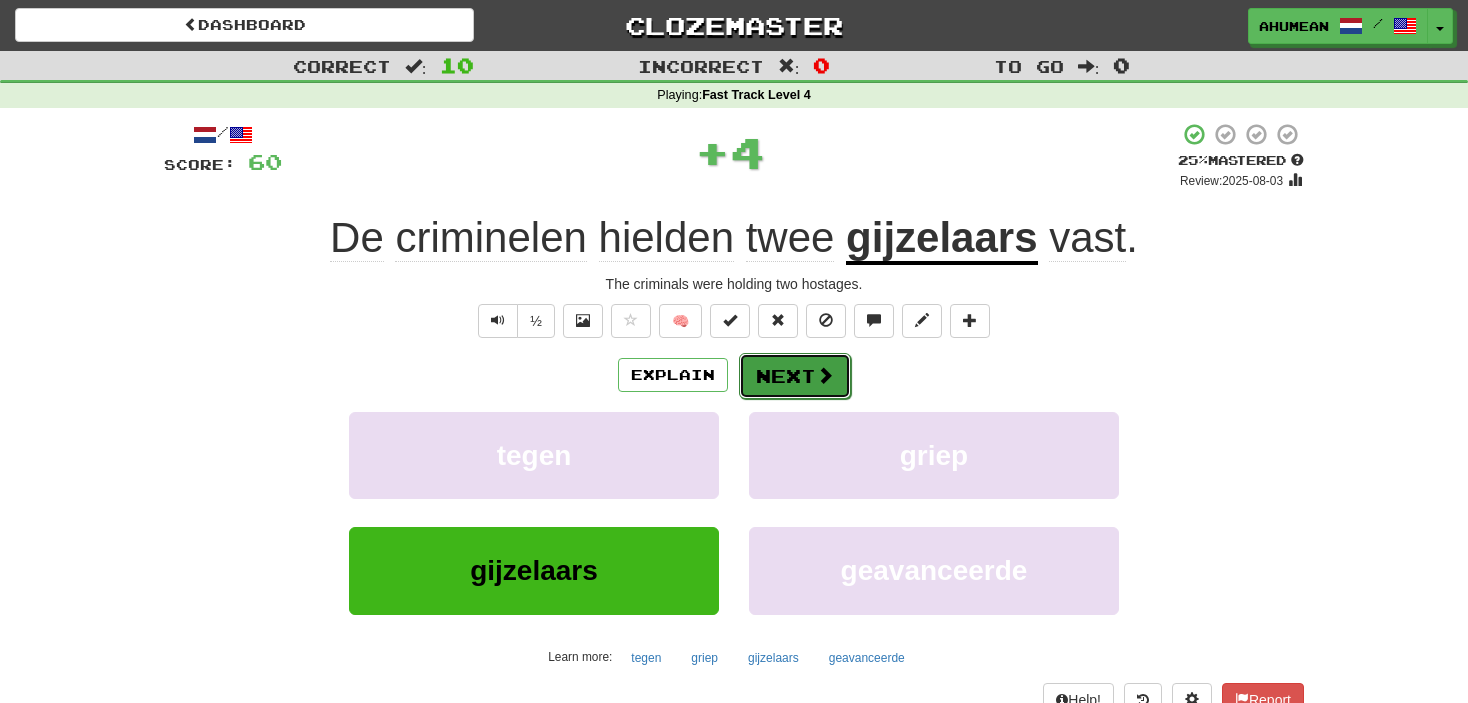 click on "Next" at bounding box center (795, 376) 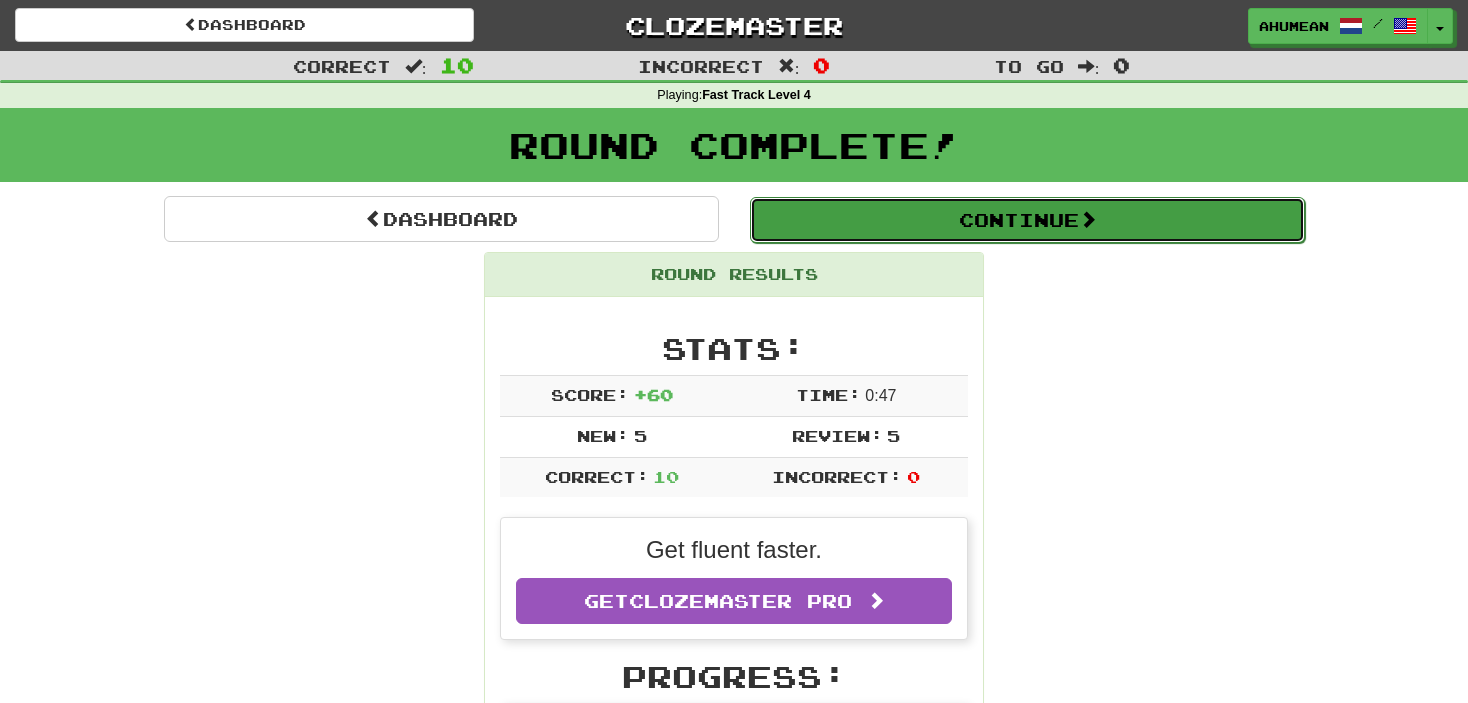 click on "Continue" at bounding box center [1027, 220] 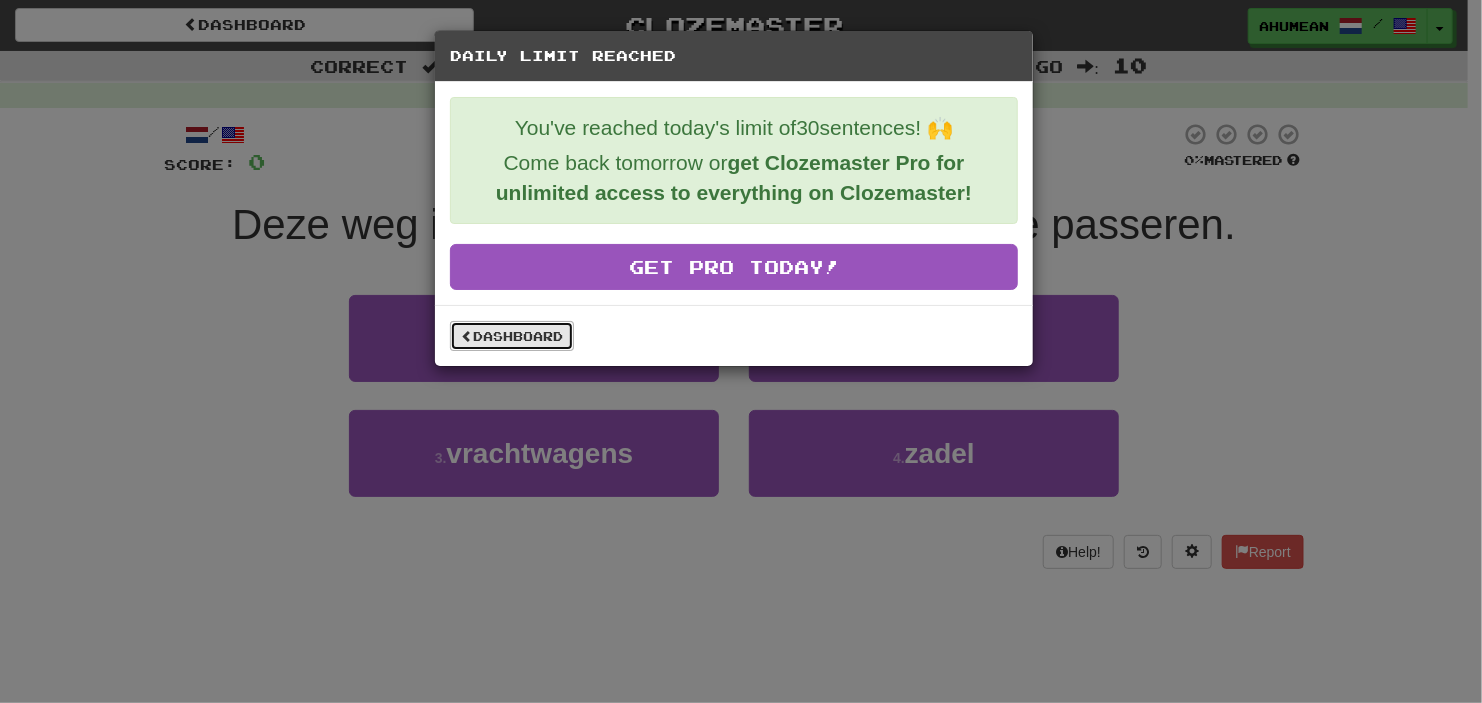 click on "Dashboard" at bounding box center [512, 336] 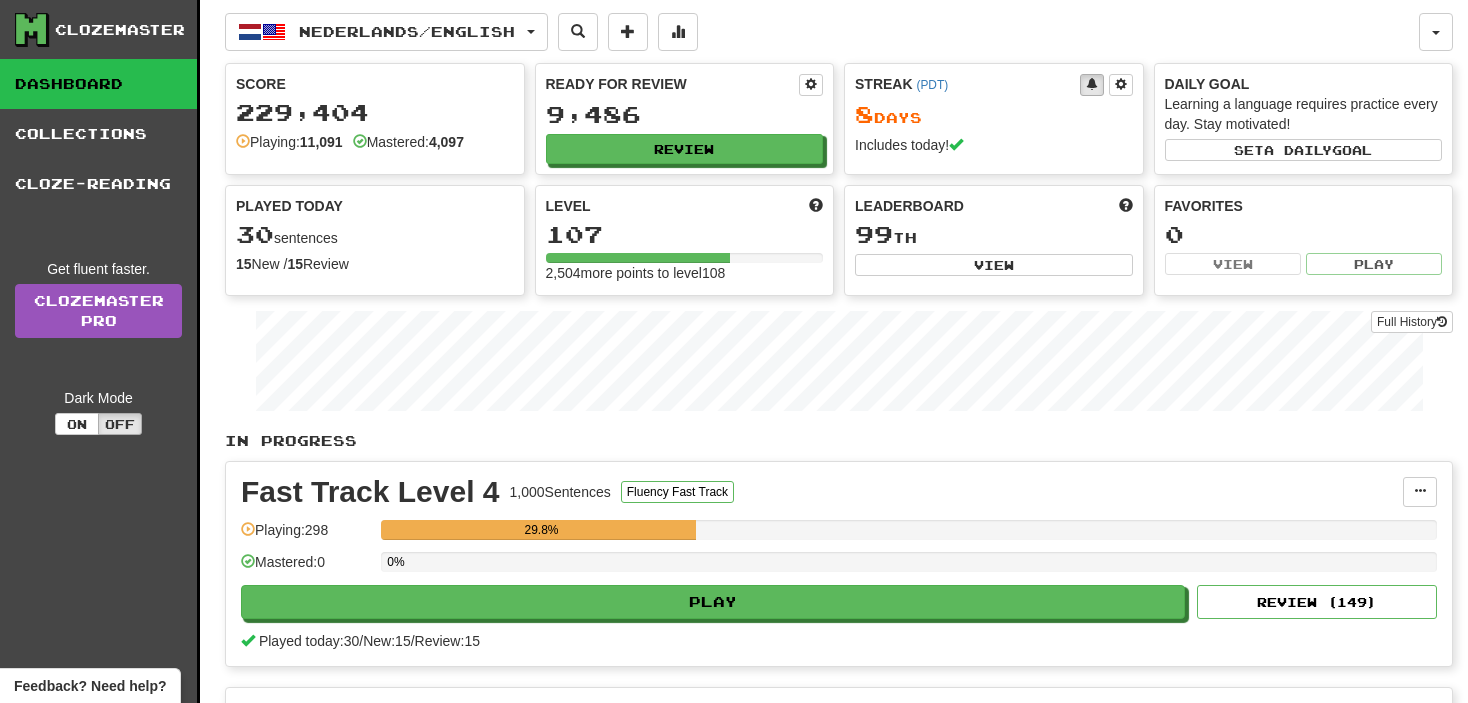 scroll, scrollTop: 0, scrollLeft: 0, axis: both 